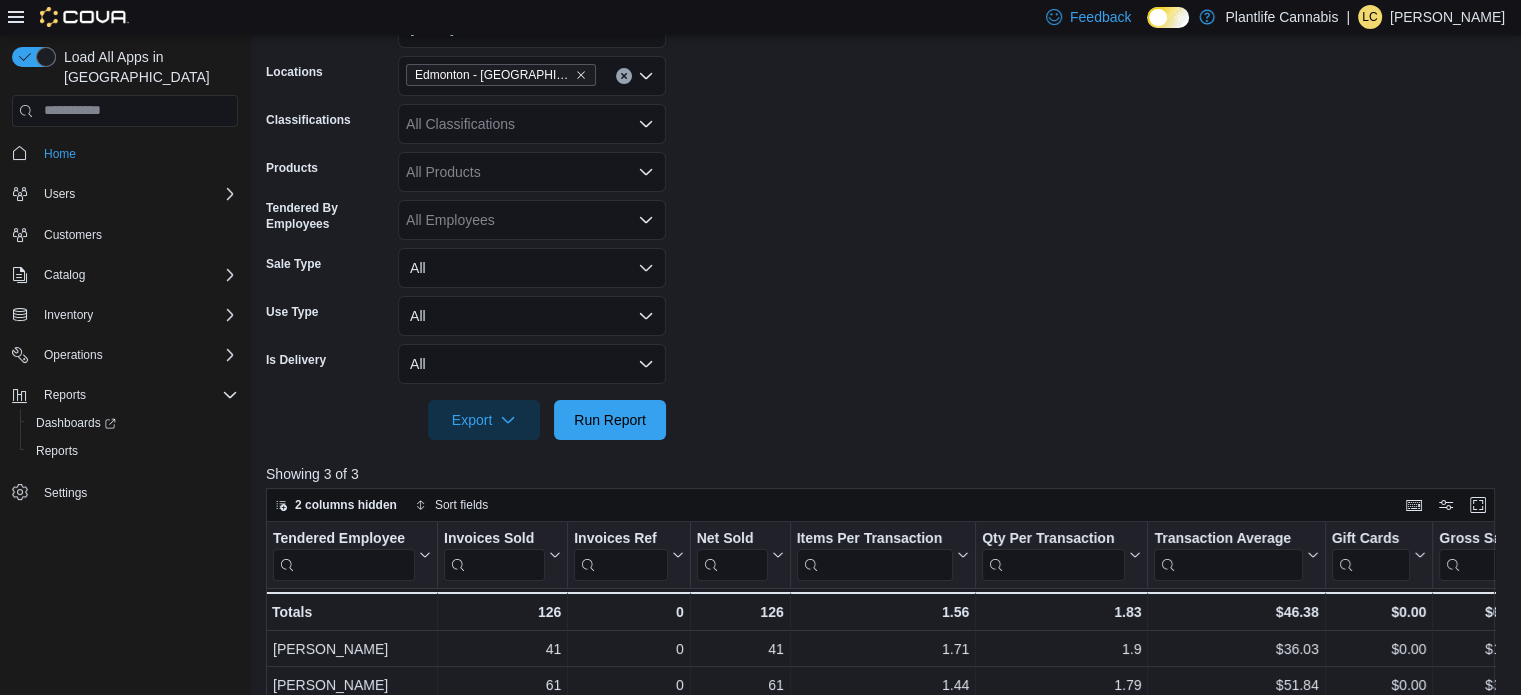 scroll, scrollTop: 201, scrollLeft: 0, axis: vertical 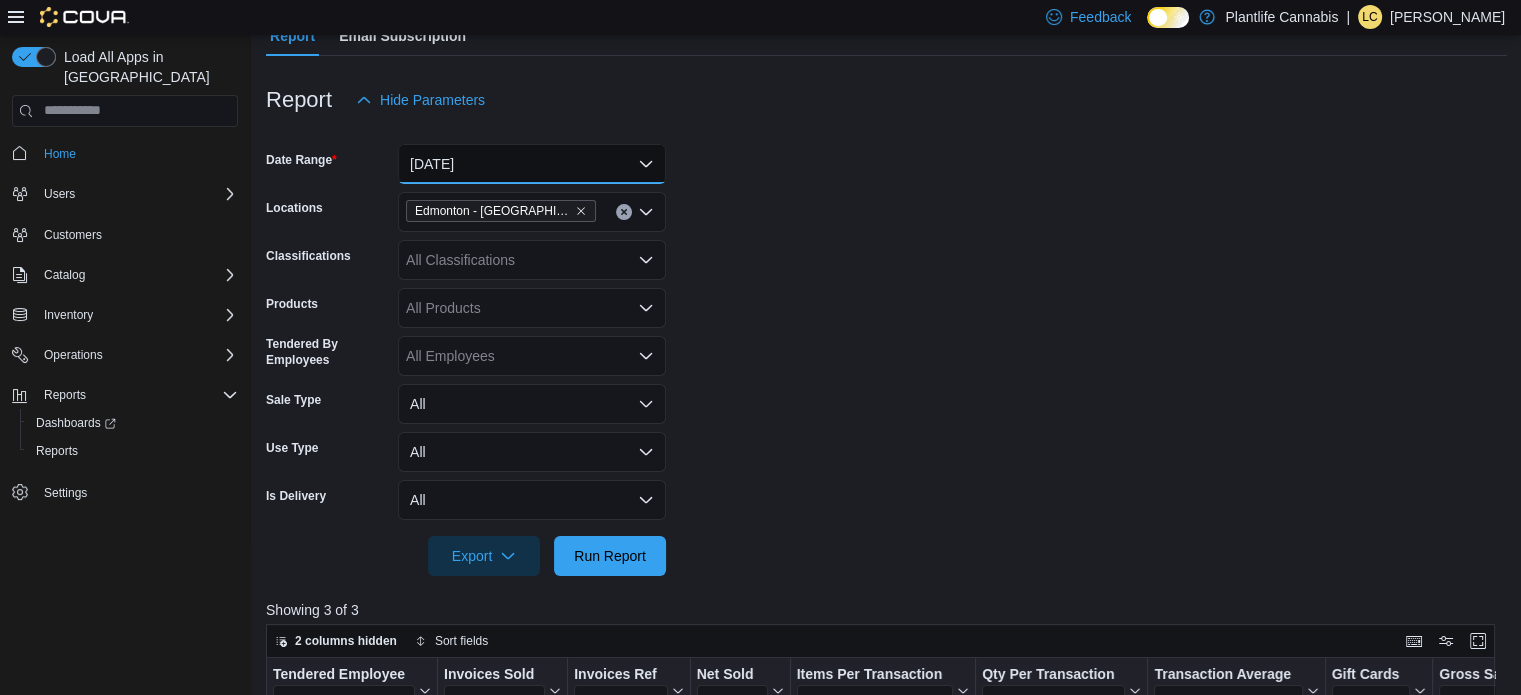 click on "[DATE]" at bounding box center (532, 164) 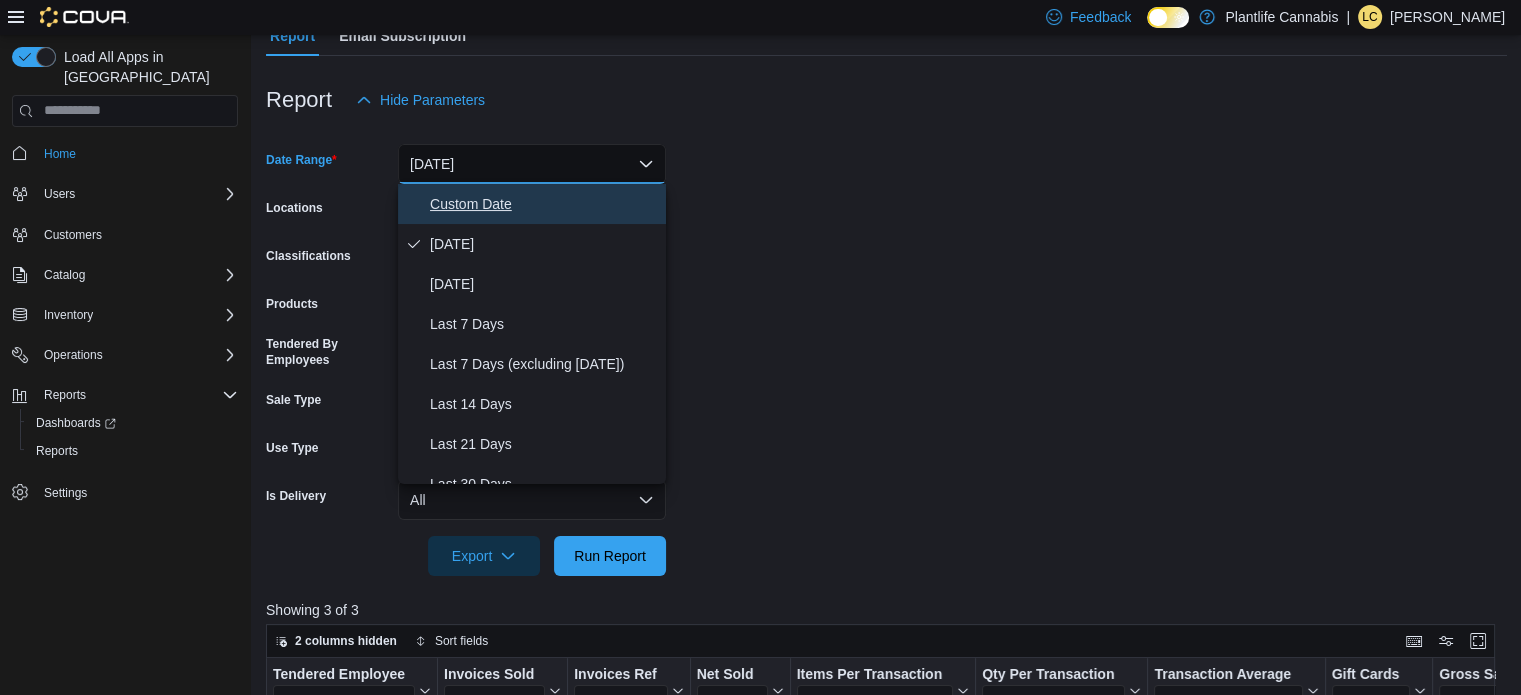 click on "Custom Date" at bounding box center [532, 204] 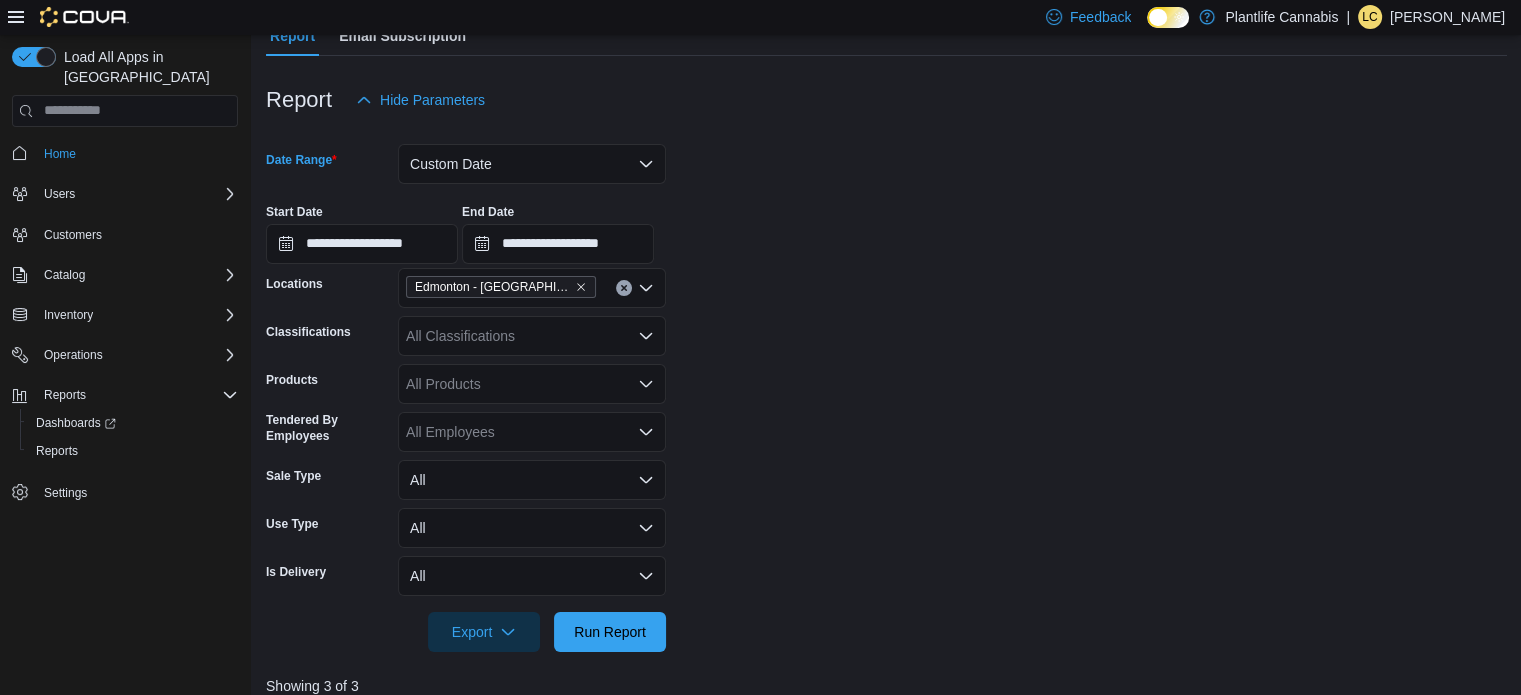 click on "Locations" at bounding box center (328, 288) 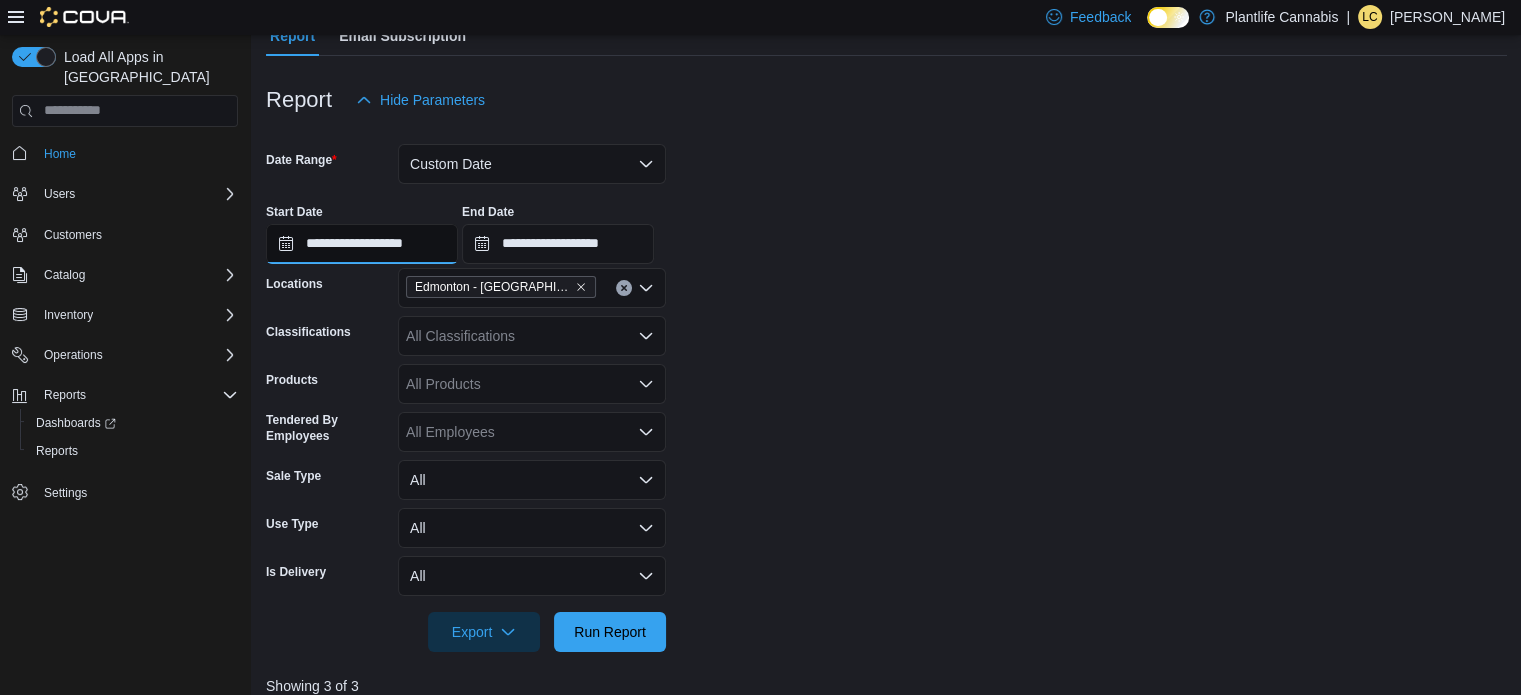 click on "**********" at bounding box center [362, 244] 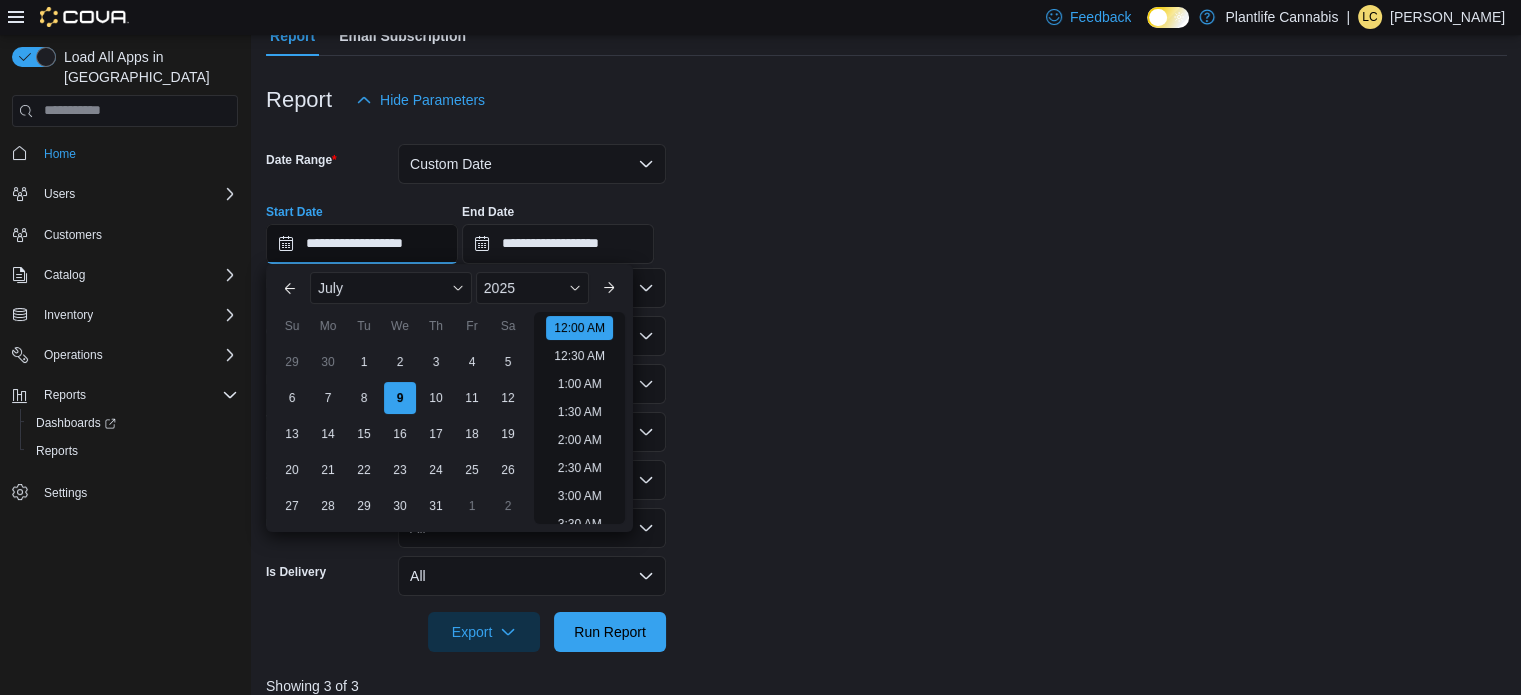 scroll, scrollTop: 62, scrollLeft: 0, axis: vertical 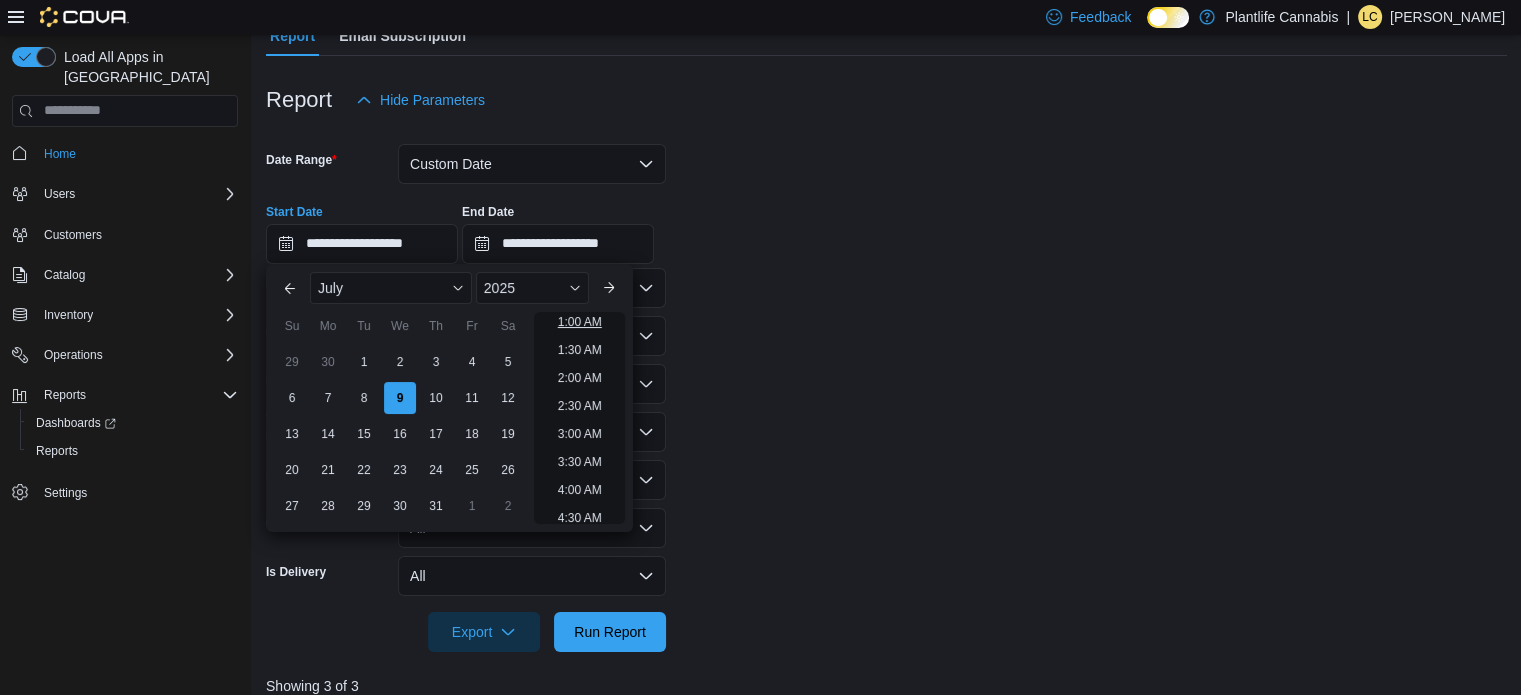 click on "1:00 AM" at bounding box center [580, 322] 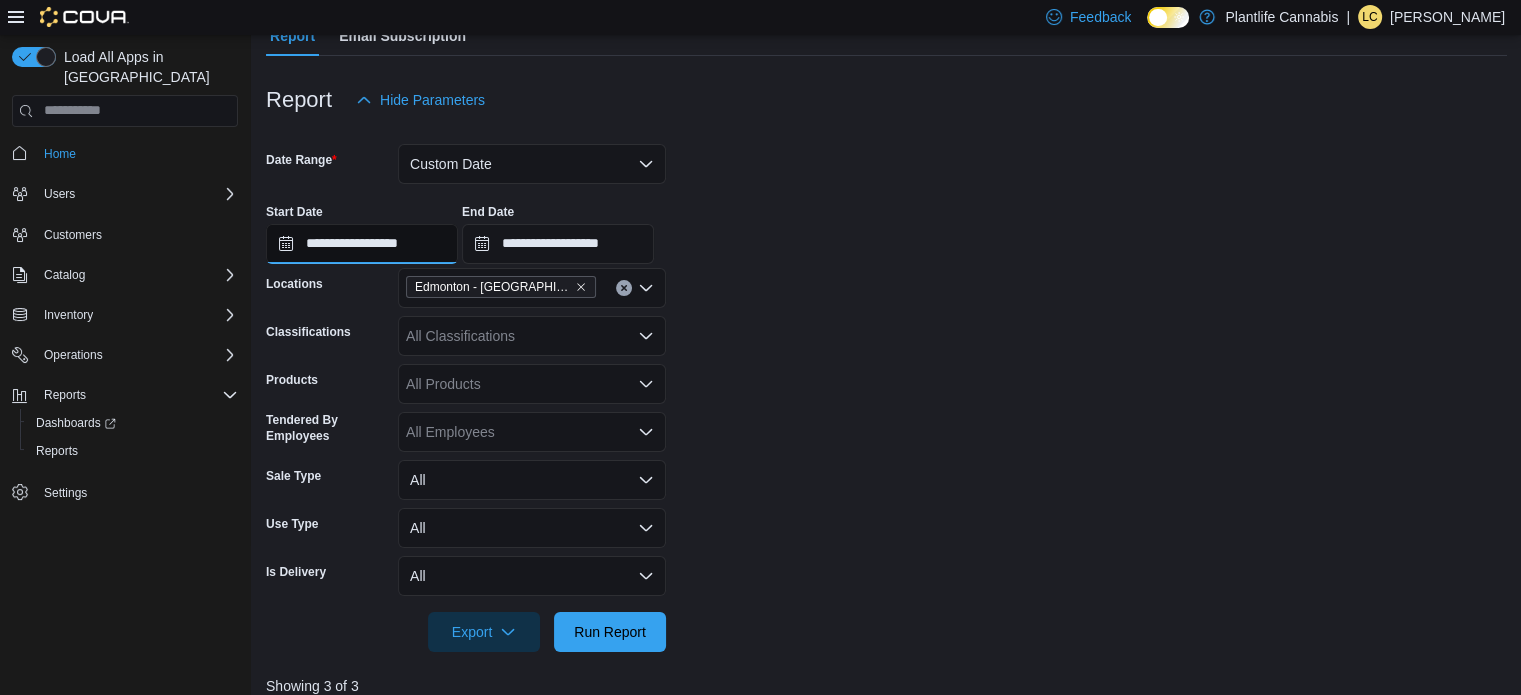 click on "**********" at bounding box center [362, 244] 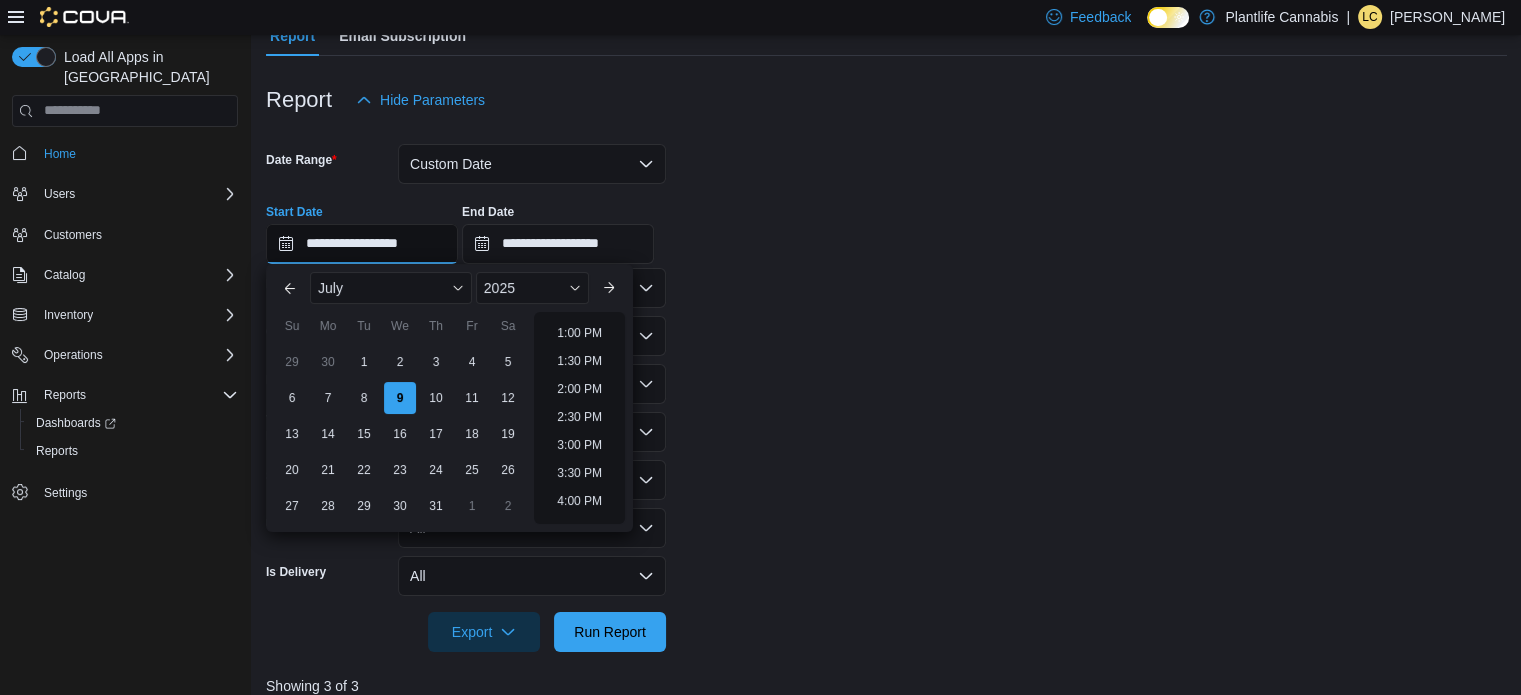 scroll, scrollTop: 718, scrollLeft: 0, axis: vertical 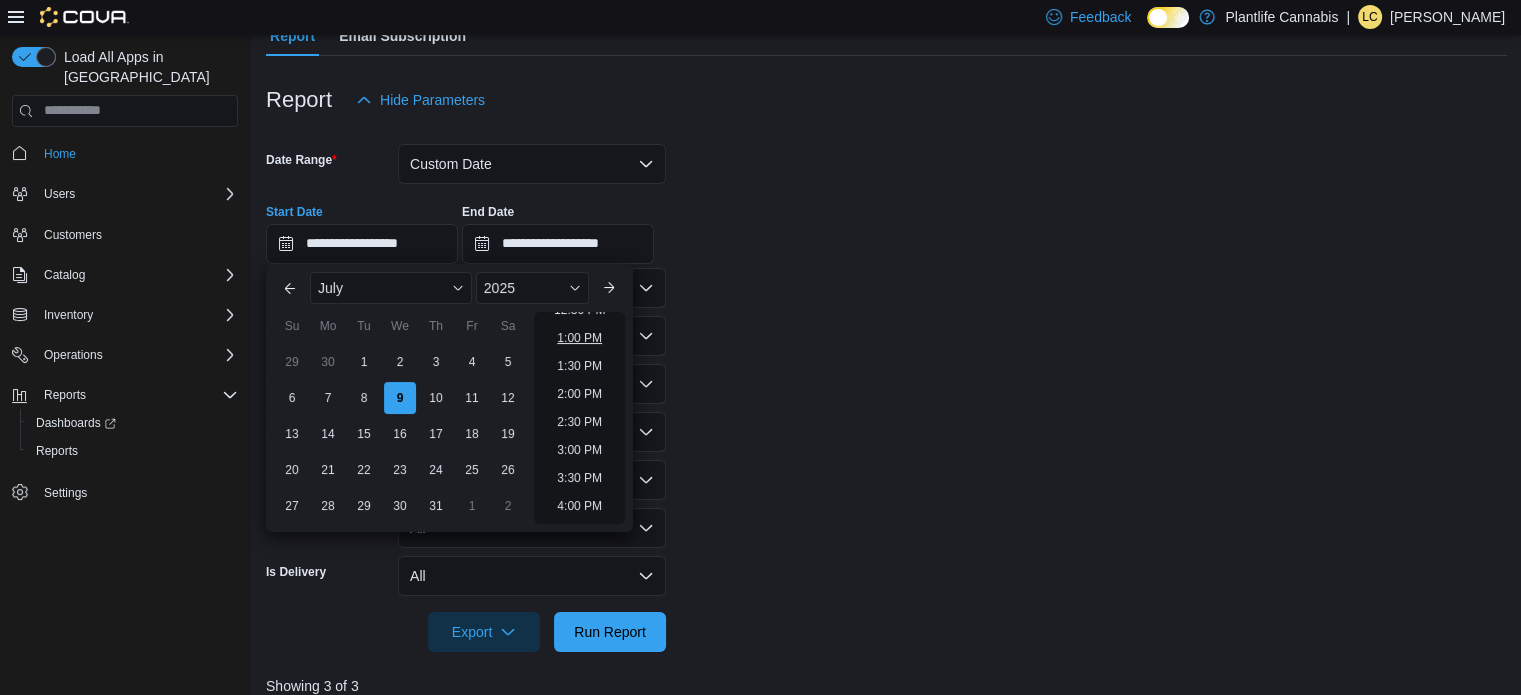 click on "1:00 PM" at bounding box center [579, 338] 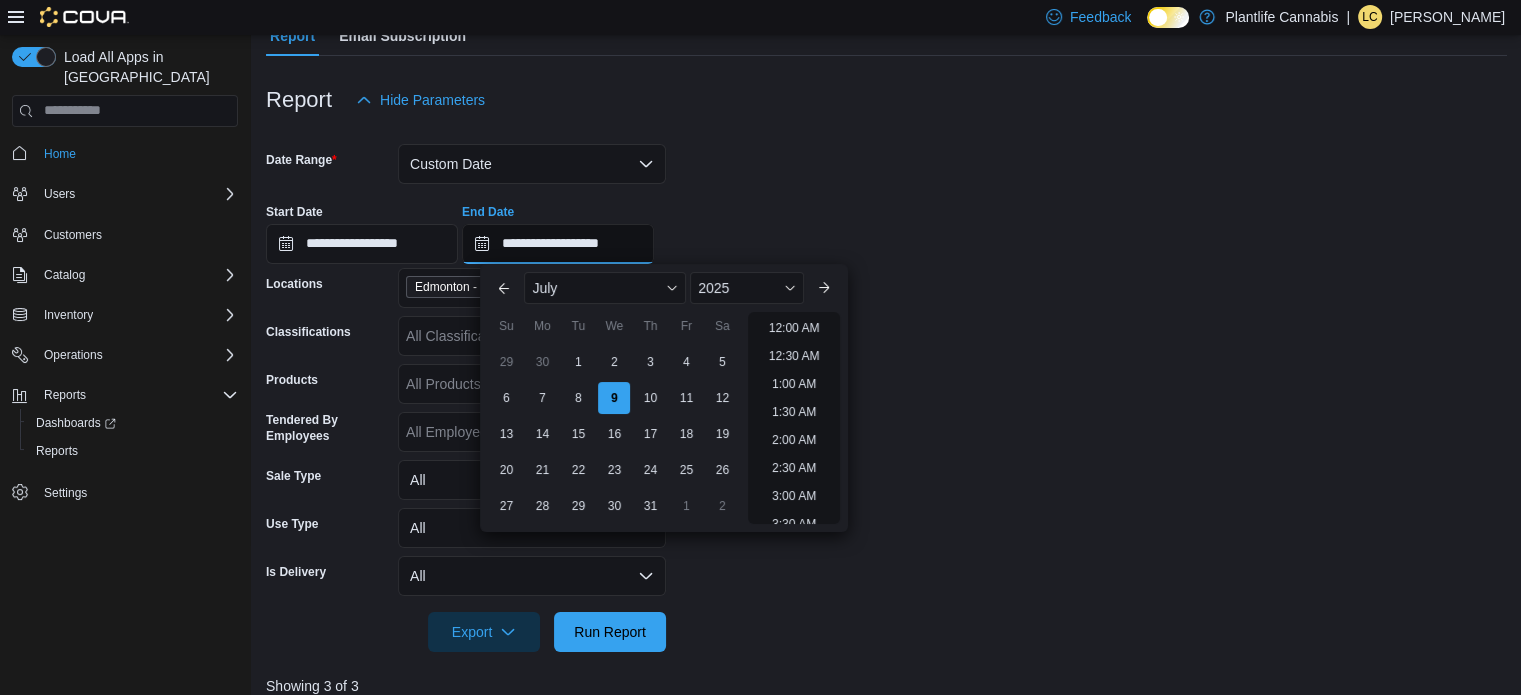 click on "**********" at bounding box center (558, 244) 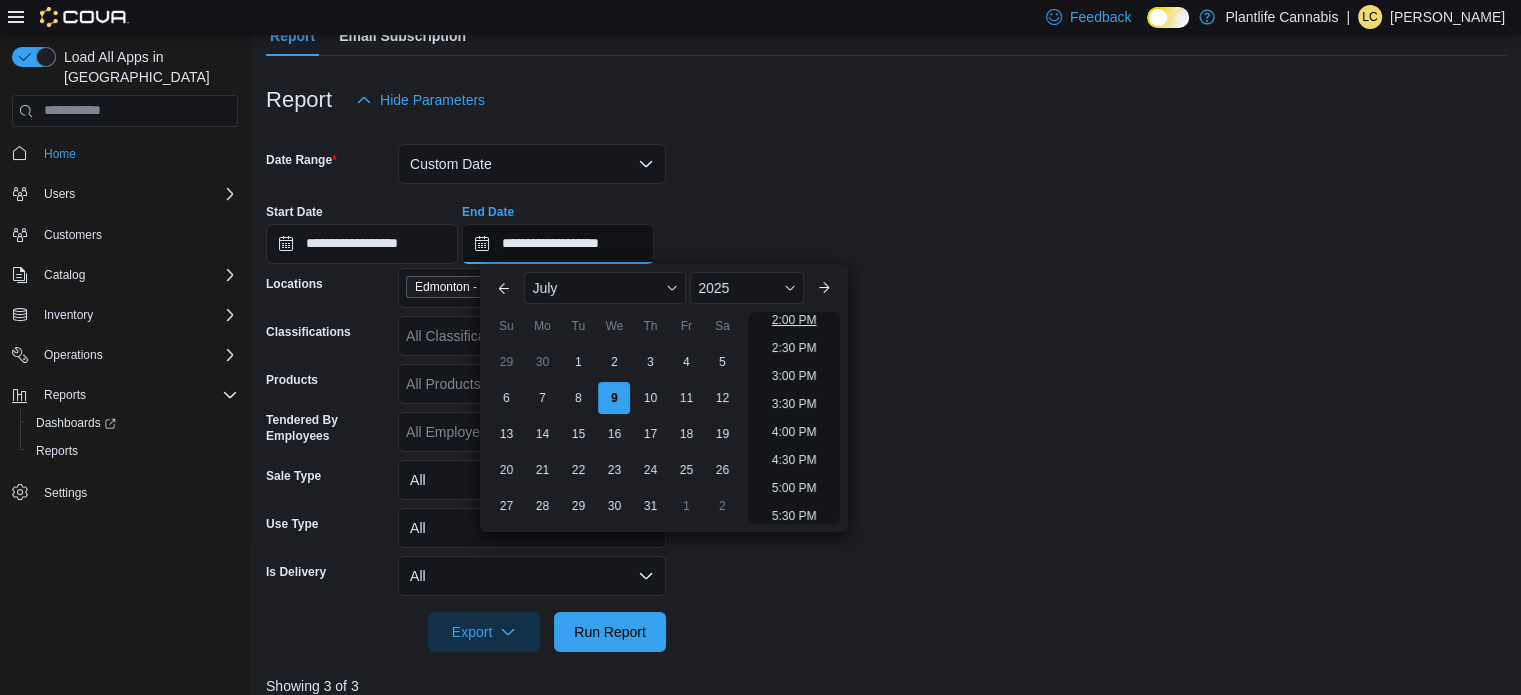 scroll, scrollTop: 736, scrollLeft: 0, axis: vertical 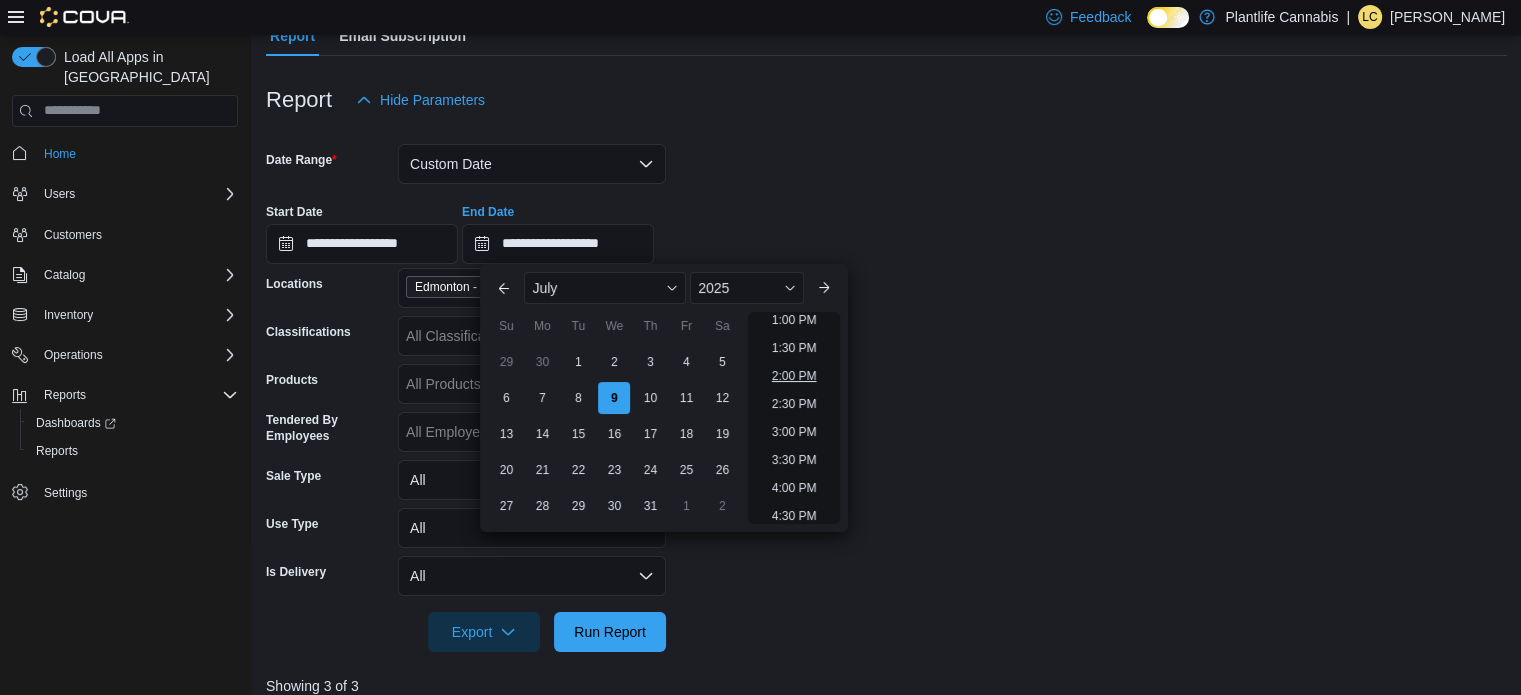 click on "2:00 PM" at bounding box center (794, 376) 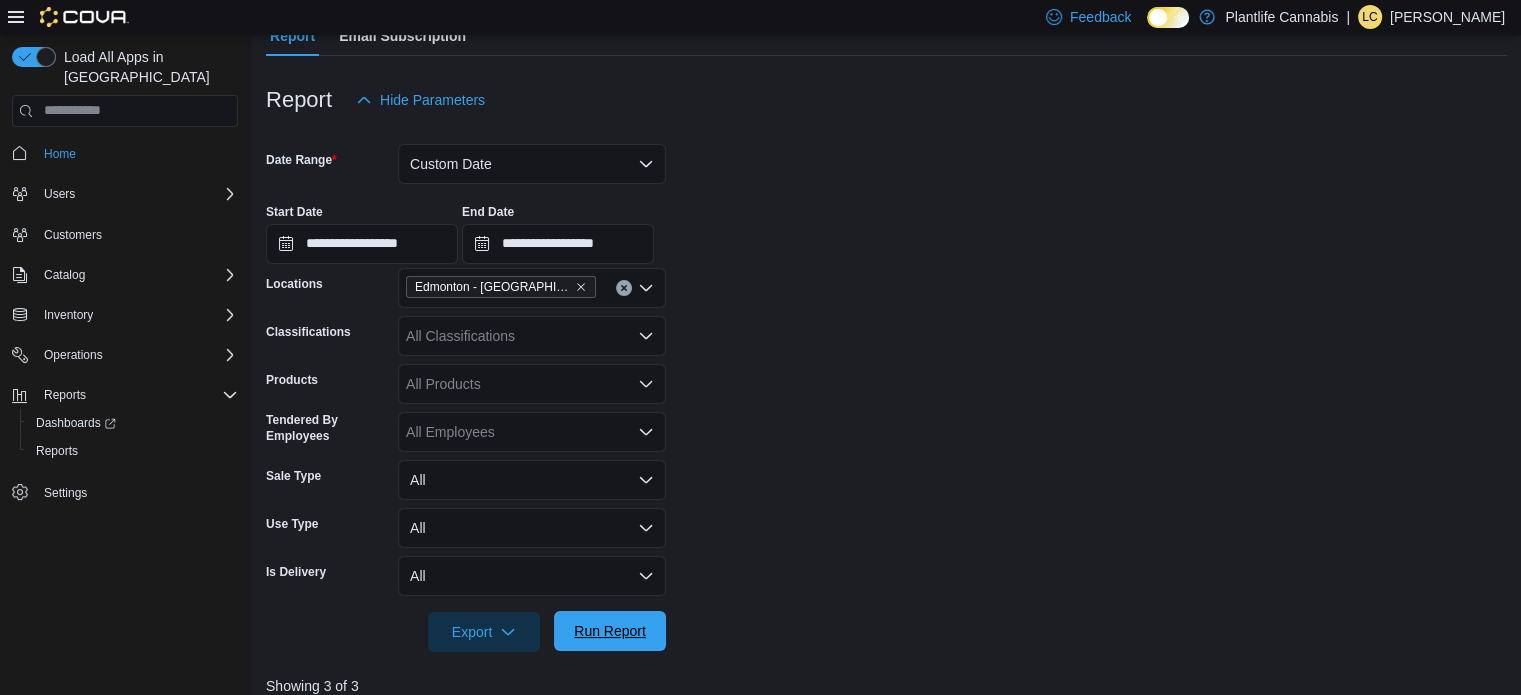 click on "Run Report" at bounding box center [610, 631] 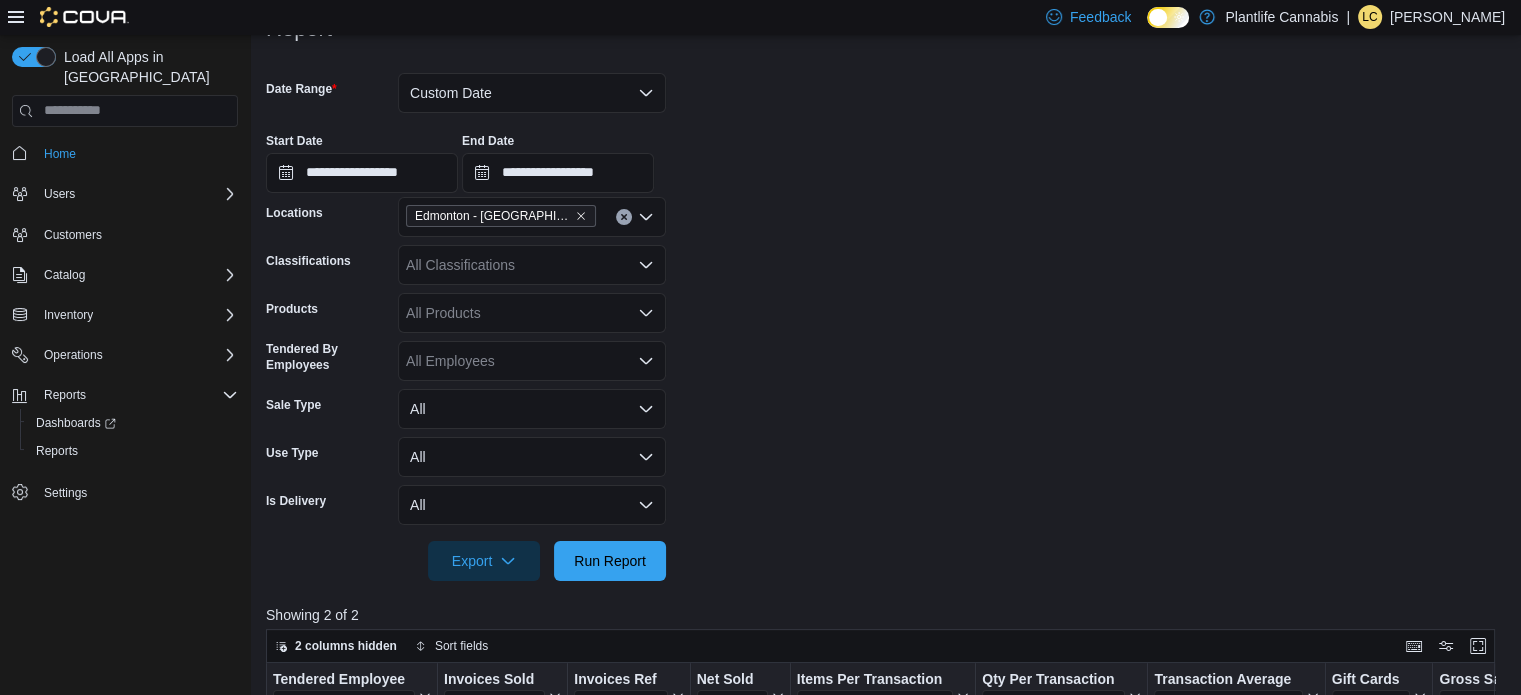 scroll, scrollTop: 201, scrollLeft: 0, axis: vertical 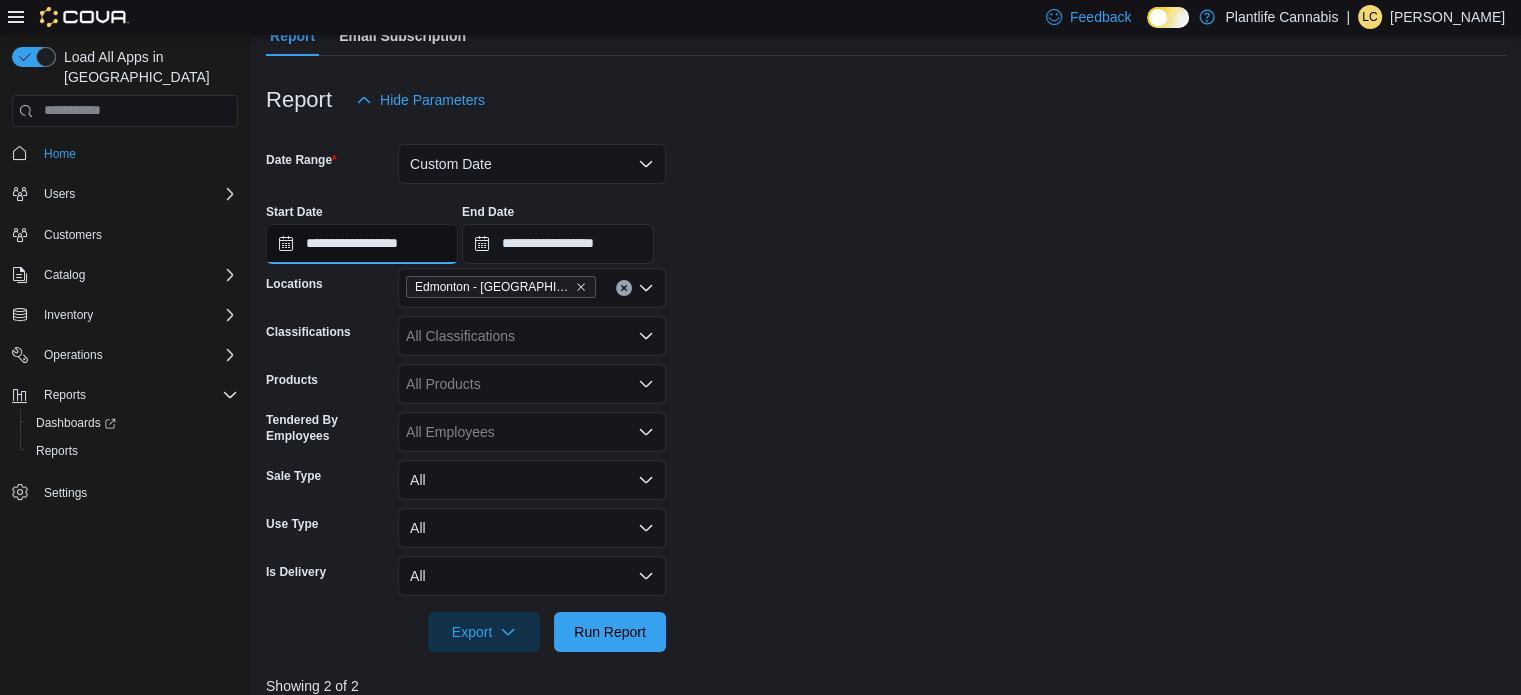 click on "**********" at bounding box center (362, 244) 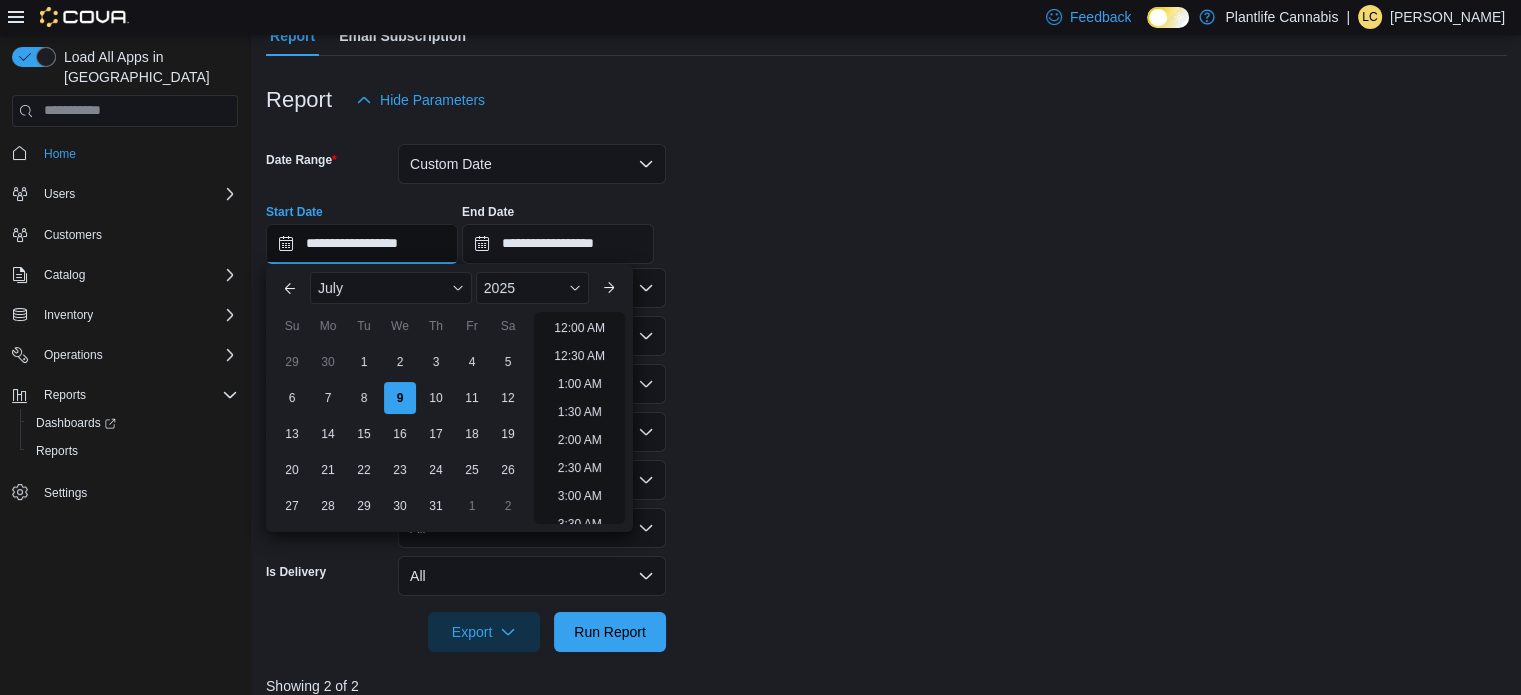 scroll, scrollTop: 790, scrollLeft: 0, axis: vertical 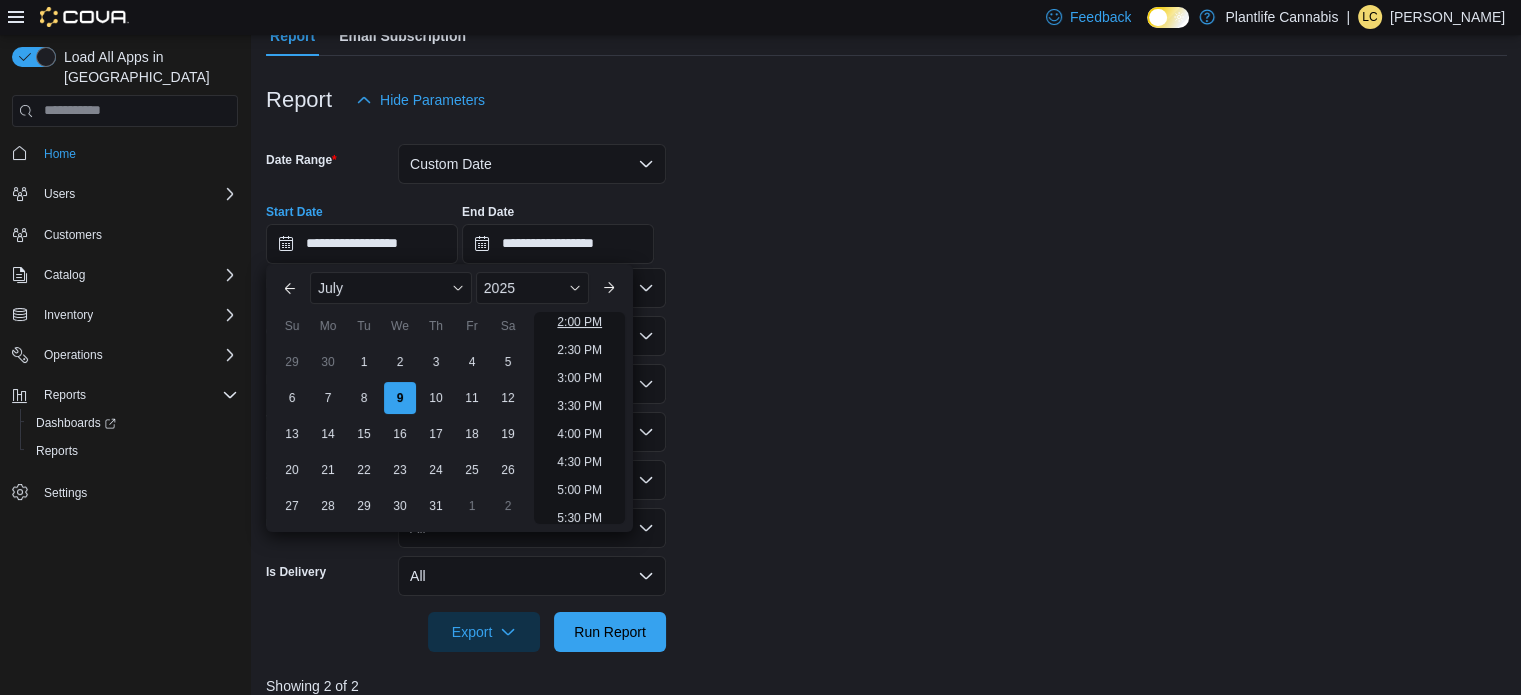 click on "2:00 PM" at bounding box center [579, 322] 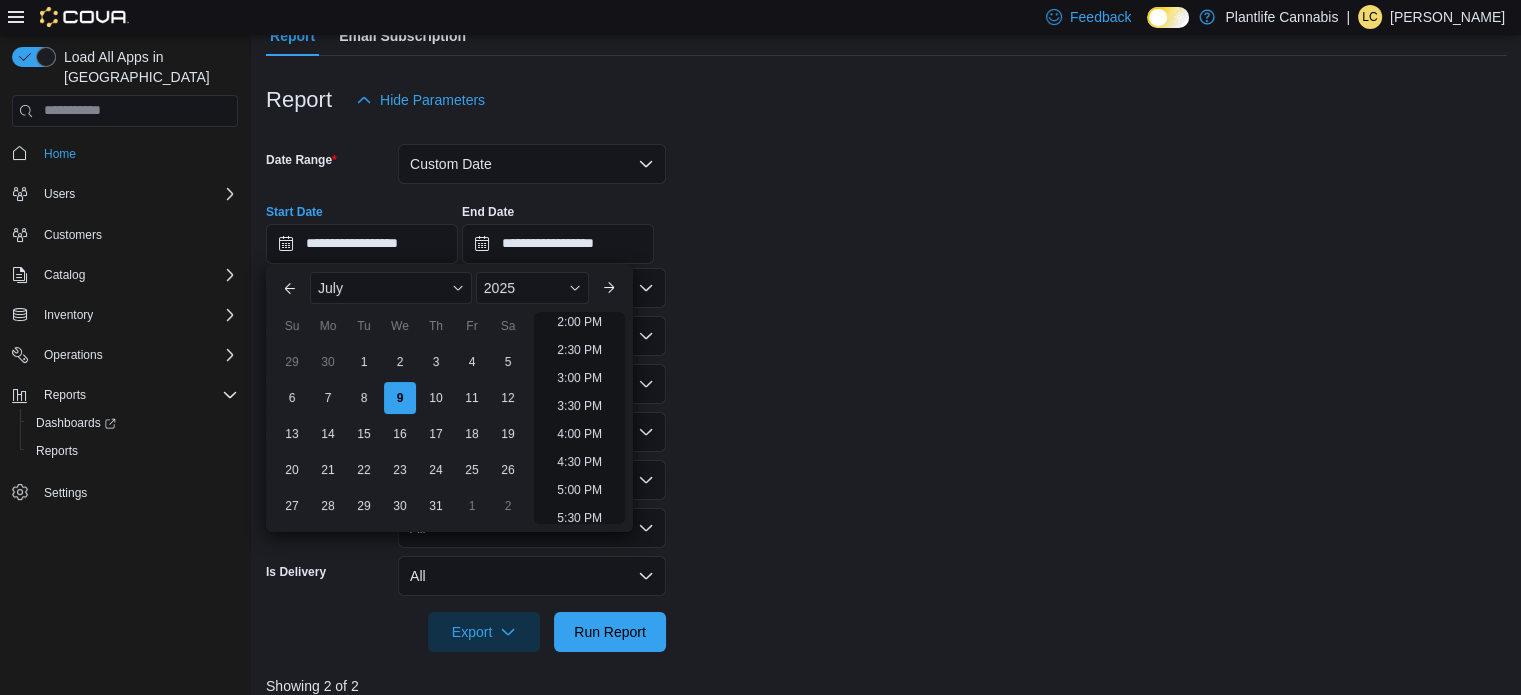 type on "**********" 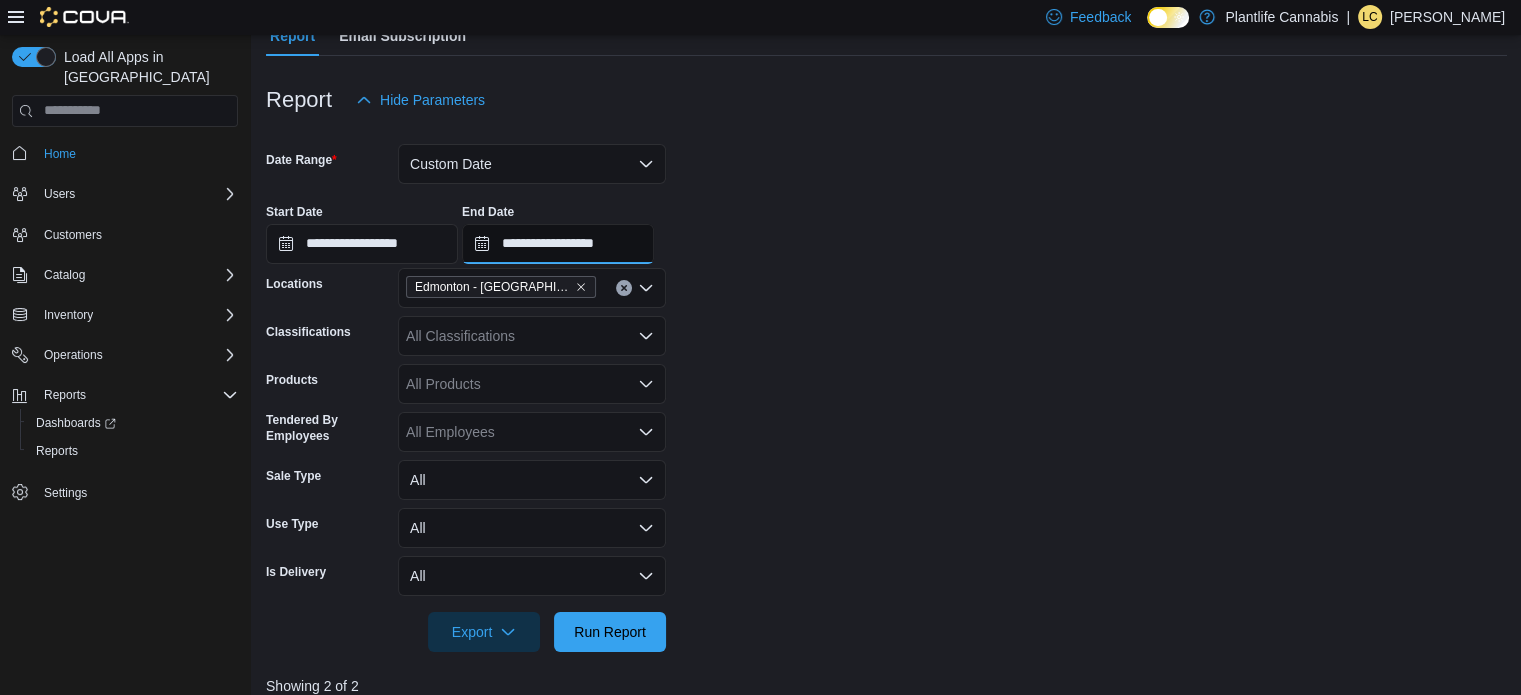 click on "**********" at bounding box center (558, 244) 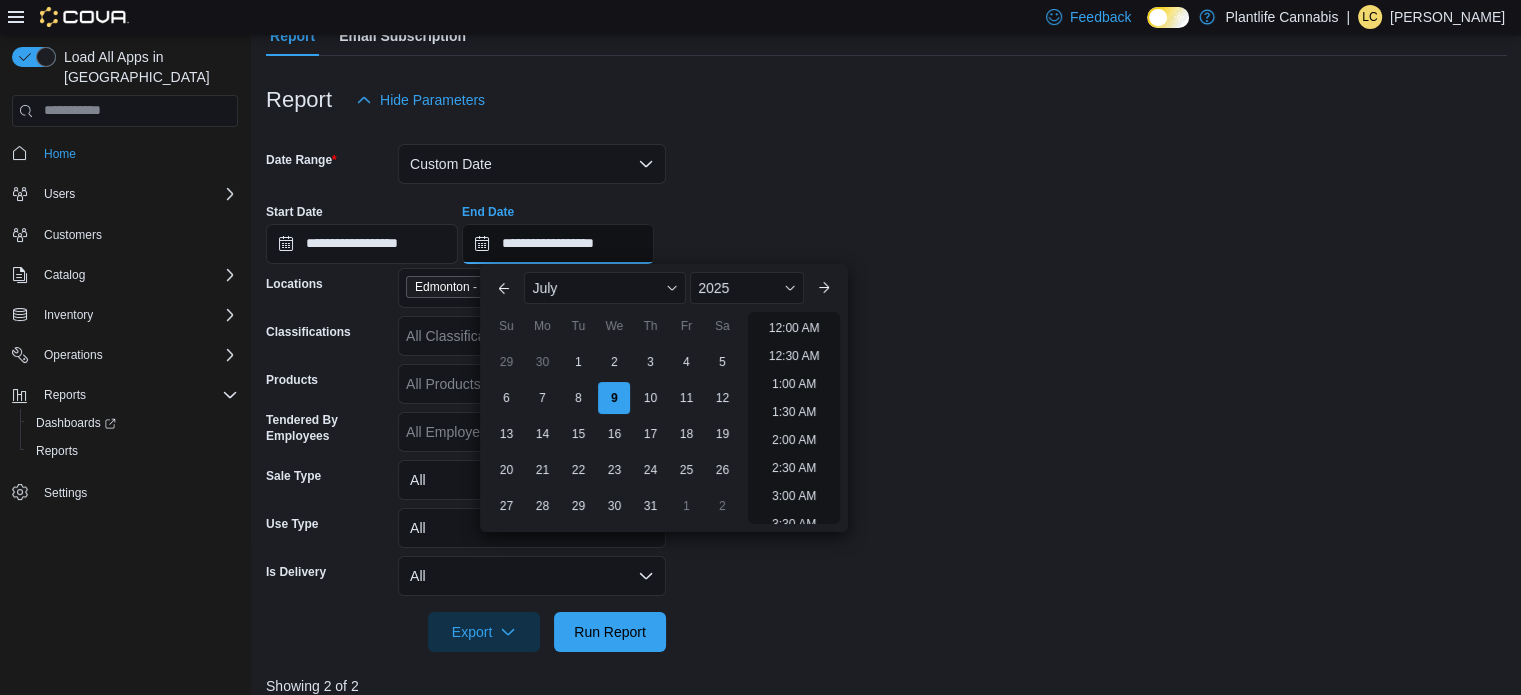scroll, scrollTop: 846, scrollLeft: 0, axis: vertical 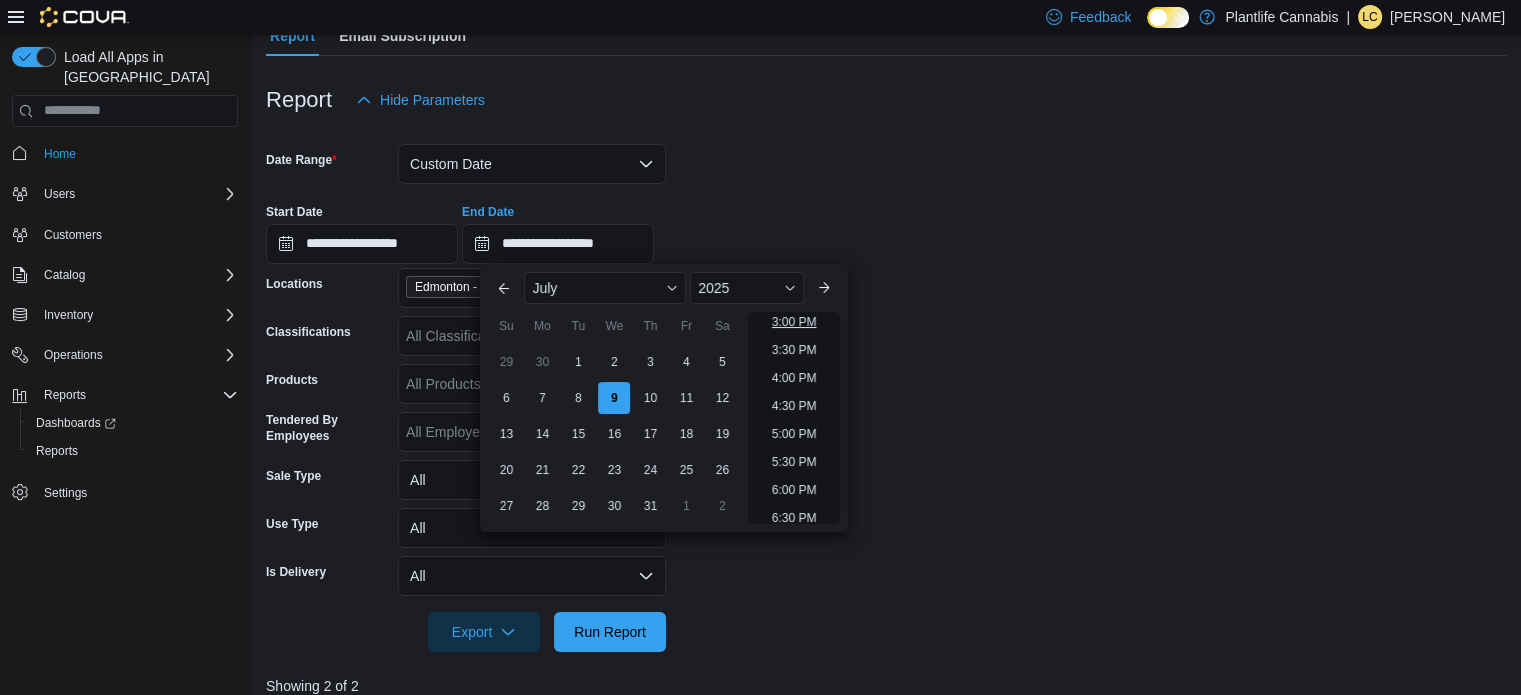 click on "3:00 PM" at bounding box center (794, 322) 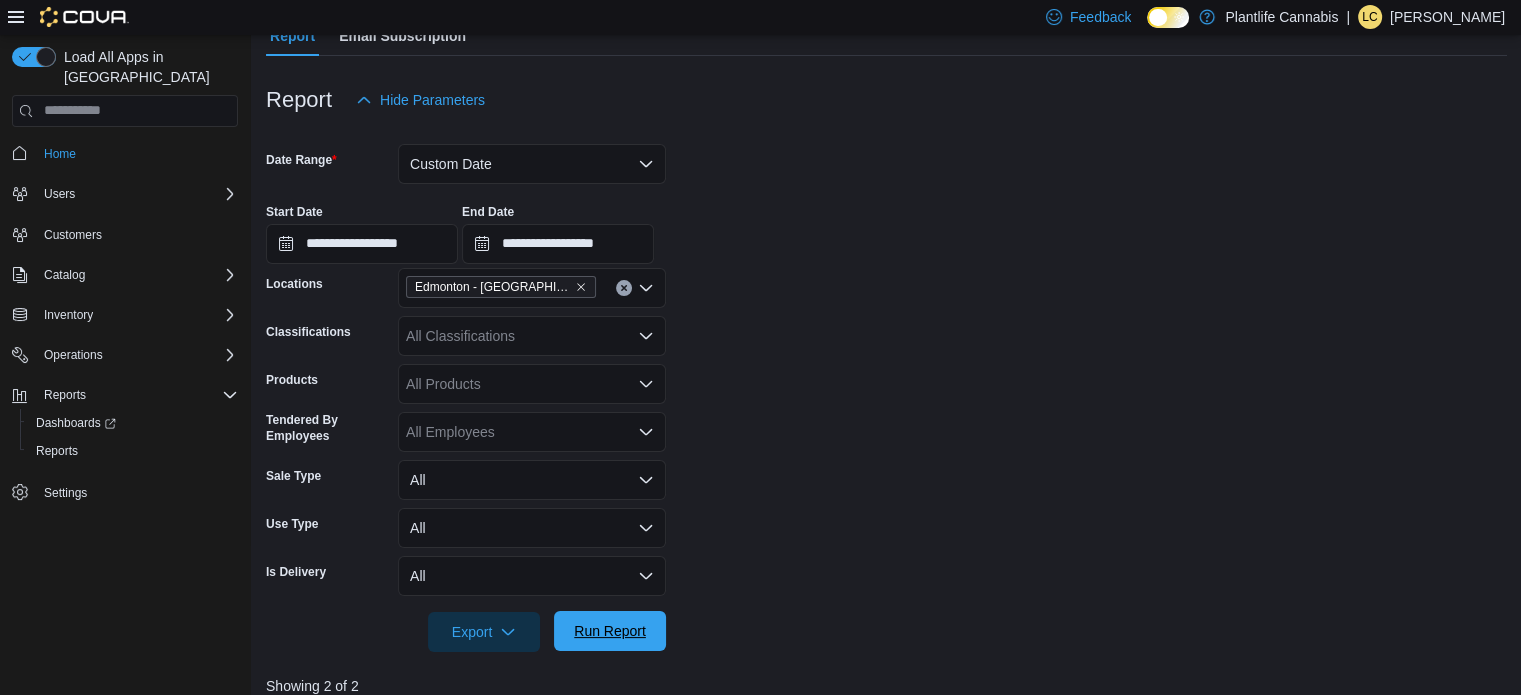 click on "Run Report" at bounding box center [610, 631] 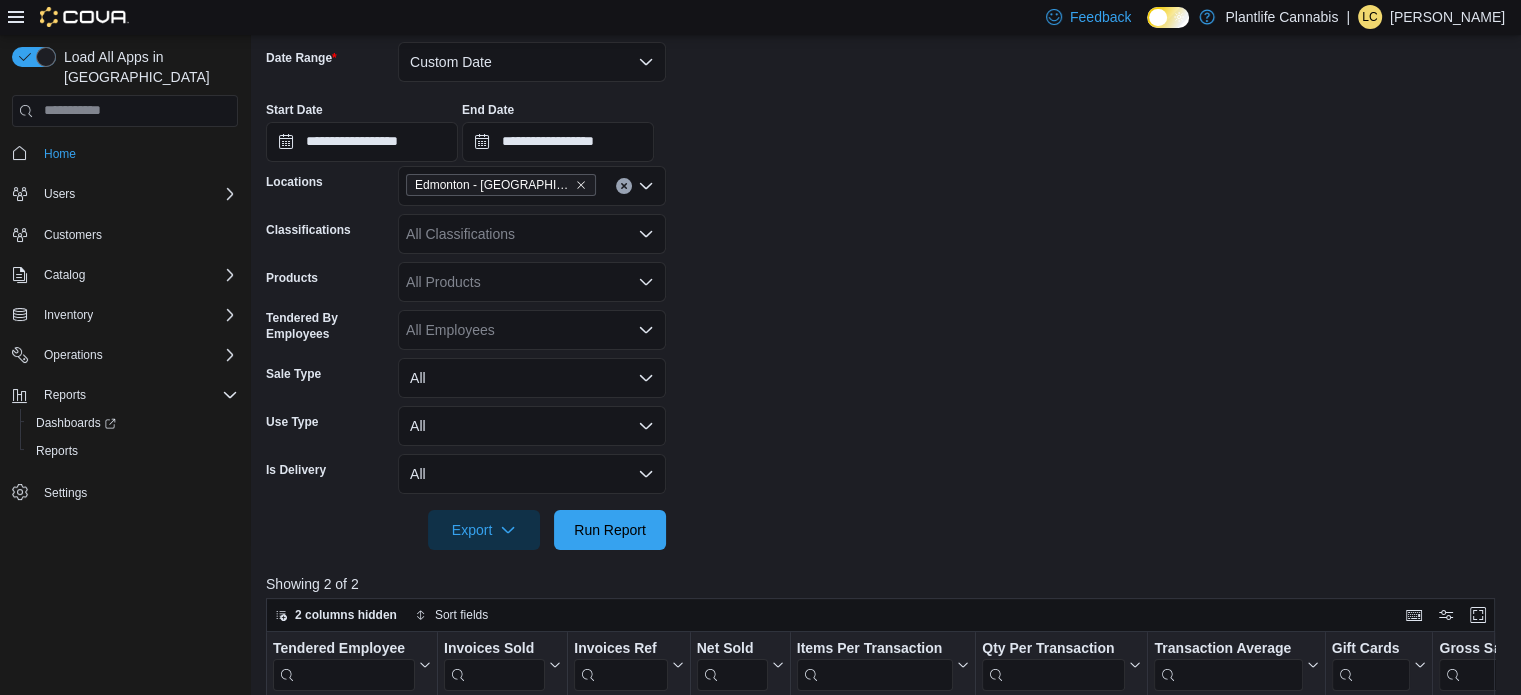 scroll, scrollTop: 301, scrollLeft: 0, axis: vertical 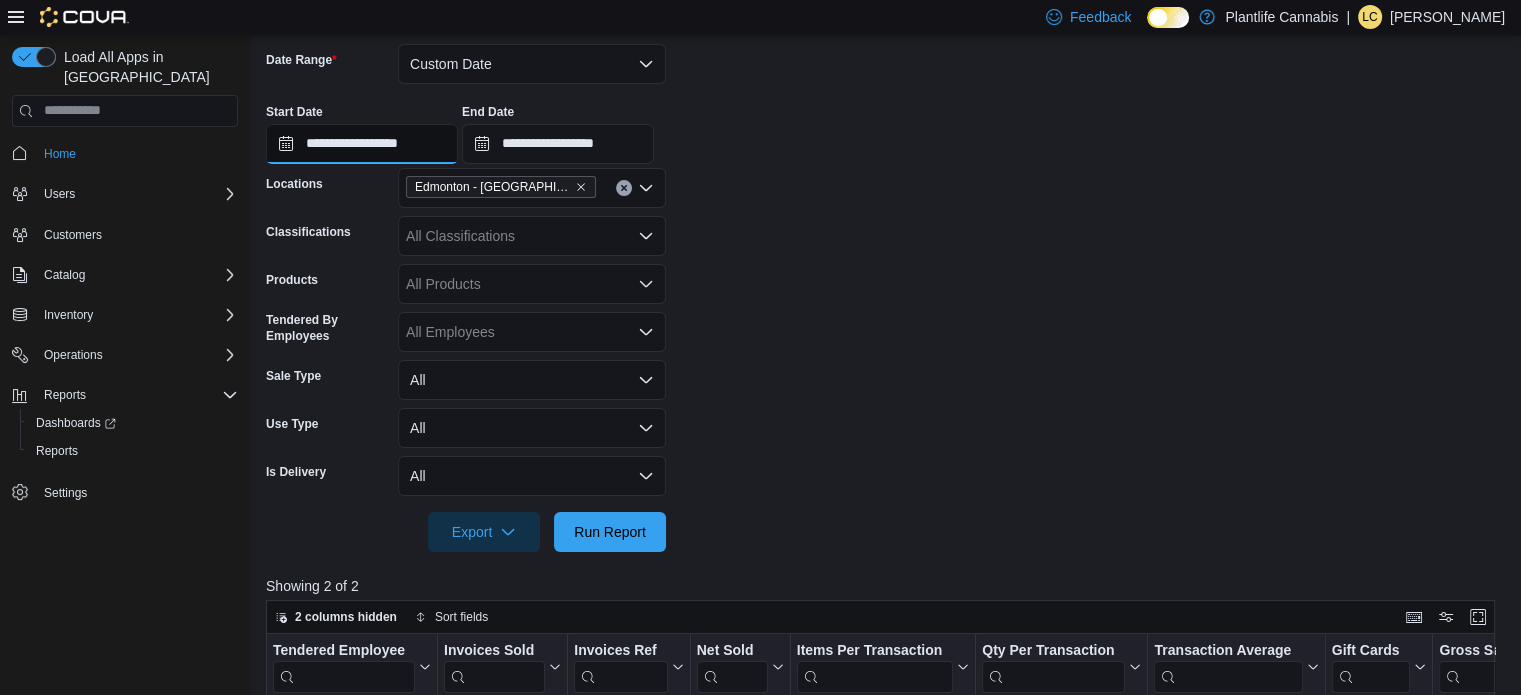 click on "**********" at bounding box center [362, 144] 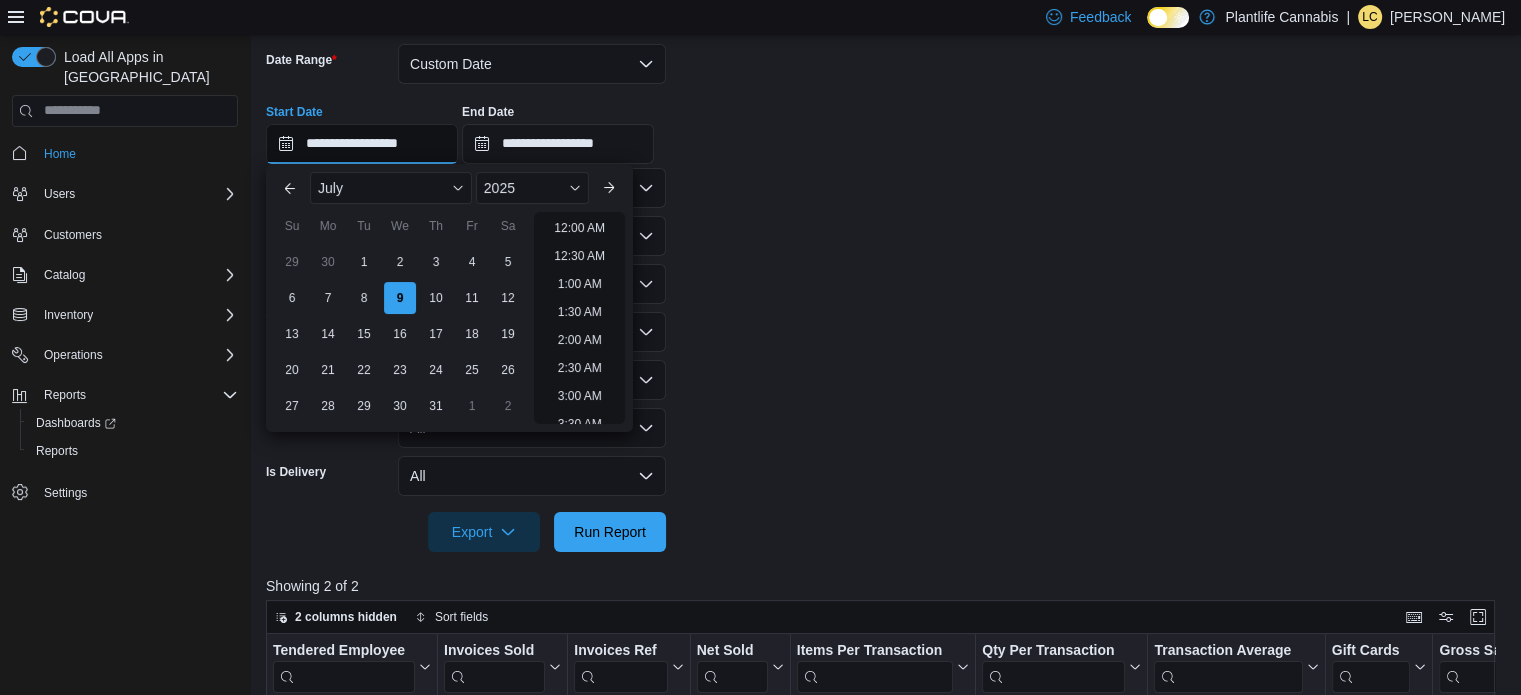 scroll, scrollTop: 846, scrollLeft: 0, axis: vertical 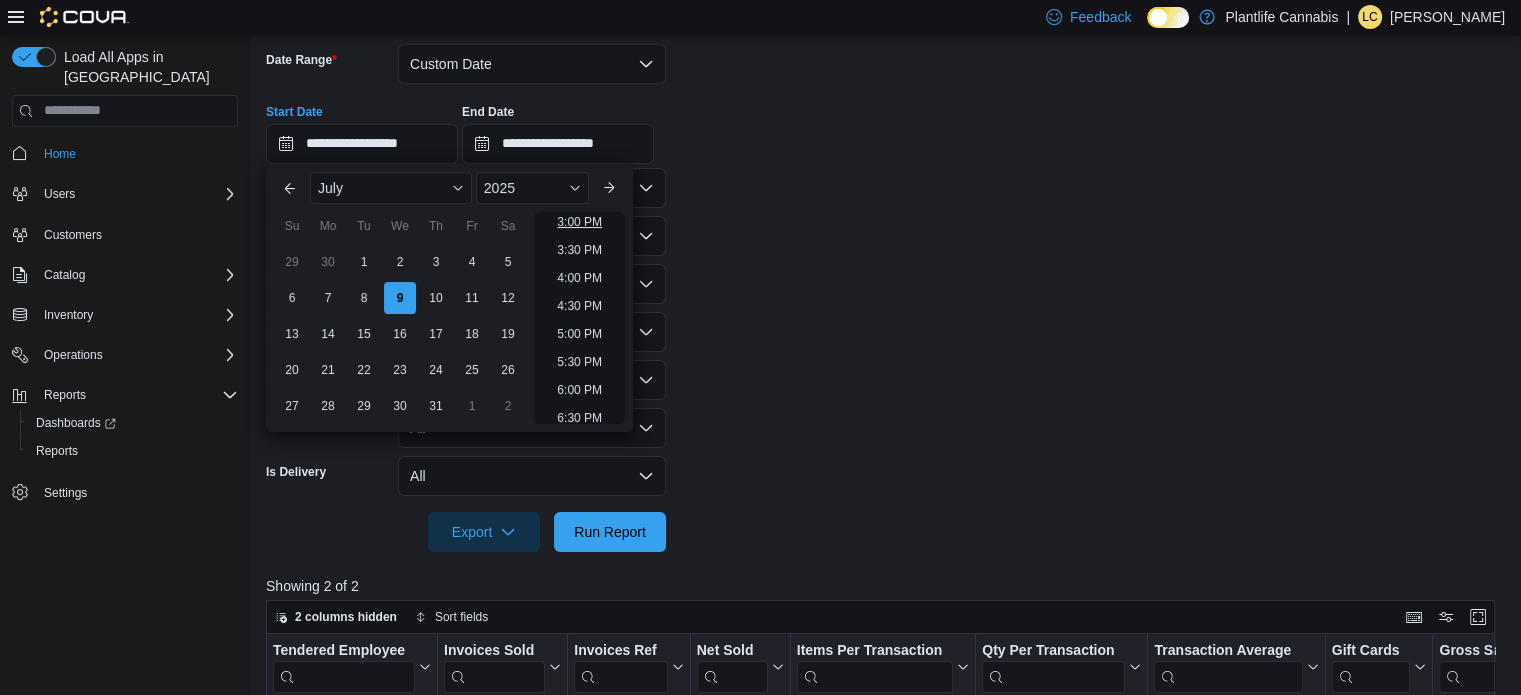 click on "3:00 PM" at bounding box center (579, 222) 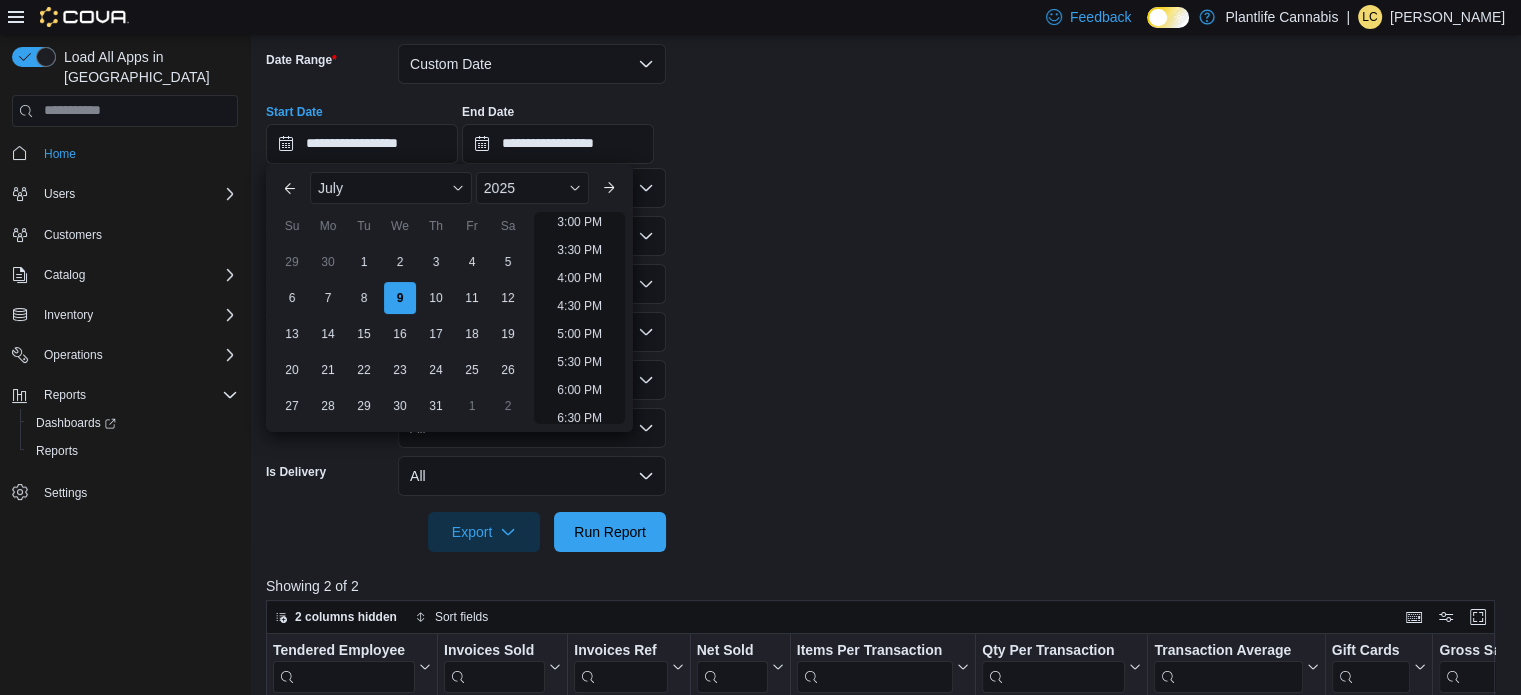 type on "**********" 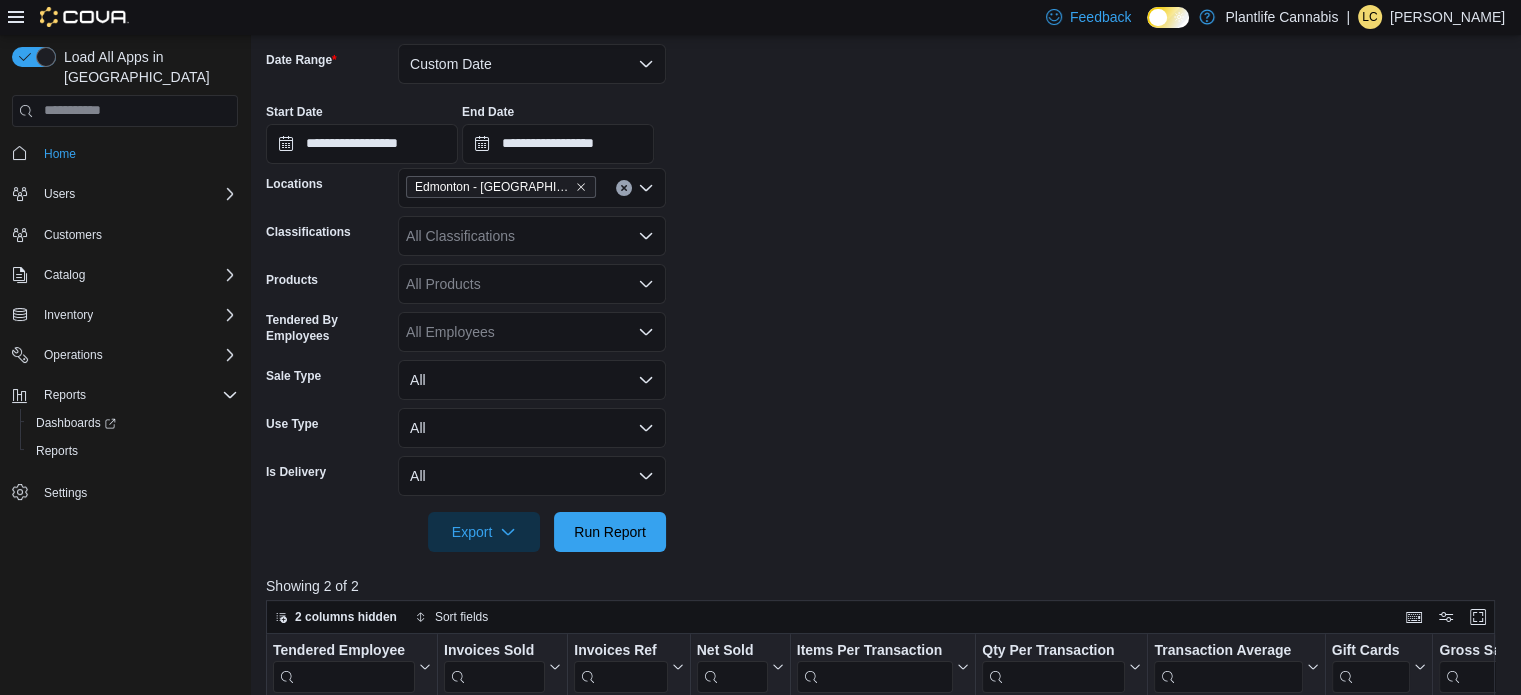 click at bounding box center [886, 166] 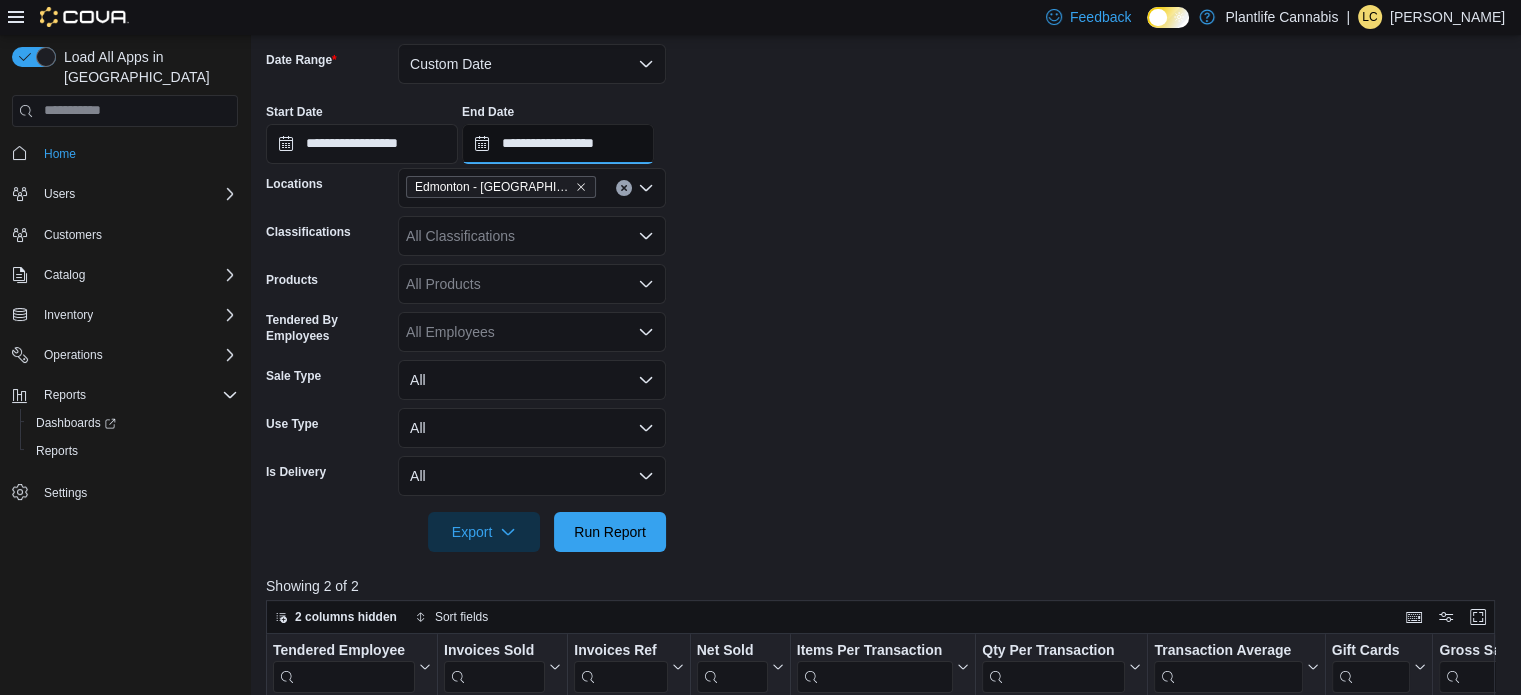 click on "**********" at bounding box center [558, 144] 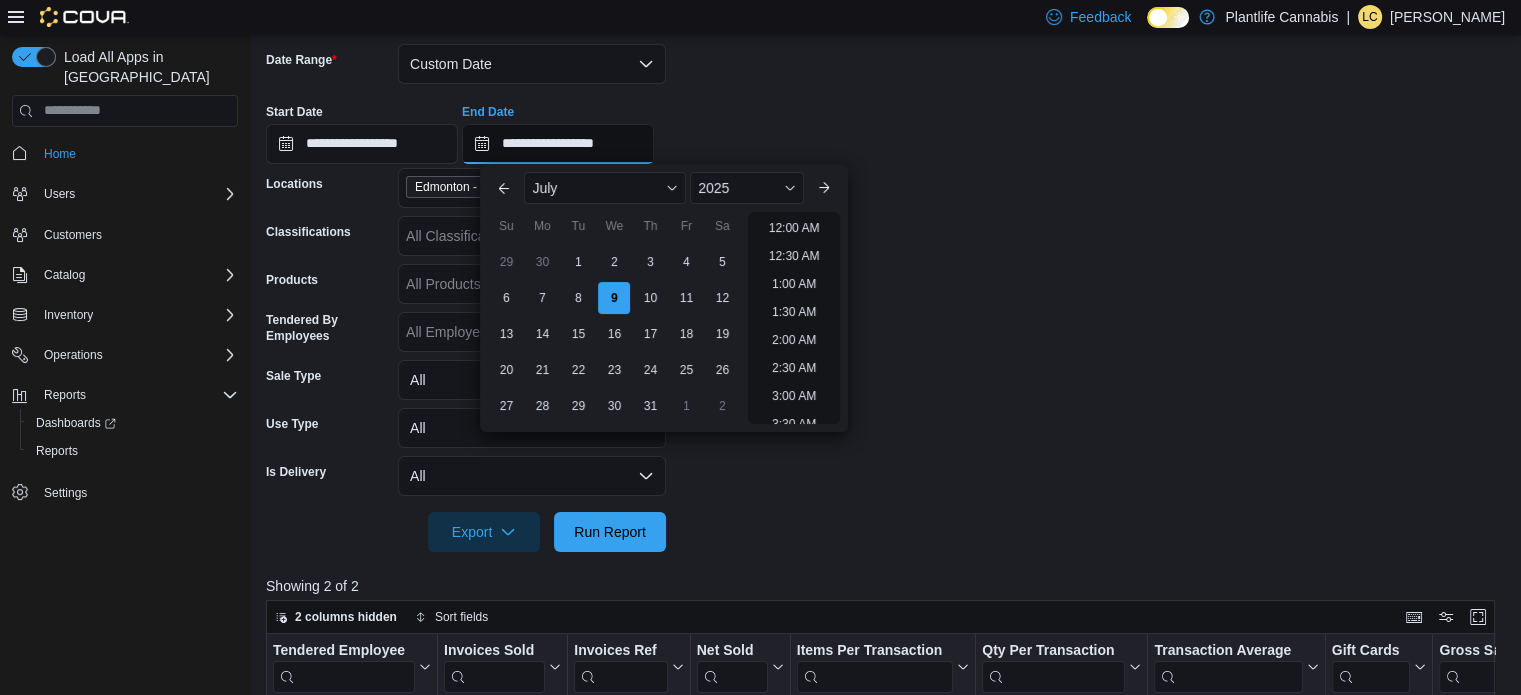 scroll, scrollTop: 902, scrollLeft: 0, axis: vertical 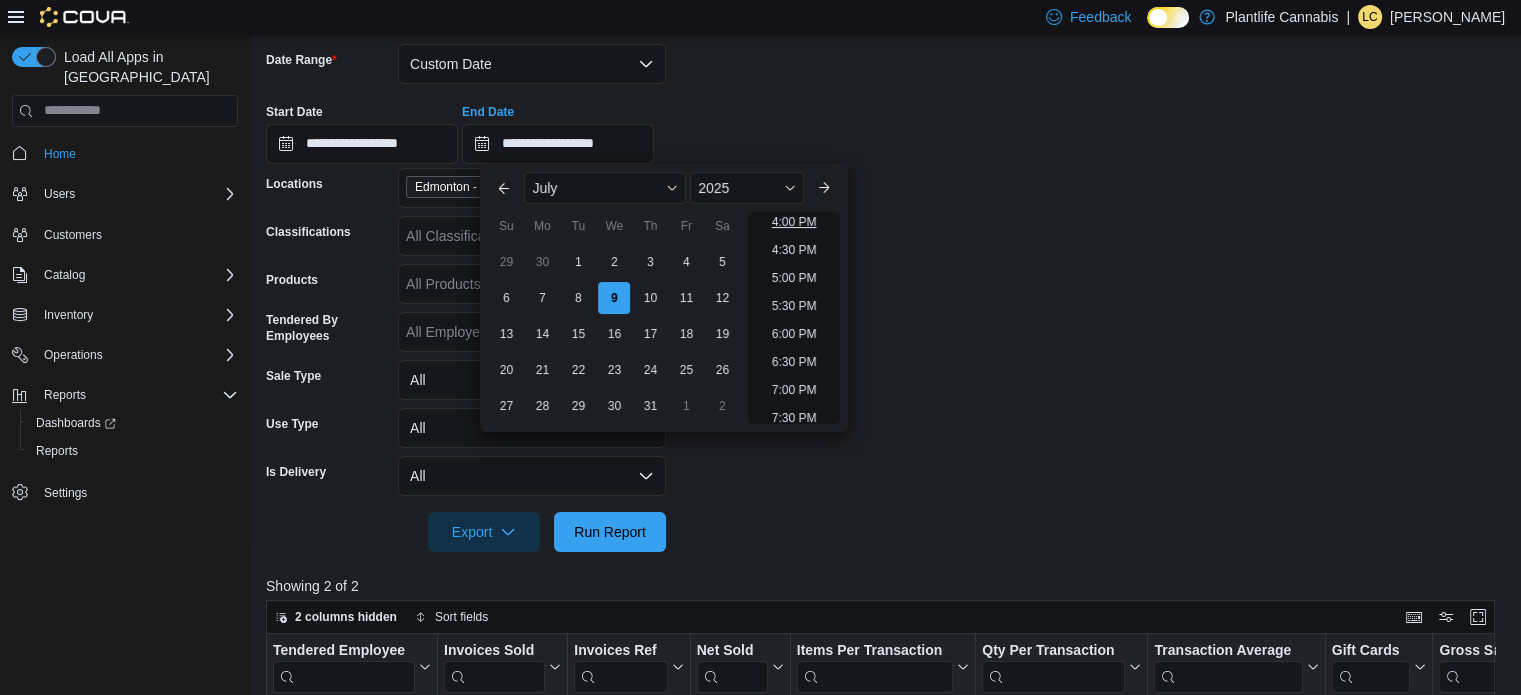 click on "4:00 PM" at bounding box center (794, 222) 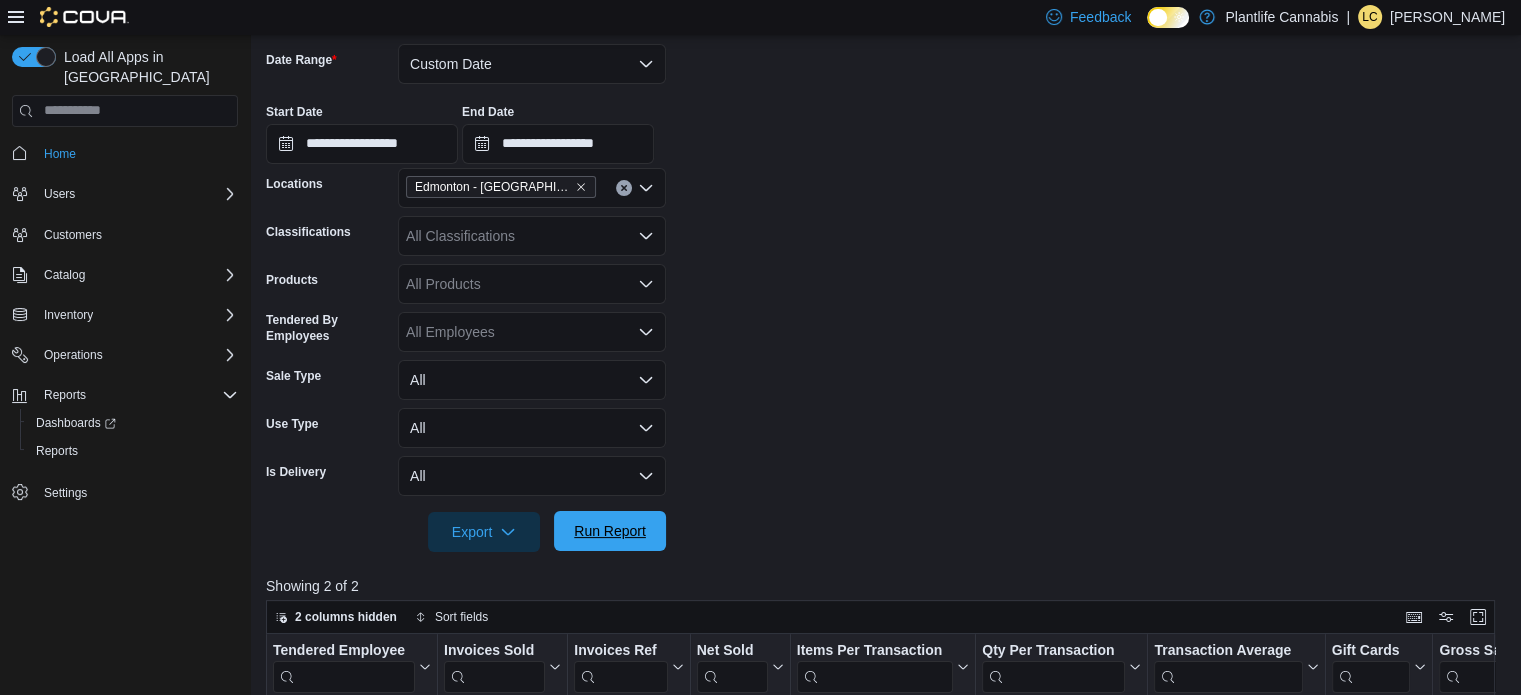 click on "Run Report" at bounding box center (610, 531) 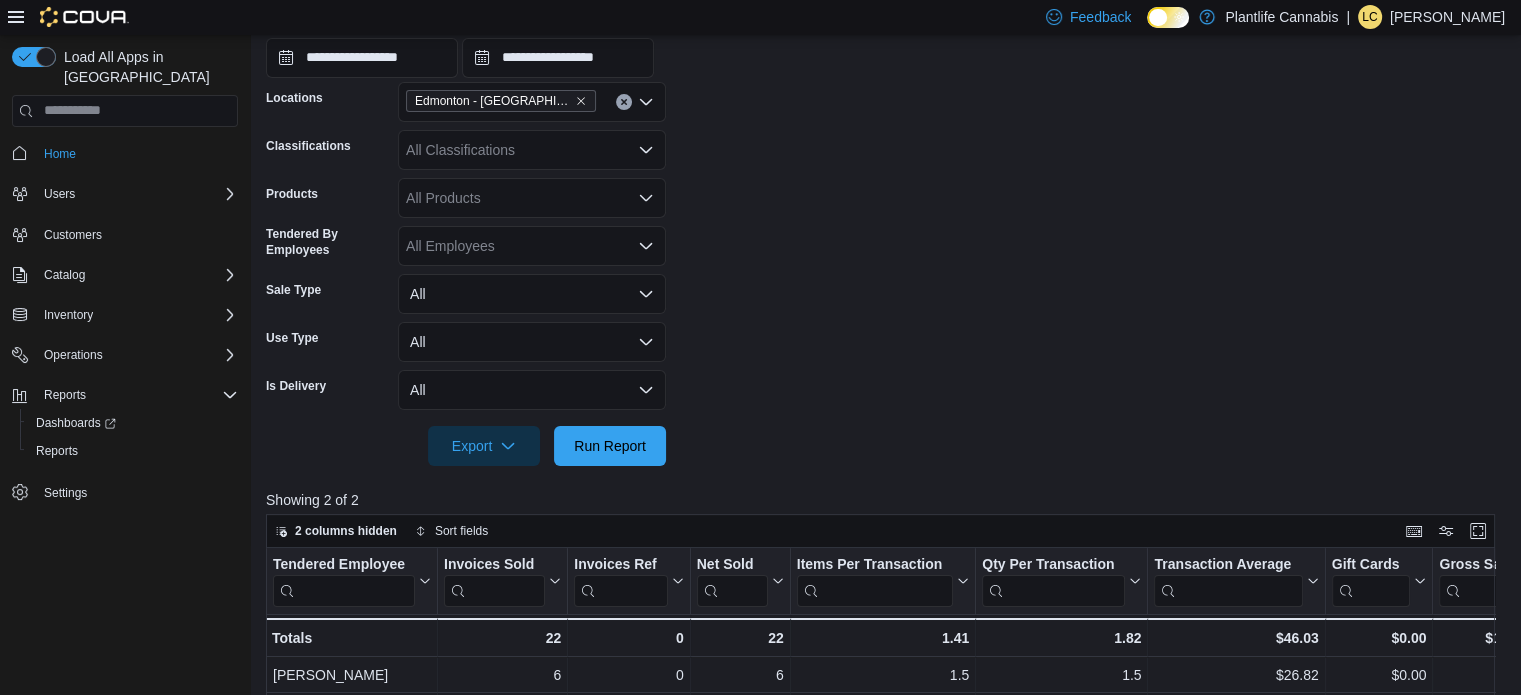 scroll, scrollTop: 301, scrollLeft: 0, axis: vertical 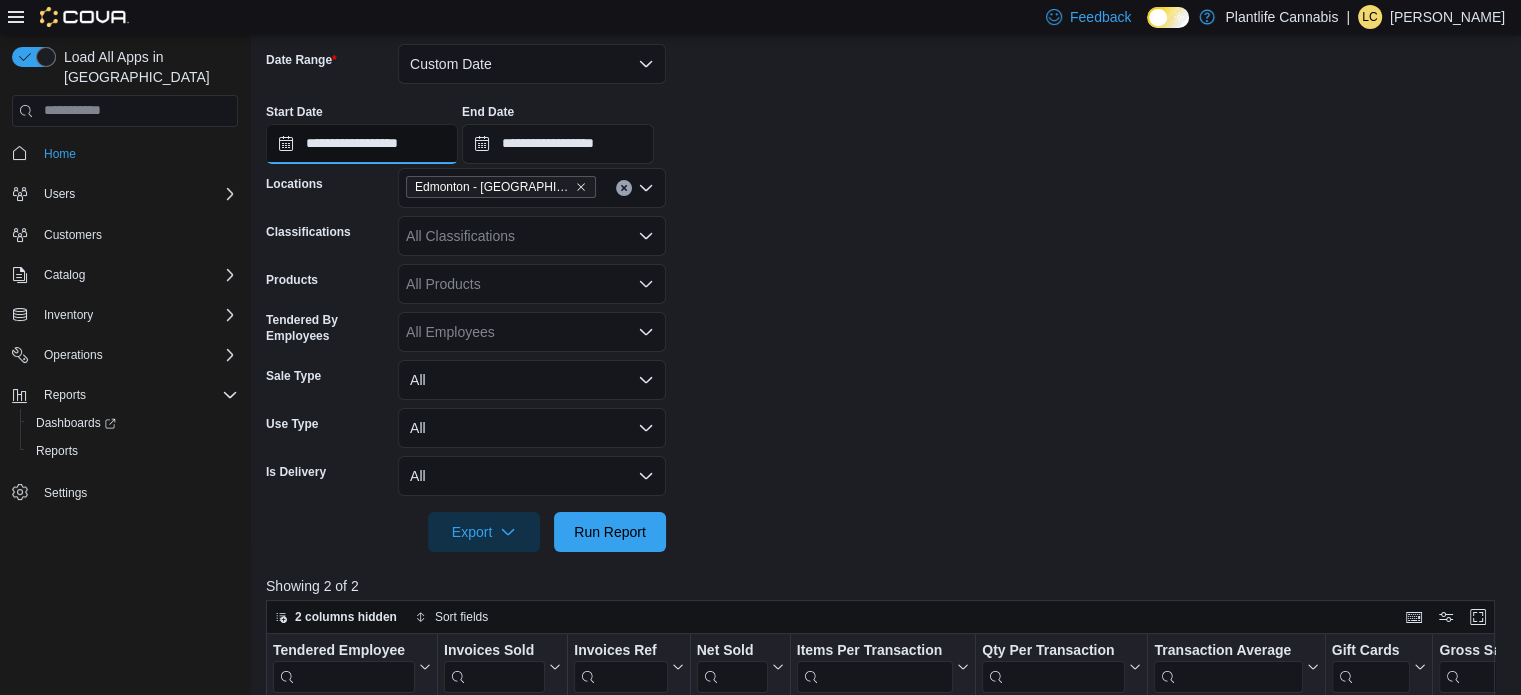 click on "**********" at bounding box center [362, 144] 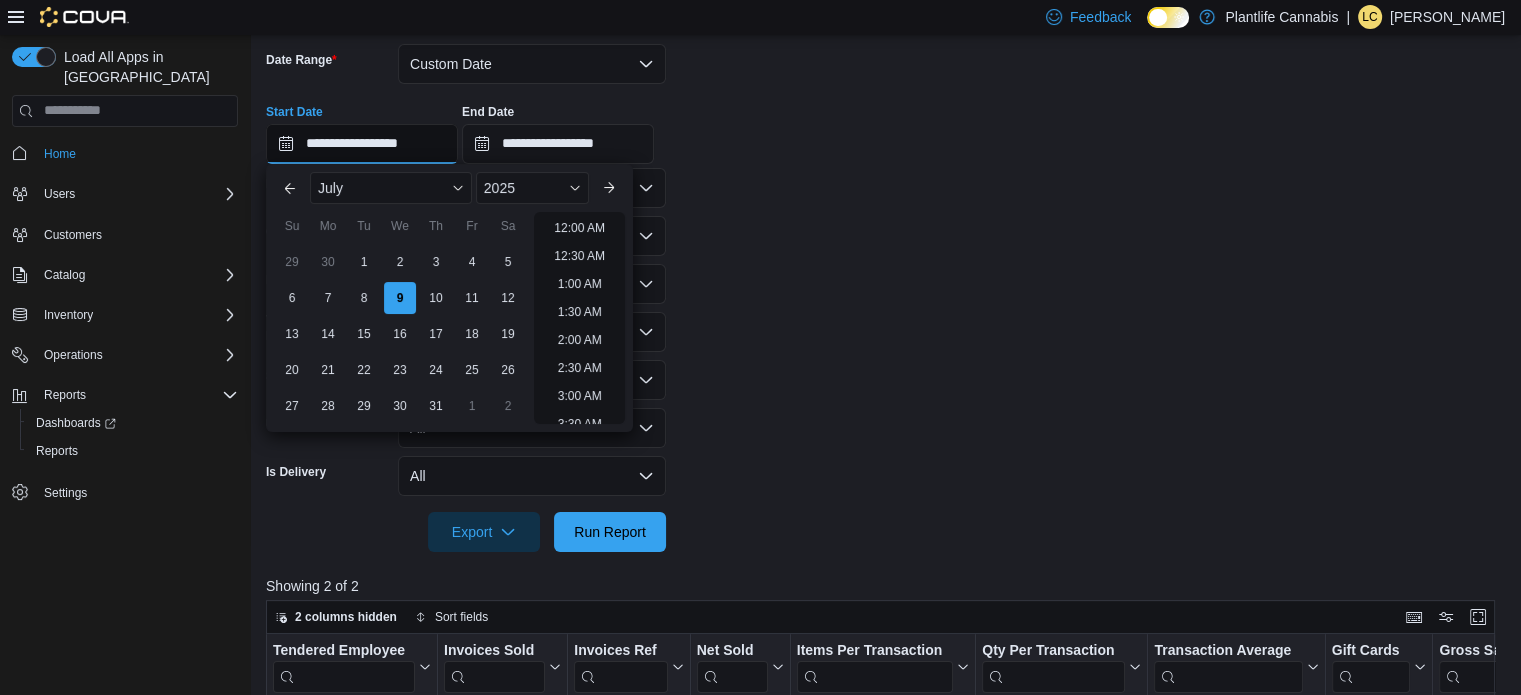 scroll, scrollTop: 902, scrollLeft: 0, axis: vertical 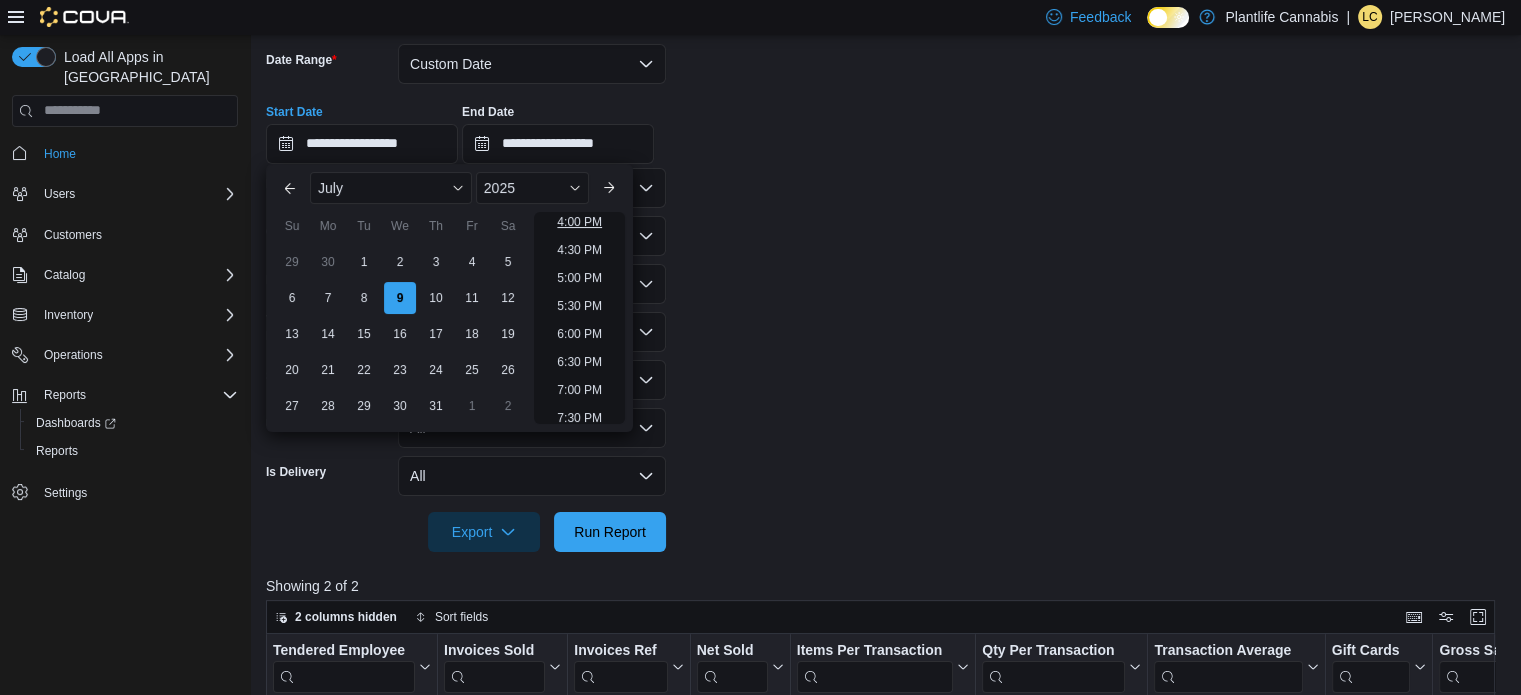 click on "4:00 PM" at bounding box center [579, 222] 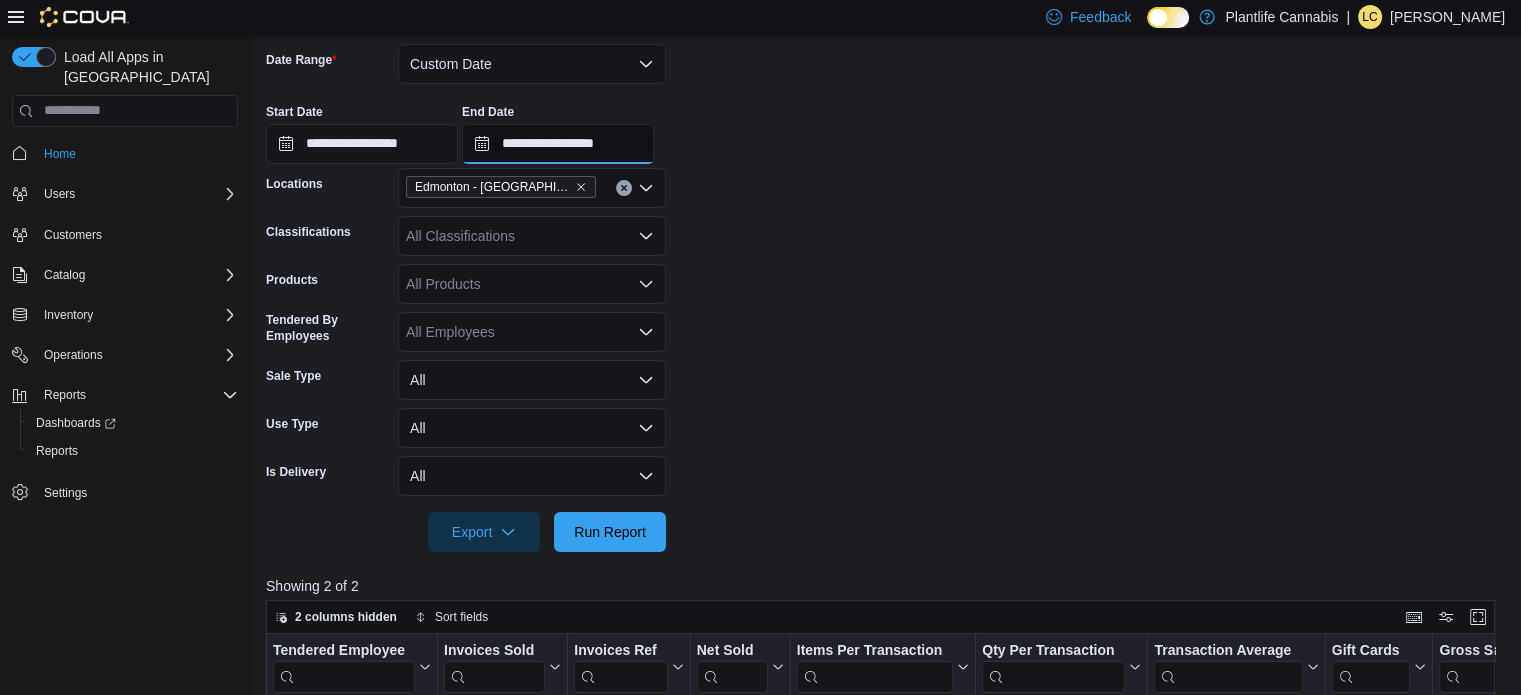 click on "**********" at bounding box center [558, 144] 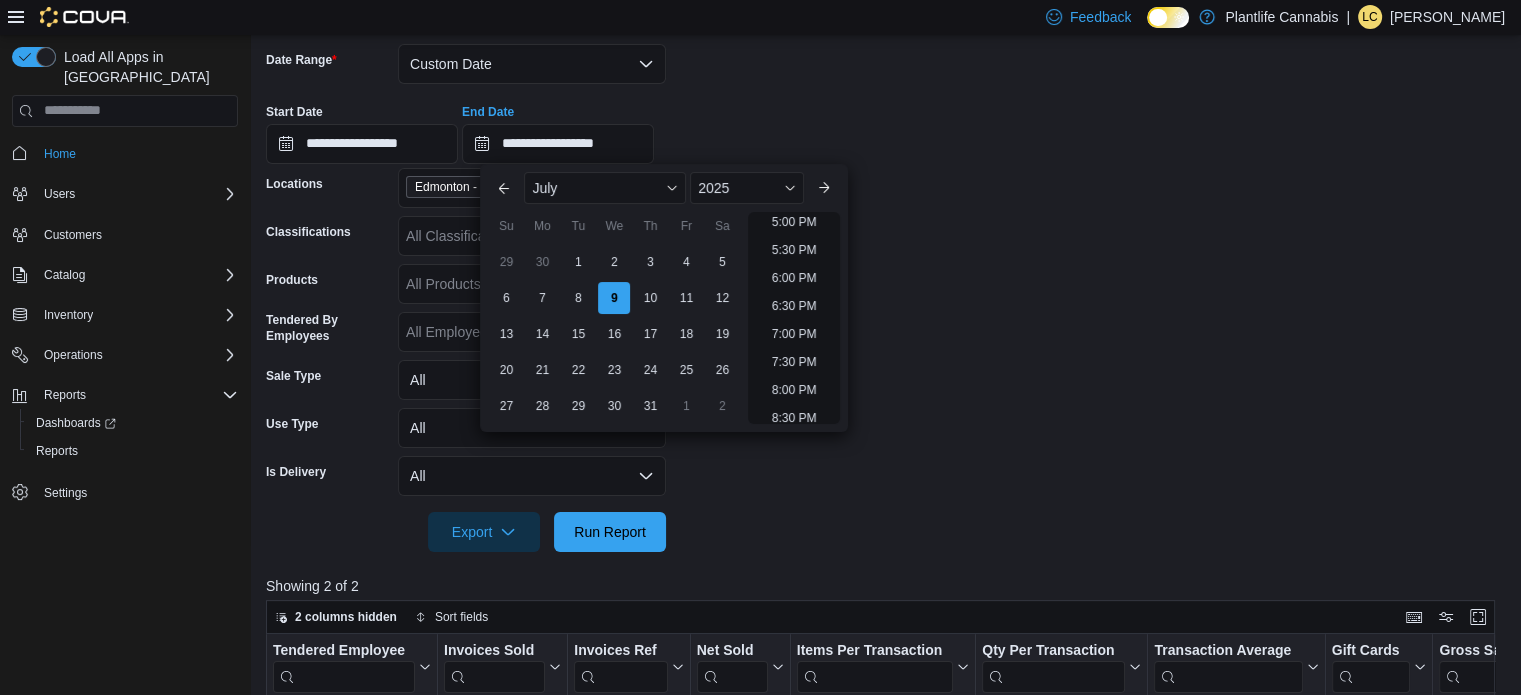 click on "12:00 AM 12:30 AM 1:00 AM 1:30 AM 2:00 AM 2:30 AM 3:00 AM 3:30 AM 4:00 AM 4:30 AM 5:00 AM 5:30 AM 6:00 AM 6:30 AM 7:00 AM 7:30 AM 8:00 AM 8:30 AM 9:00 AM 9:30 AM 10:00 AM 10:30 AM 11:00 AM 11:30 AM 12:00 PM 12:30 PM 1:00 PM 1:30 PM 2:00 PM 2:30 PM 3:00 PM 3:30 PM 4:00 PM 4:30 PM 5:00 PM 5:30 PM 6:00 PM 6:30 PM 7:00 PM 7:30 PM 8:00 PM 8:30 PM 9:00 PM 9:30 PM 10:00 PM 10:30 PM 11:00 PM 11:30 PM" at bounding box center [793, 318] 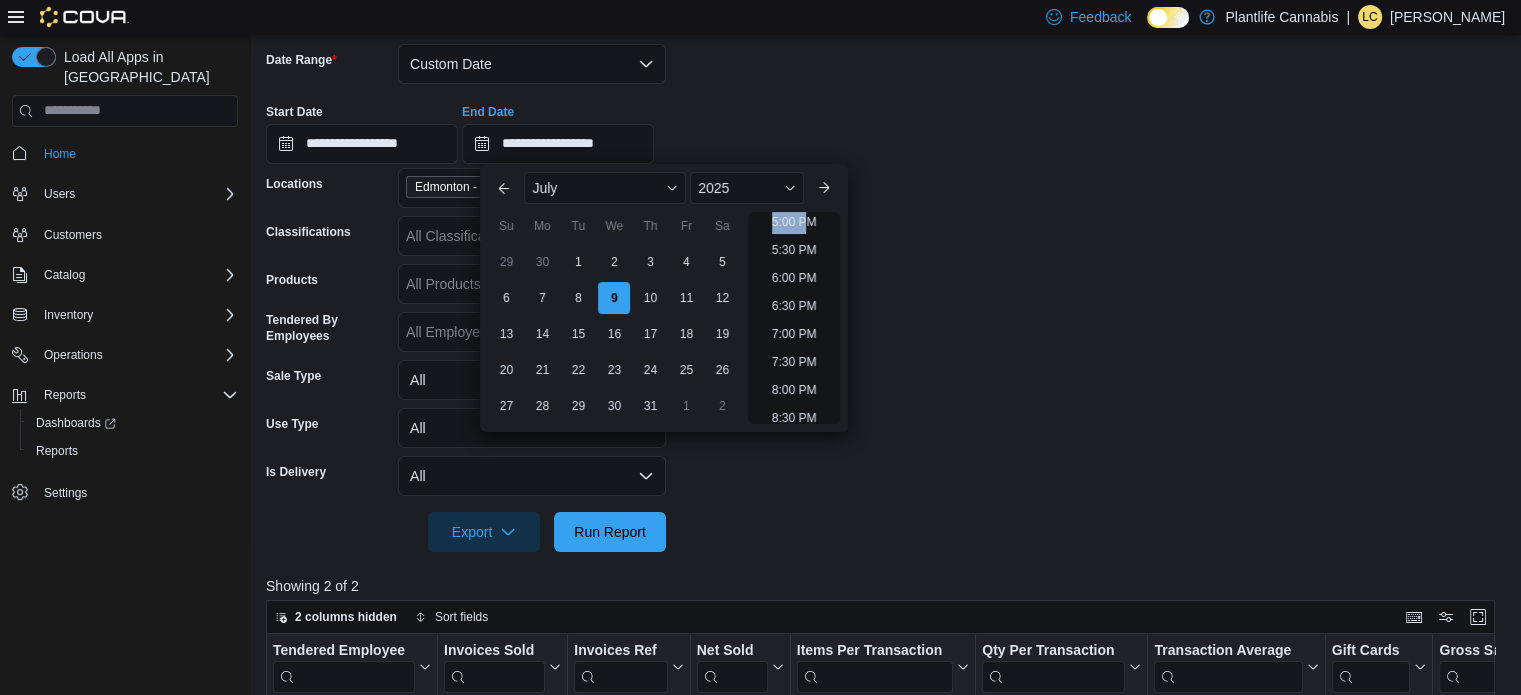 scroll, scrollTop: 917, scrollLeft: 0, axis: vertical 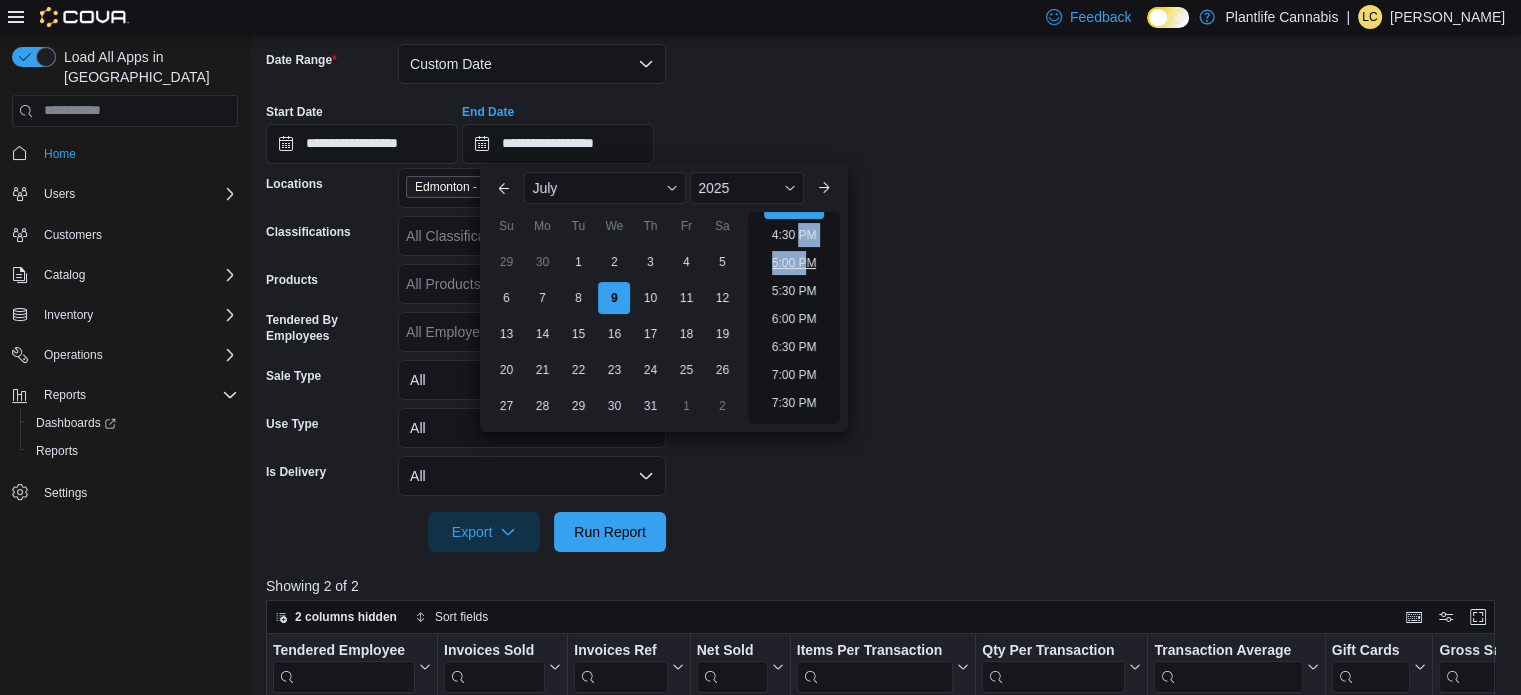 click on "5:00 PM" at bounding box center (794, 263) 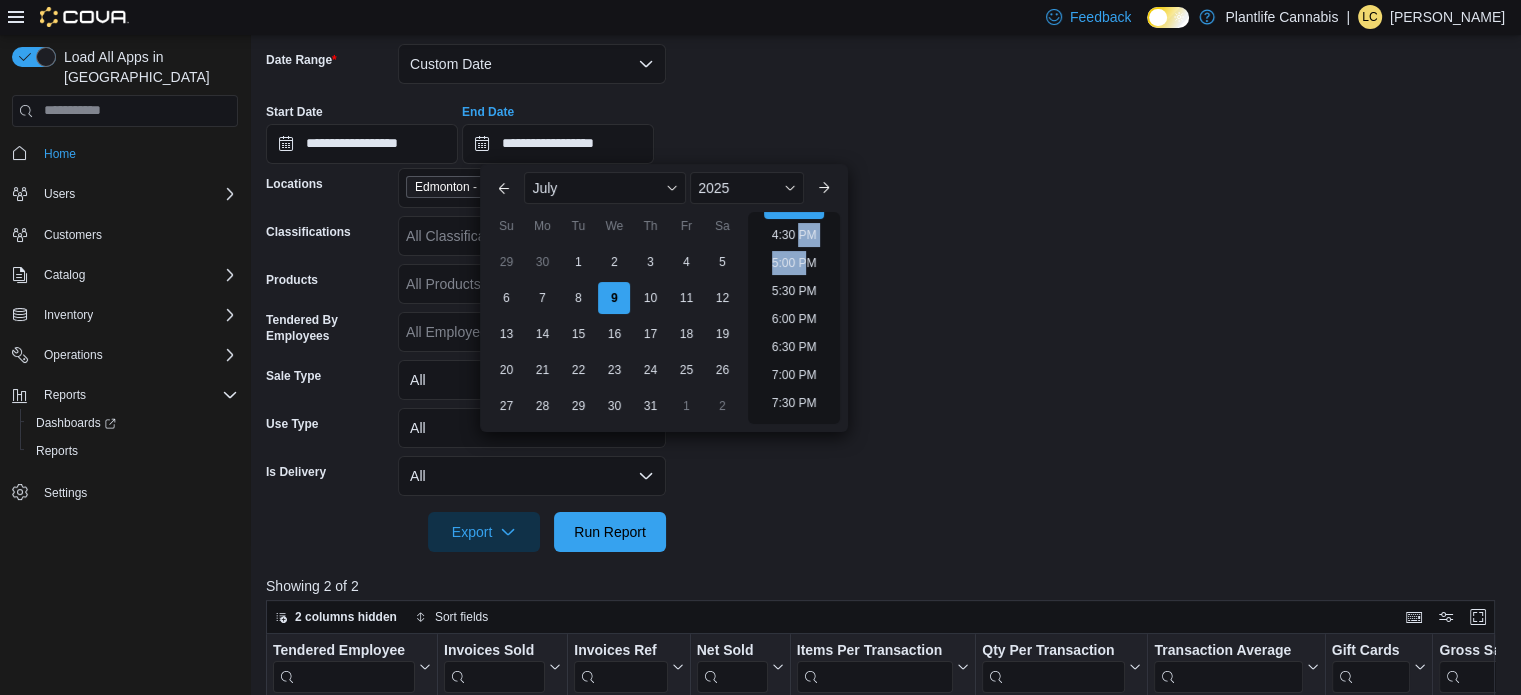 type on "**********" 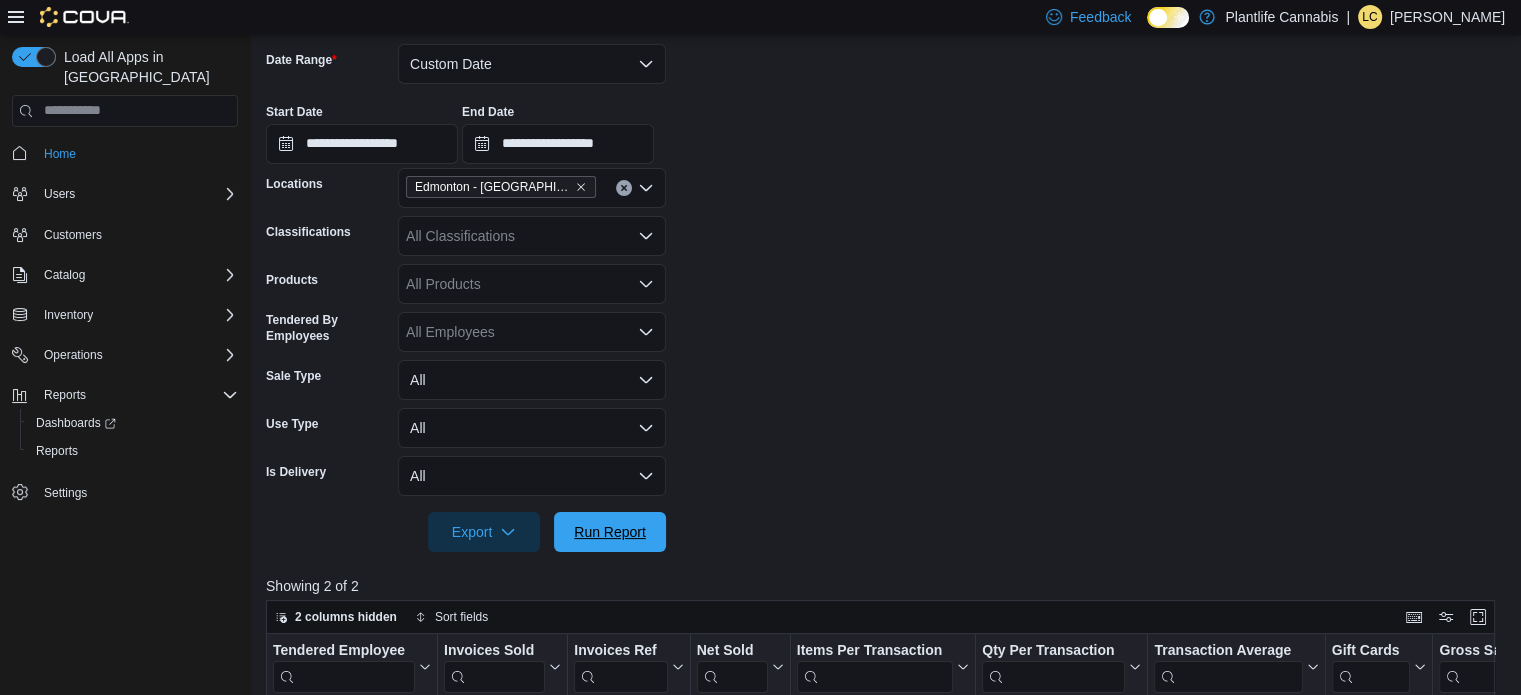 click on "Run Report" at bounding box center [610, 532] 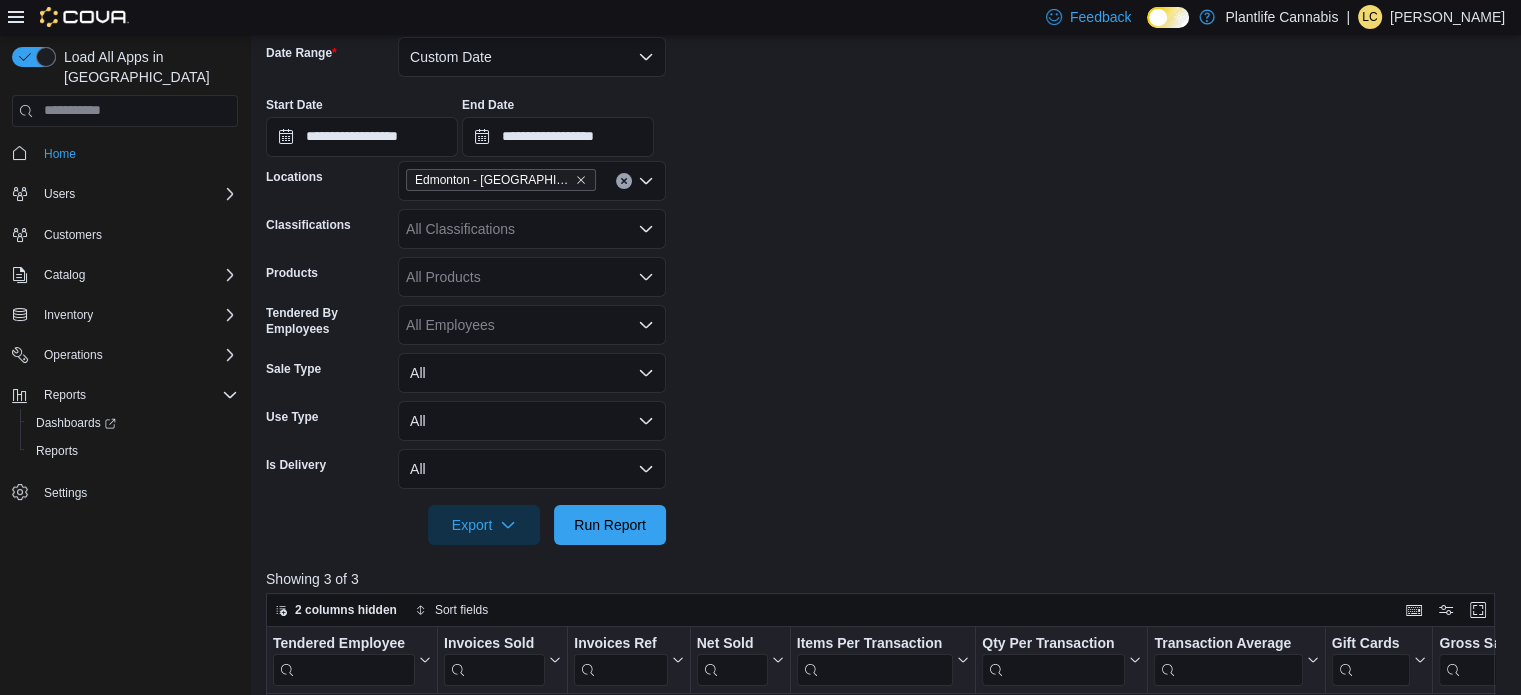 scroll, scrollTop: 301, scrollLeft: 0, axis: vertical 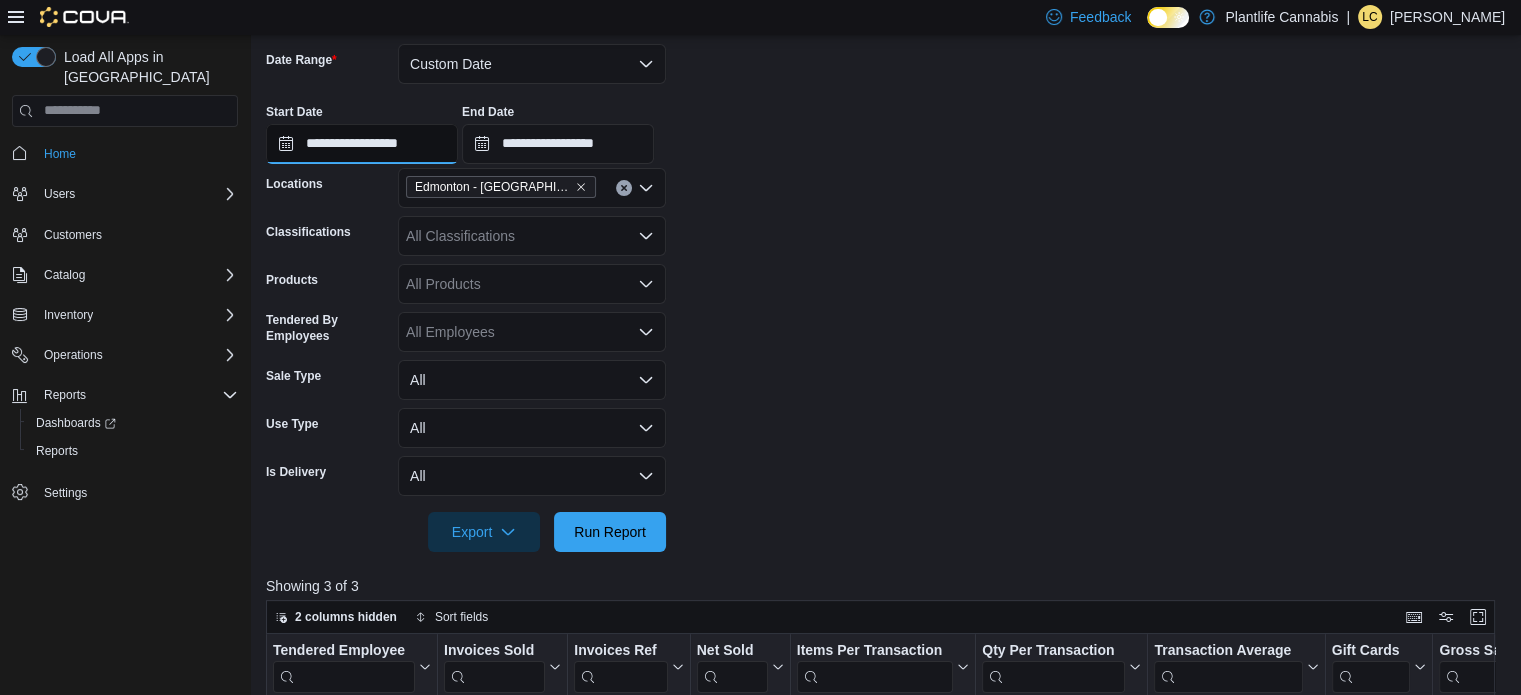 click on "**********" at bounding box center [362, 144] 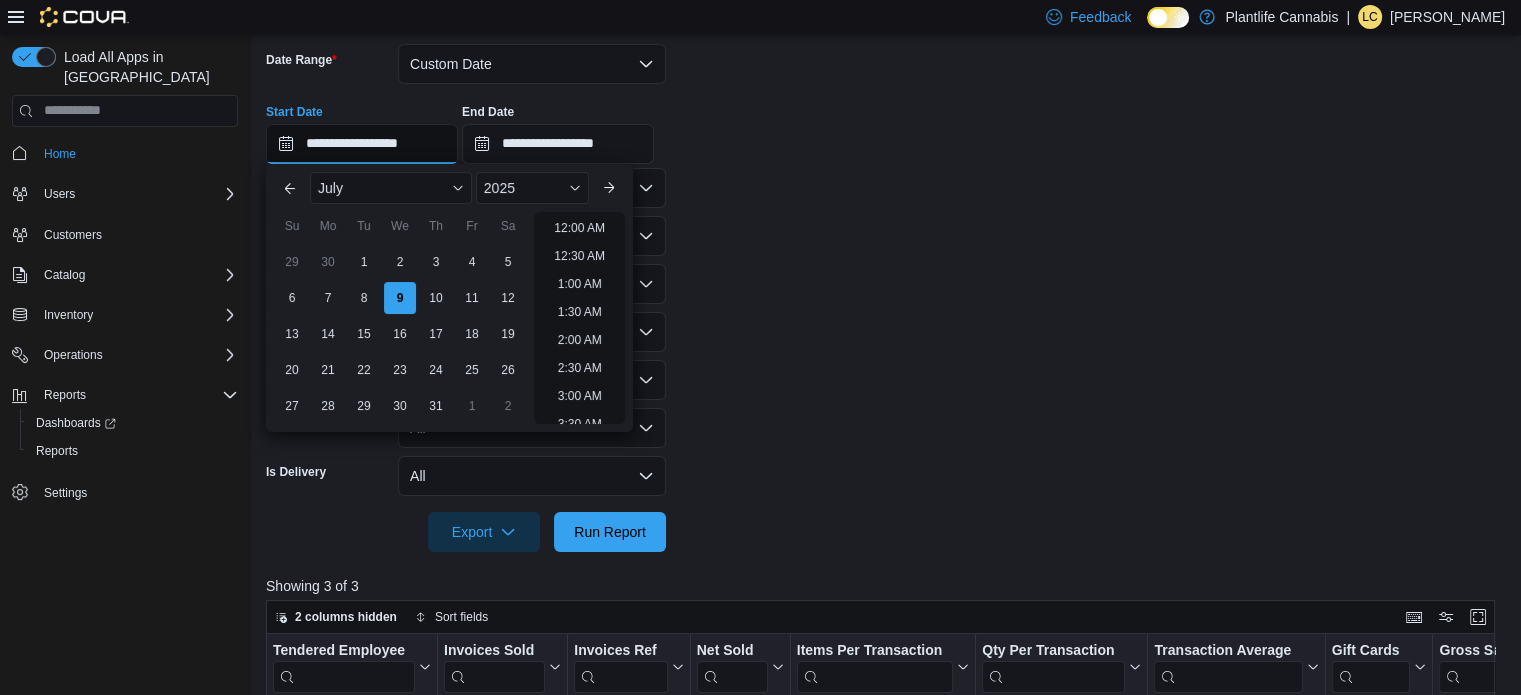scroll, scrollTop: 958, scrollLeft: 0, axis: vertical 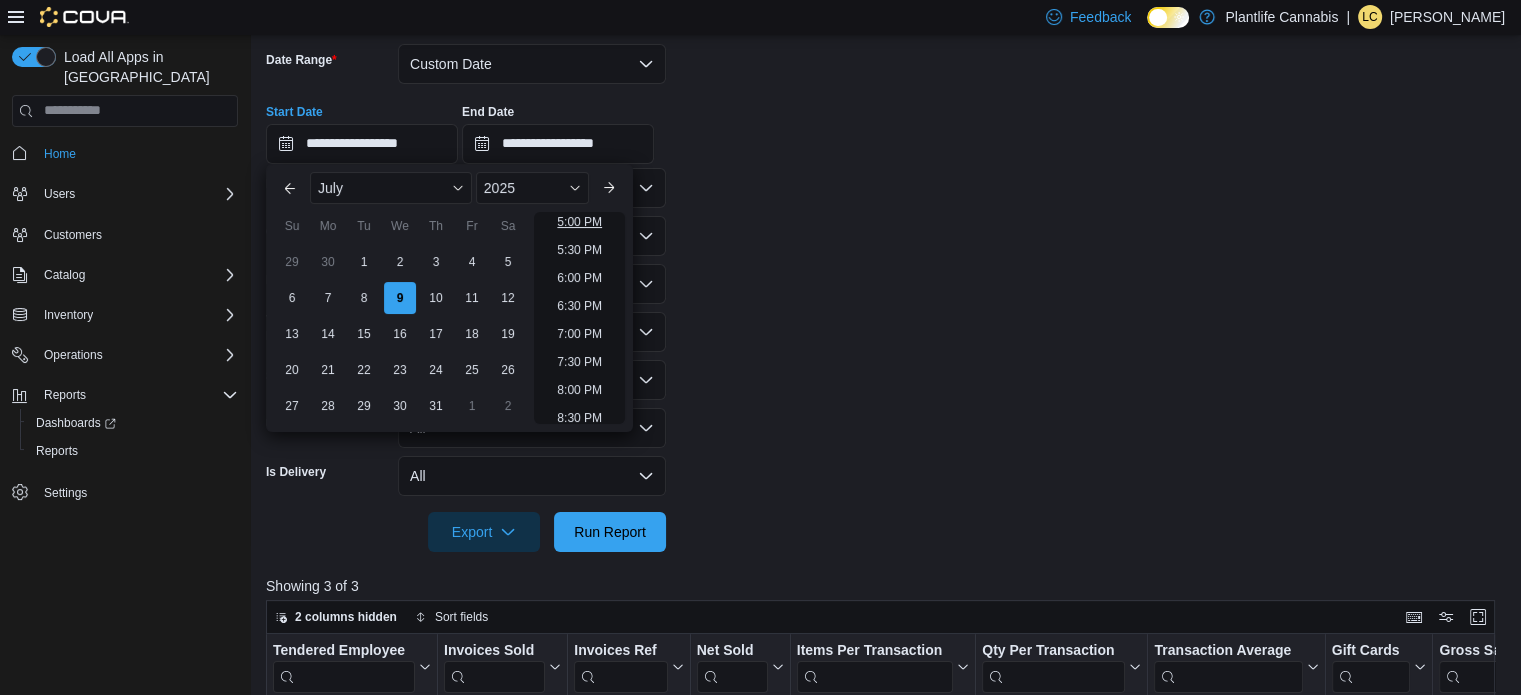 click on "5:00 PM" at bounding box center [579, 222] 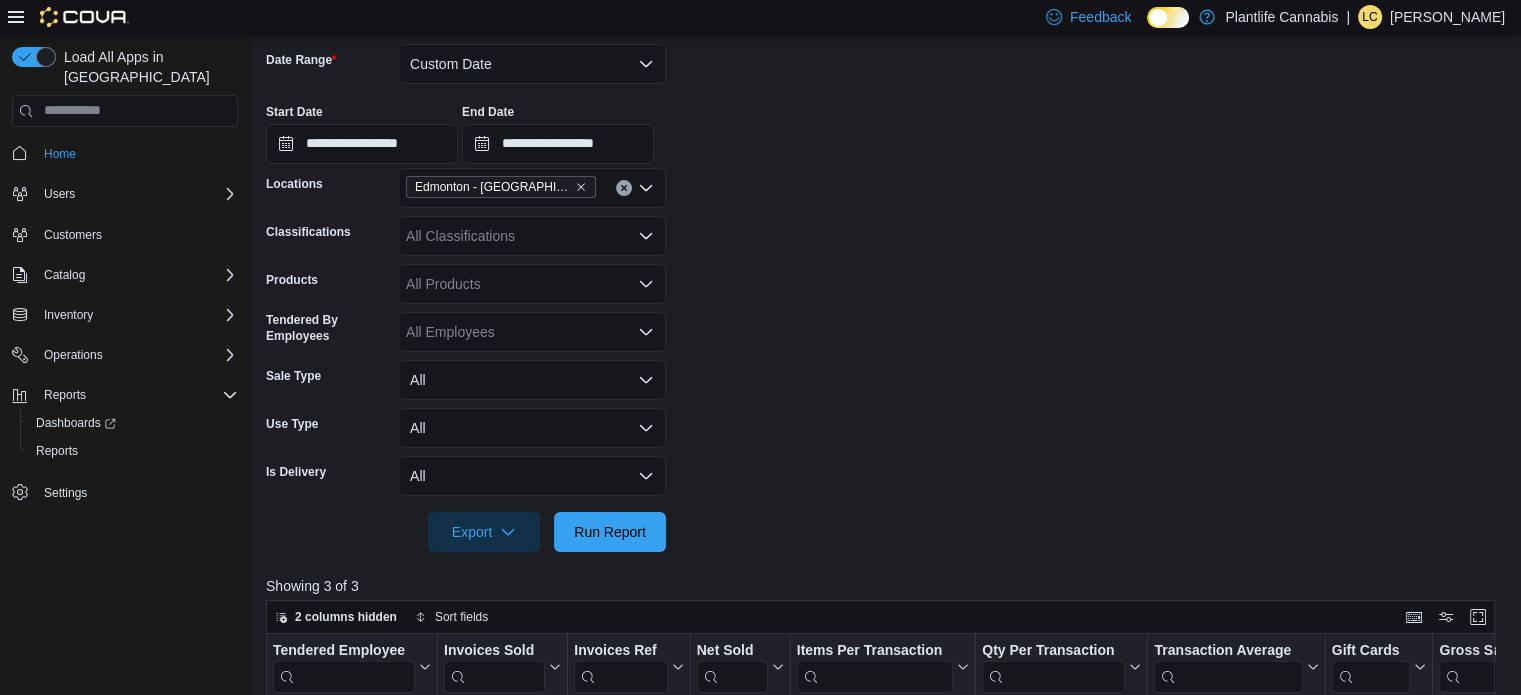click on "Edmonton - [GEOGRAPHIC_DATA]" at bounding box center [532, 188] 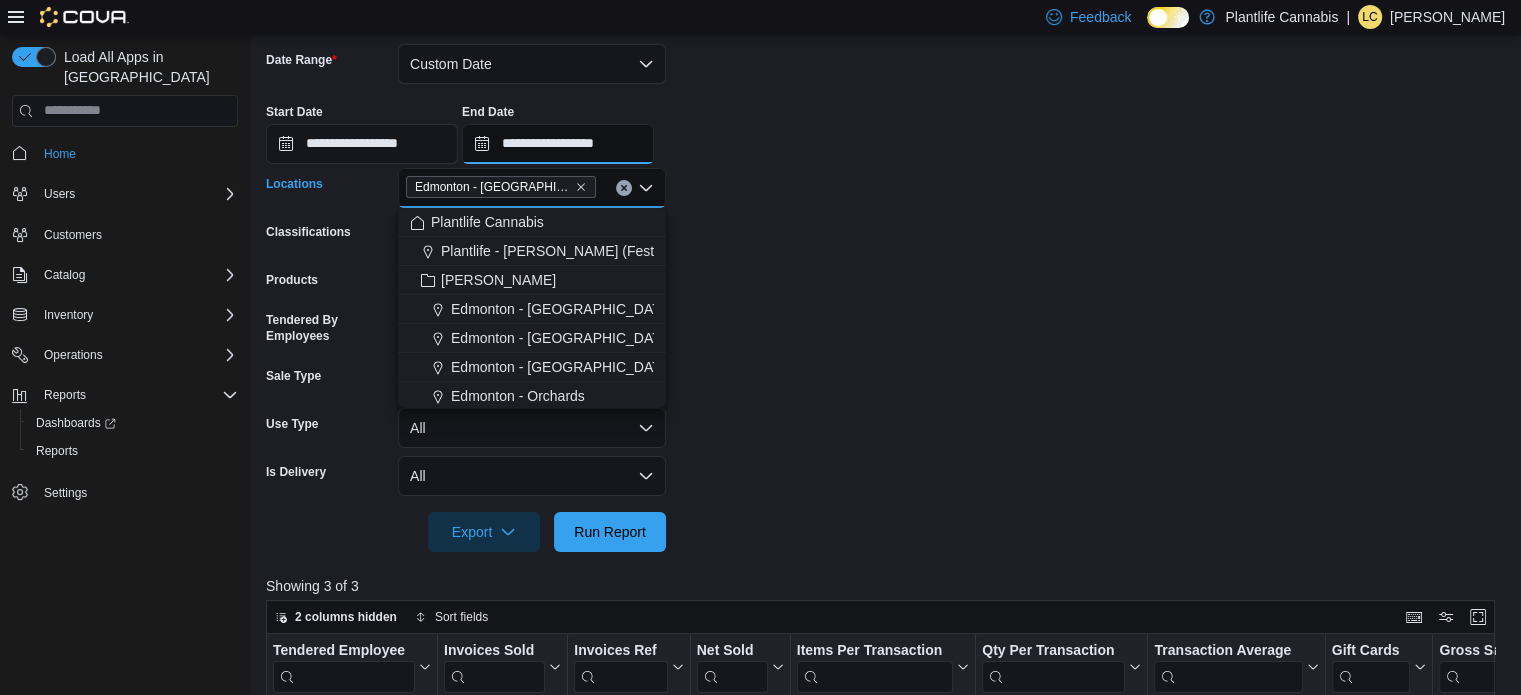 click on "**********" at bounding box center [558, 144] 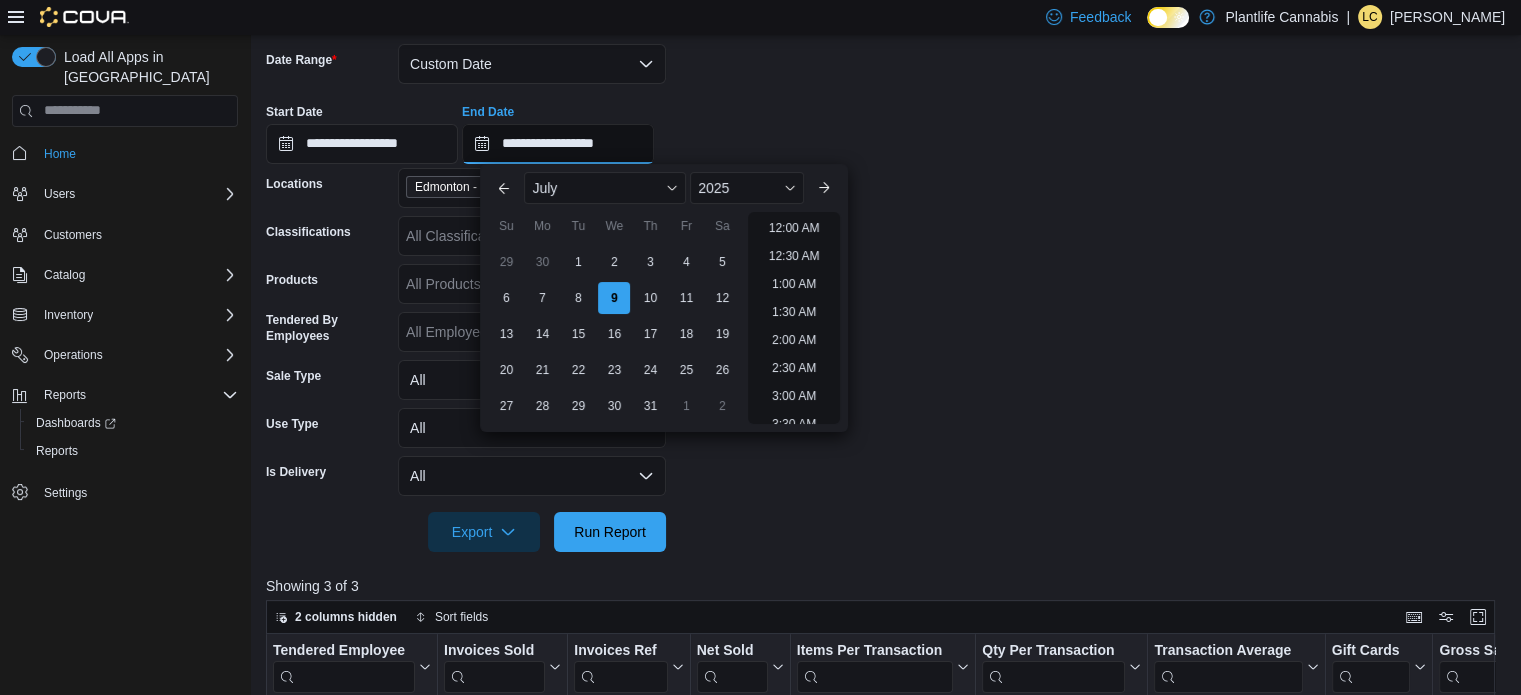 scroll, scrollTop: 1014, scrollLeft: 0, axis: vertical 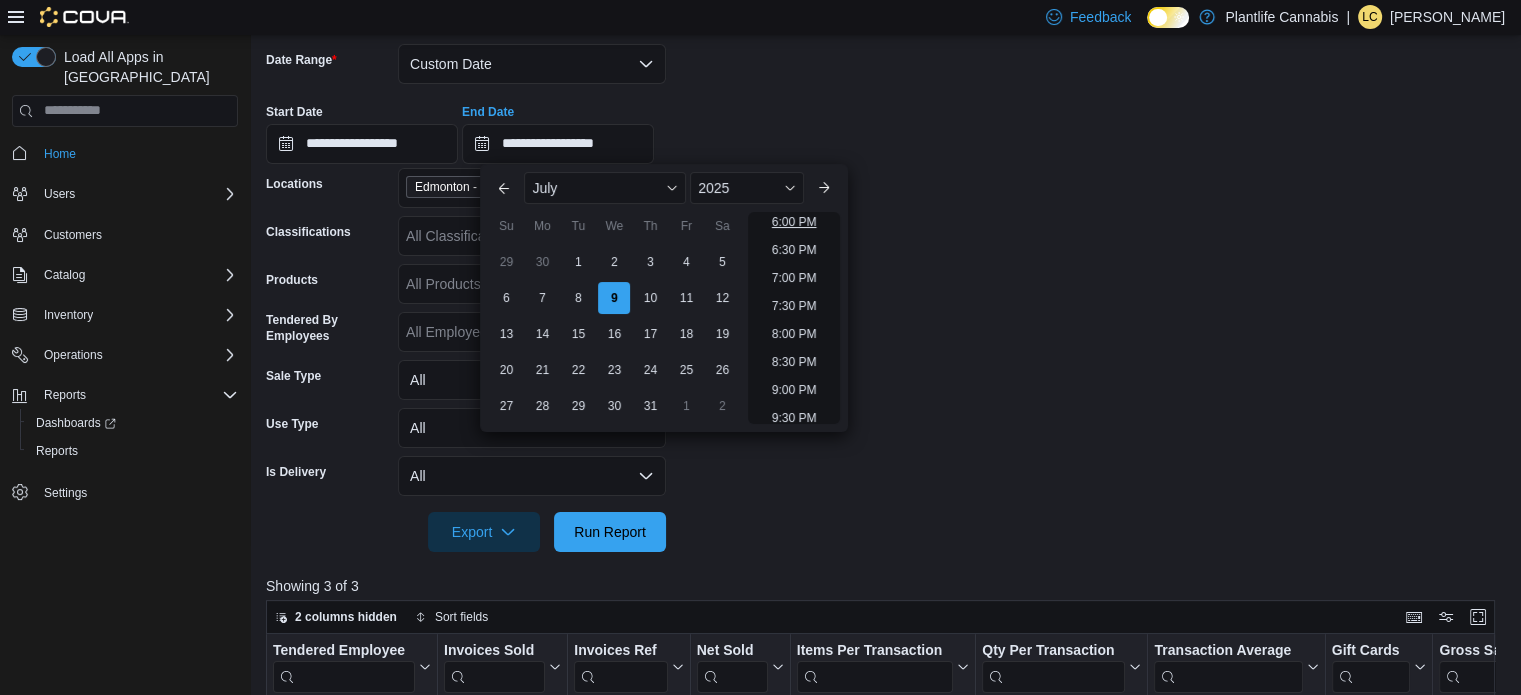 click on "6:00 PM" at bounding box center (794, 222) 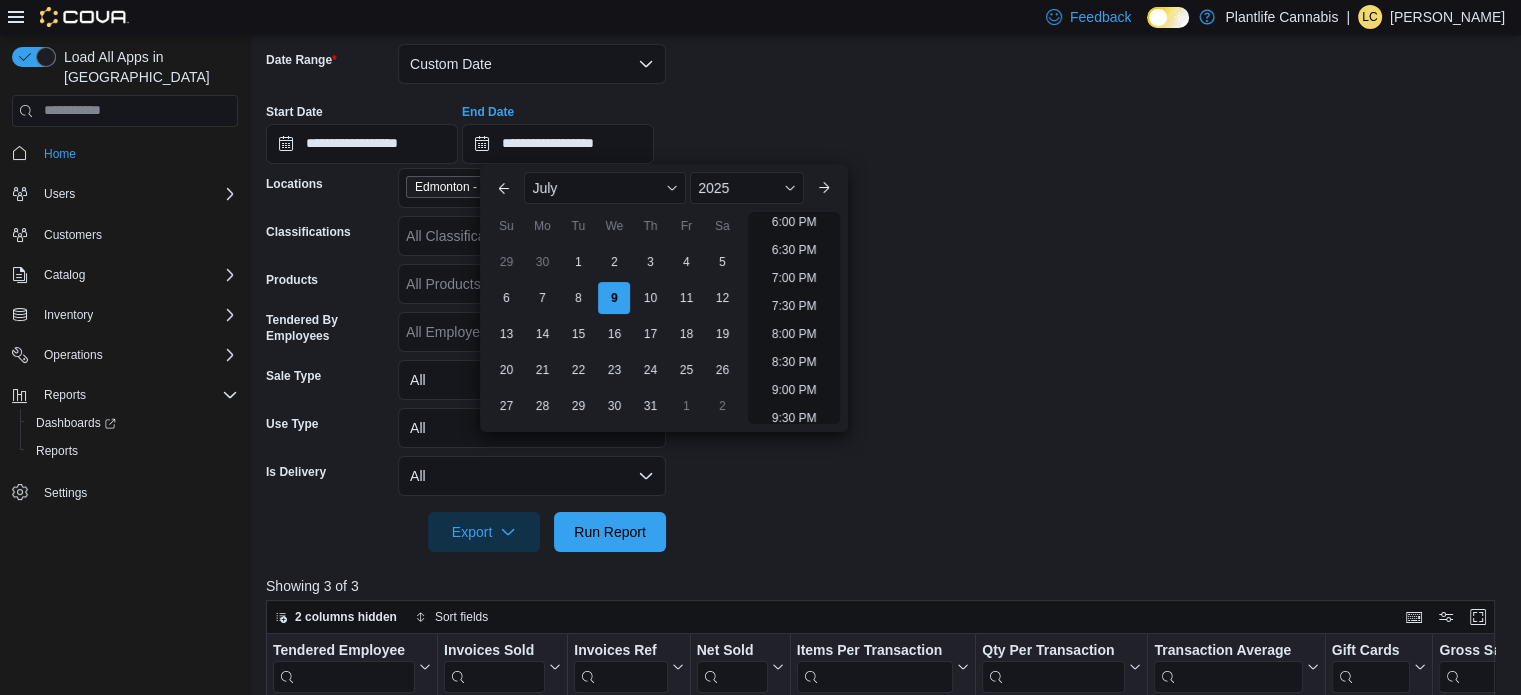 type on "**********" 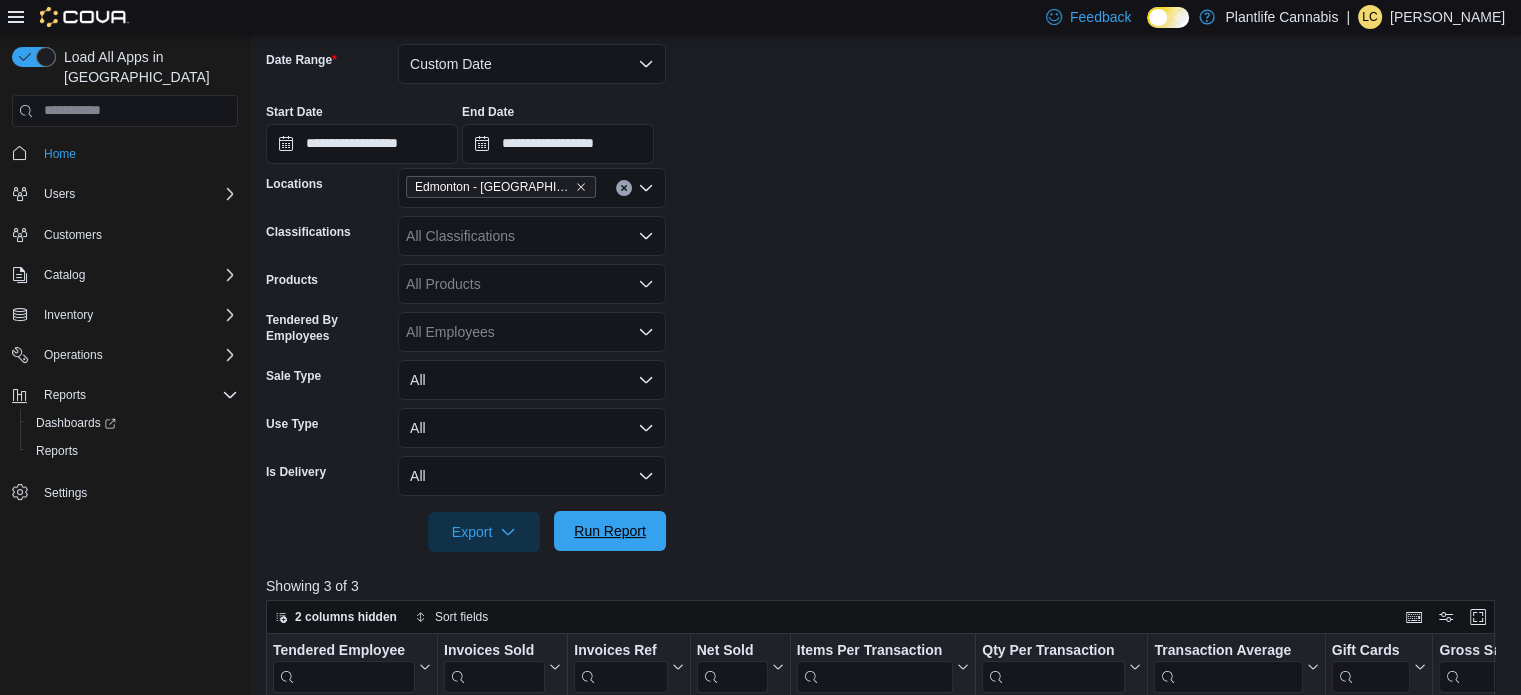 click on "Run Report" at bounding box center [610, 531] 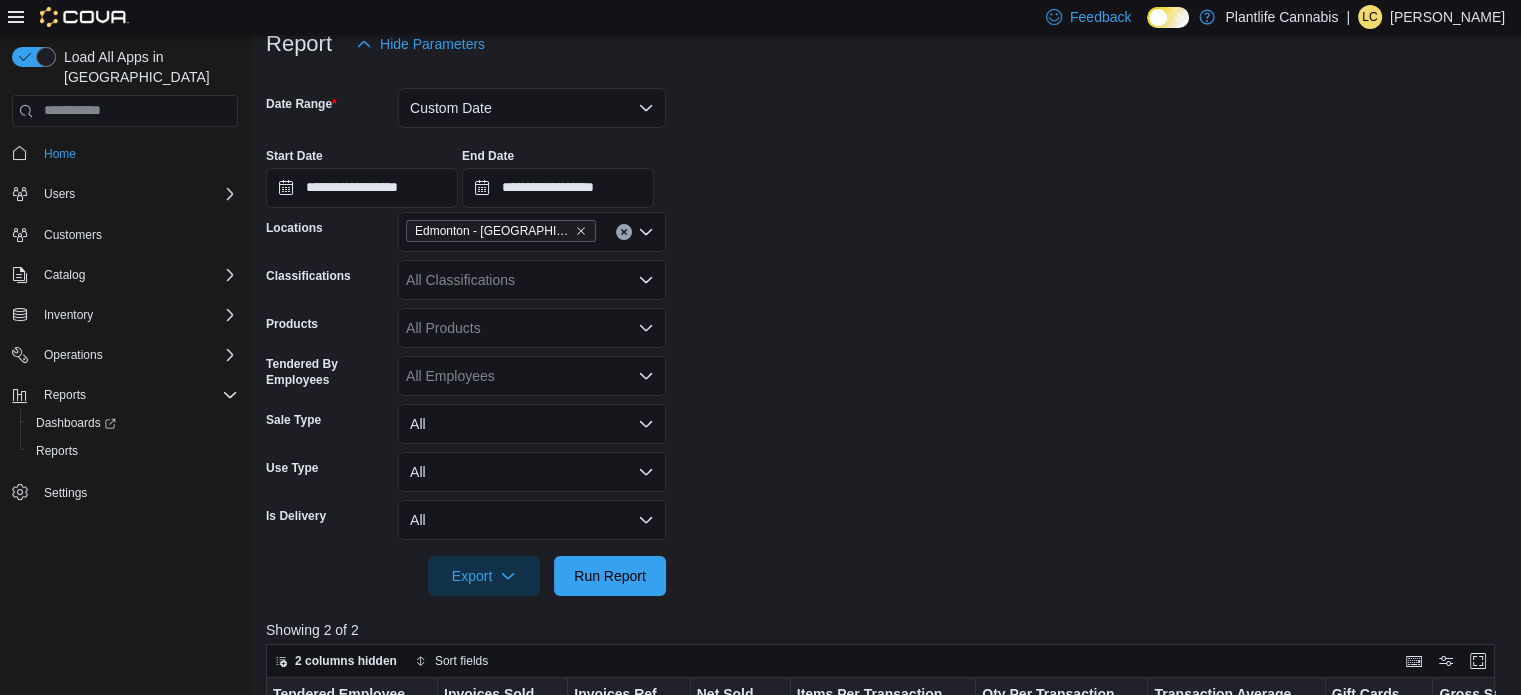 scroll, scrollTop: 201, scrollLeft: 0, axis: vertical 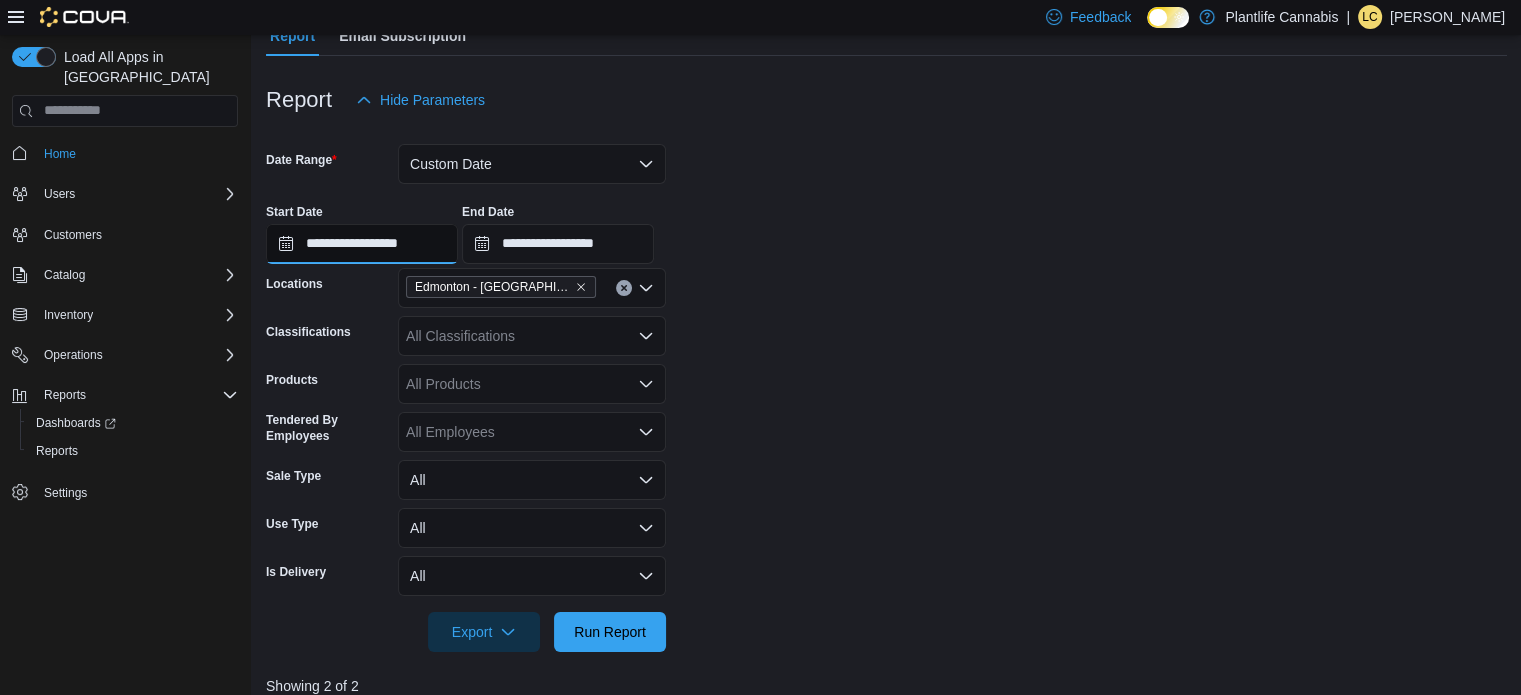 click on "**********" at bounding box center [362, 244] 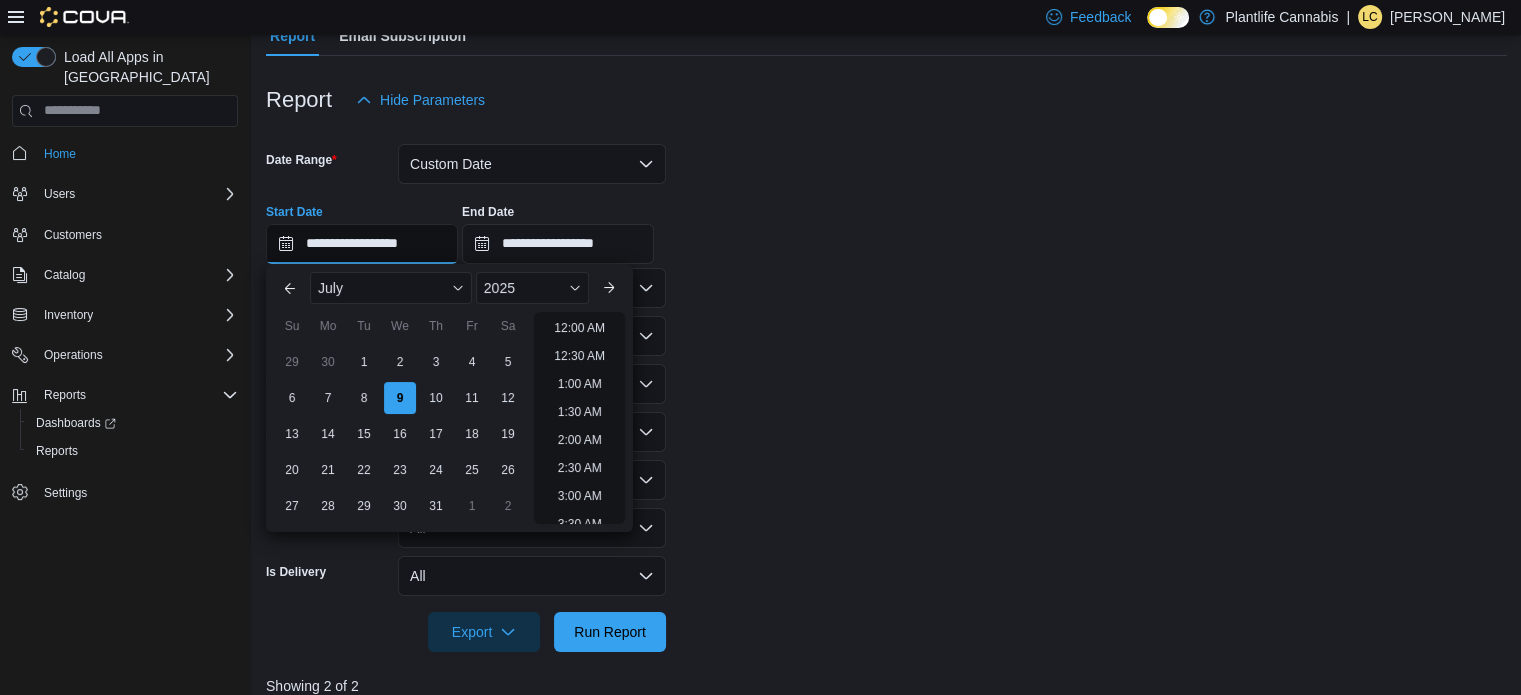 scroll, scrollTop: 1014, scrollLeft: 0, axis: vertical 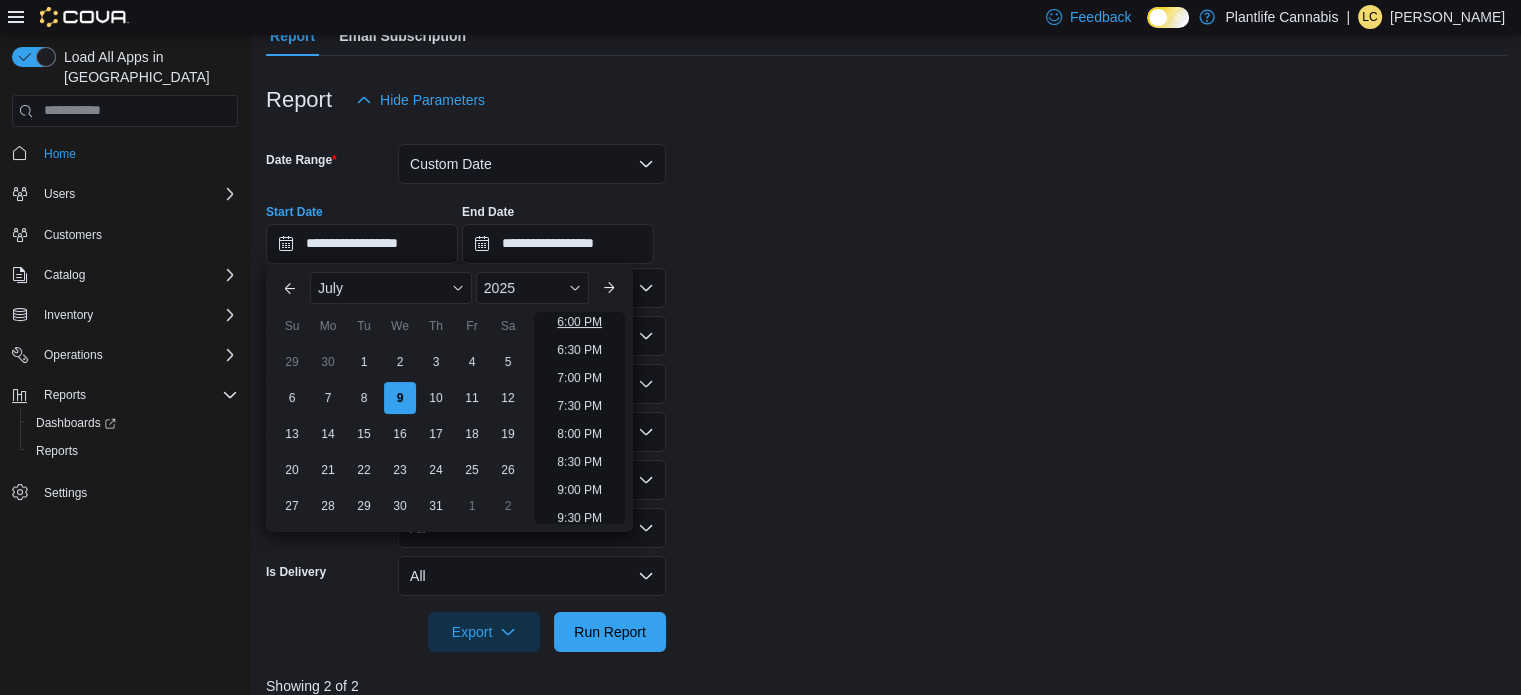 click on "6:00 PM" at bounding box center [579, 322] 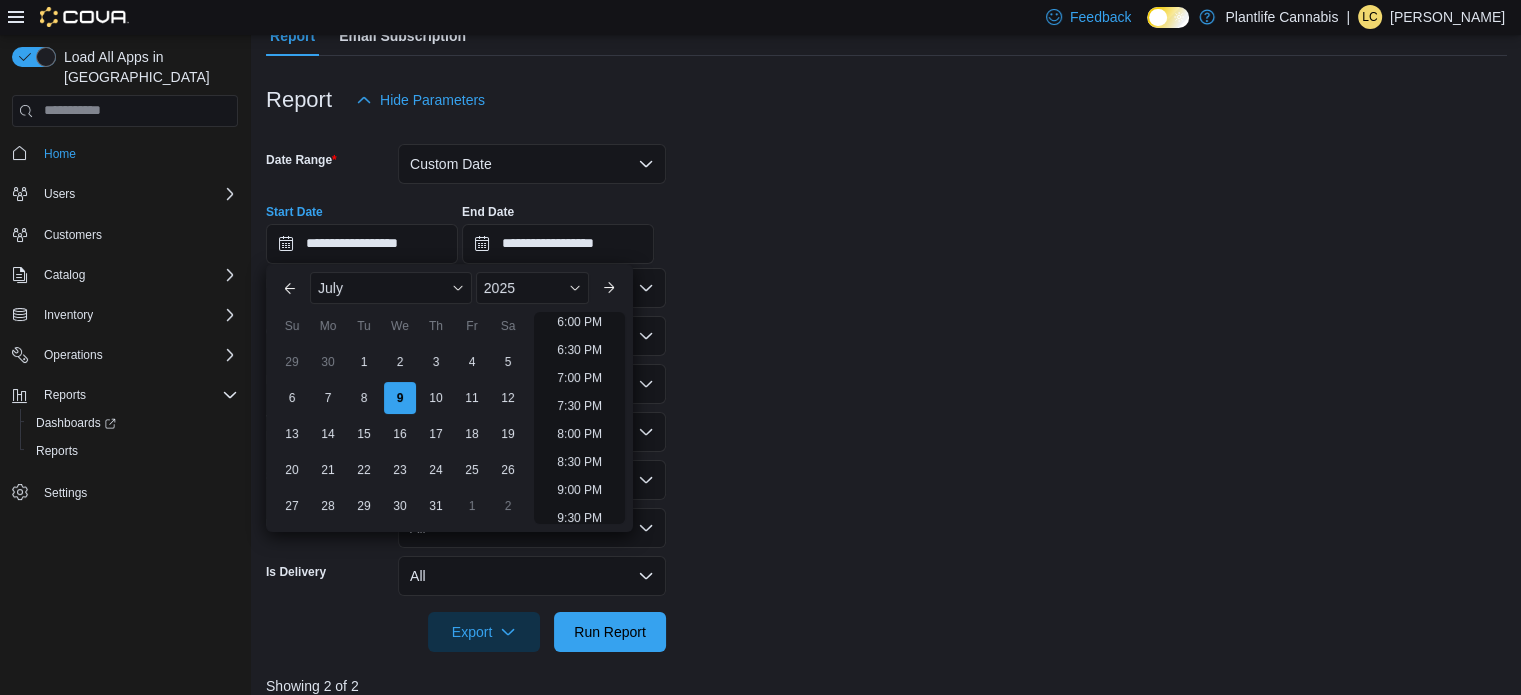 type on "**********" 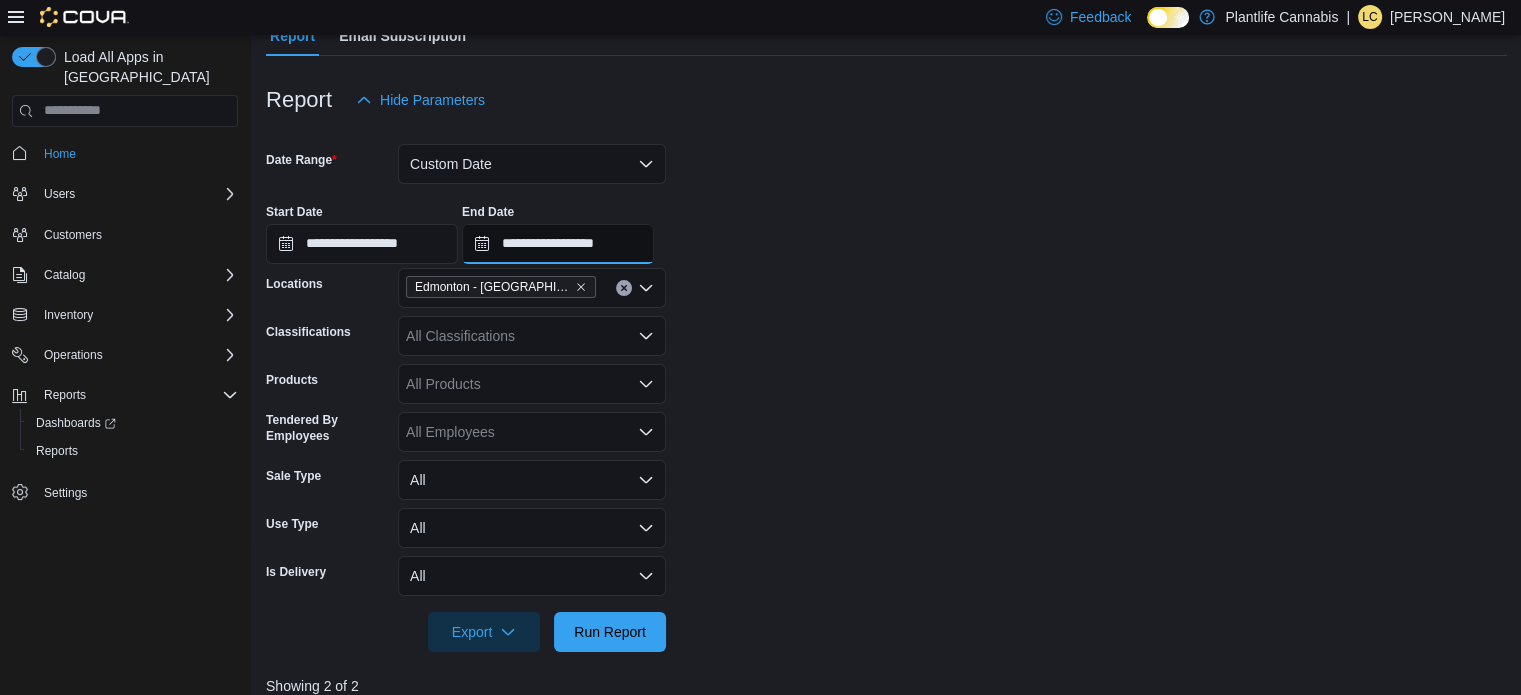 click on "**********" at bounding box center [558, 244] 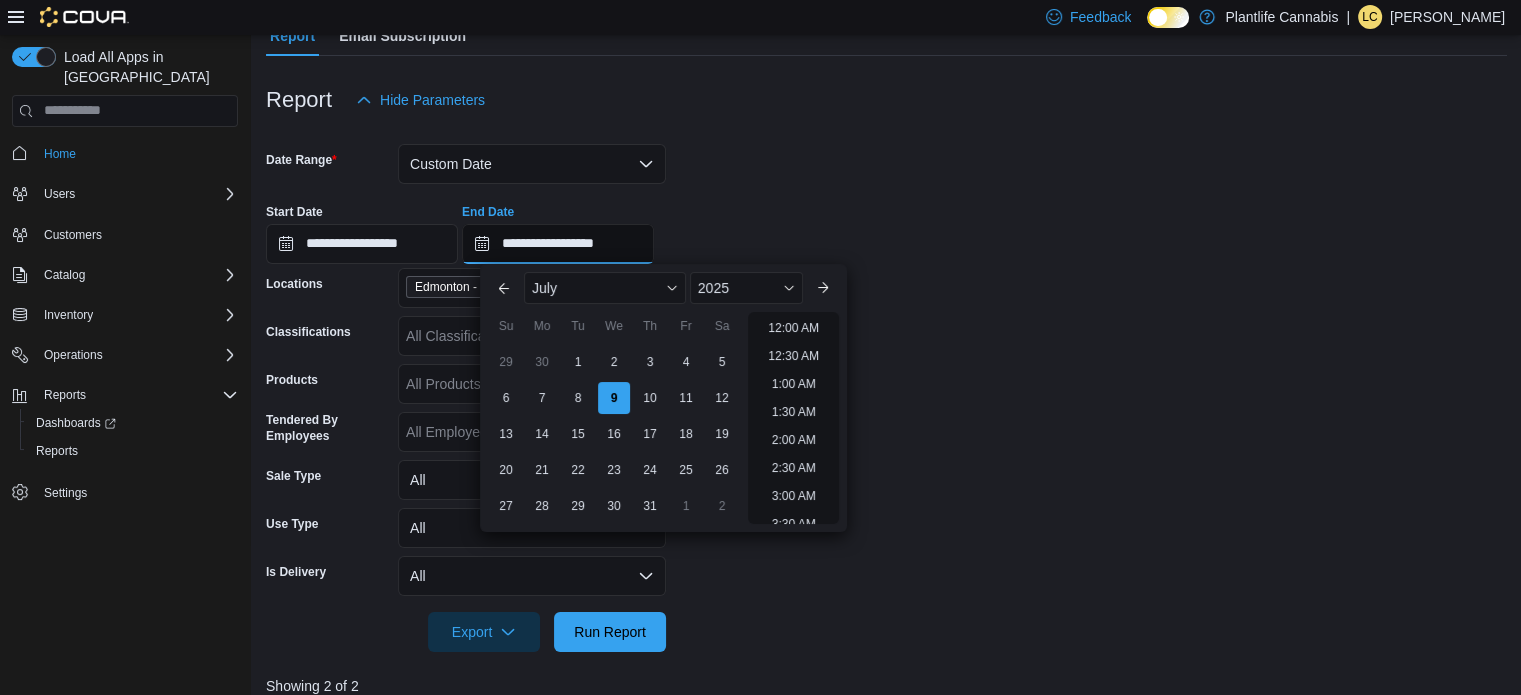 scroll, scrollTop: 1070, scrollLeft: 0, axis: vertical 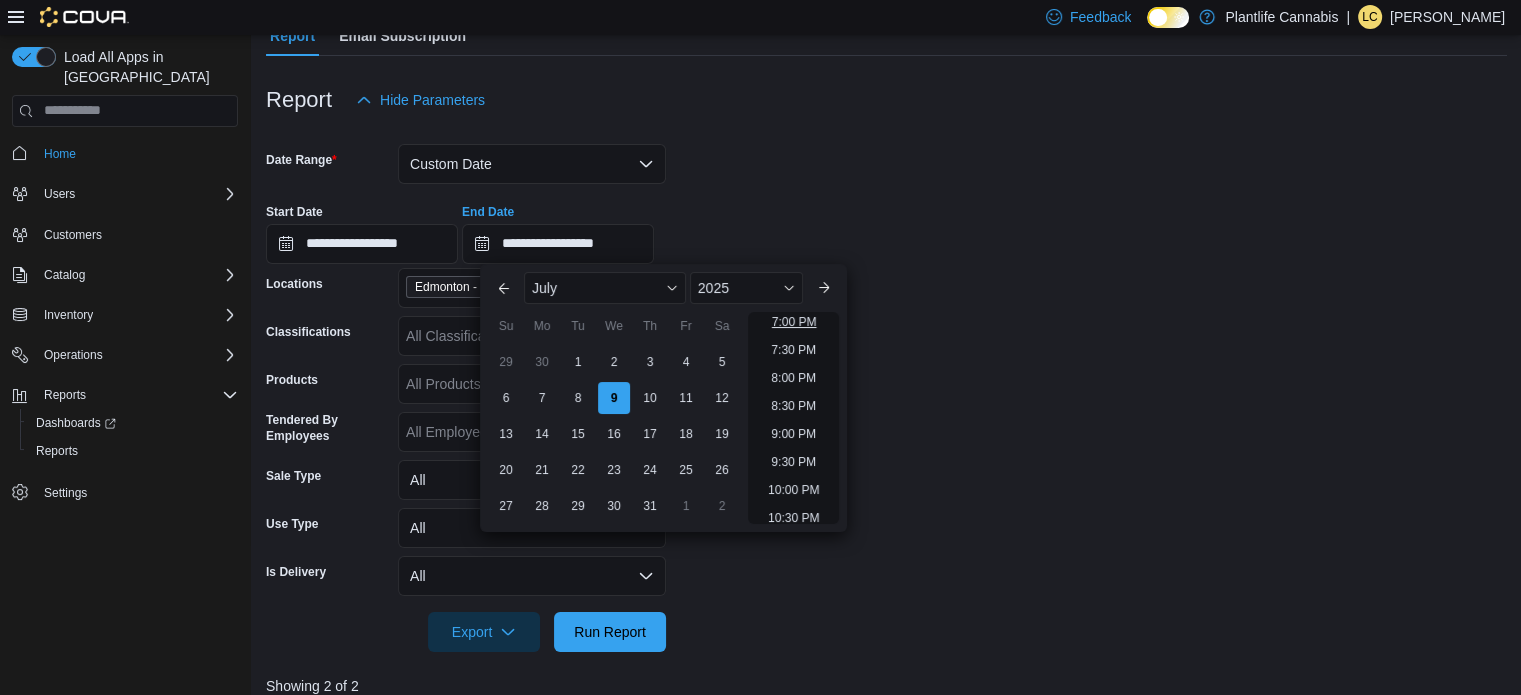 click on "7:00 PM" at bounding box center (794, 322) 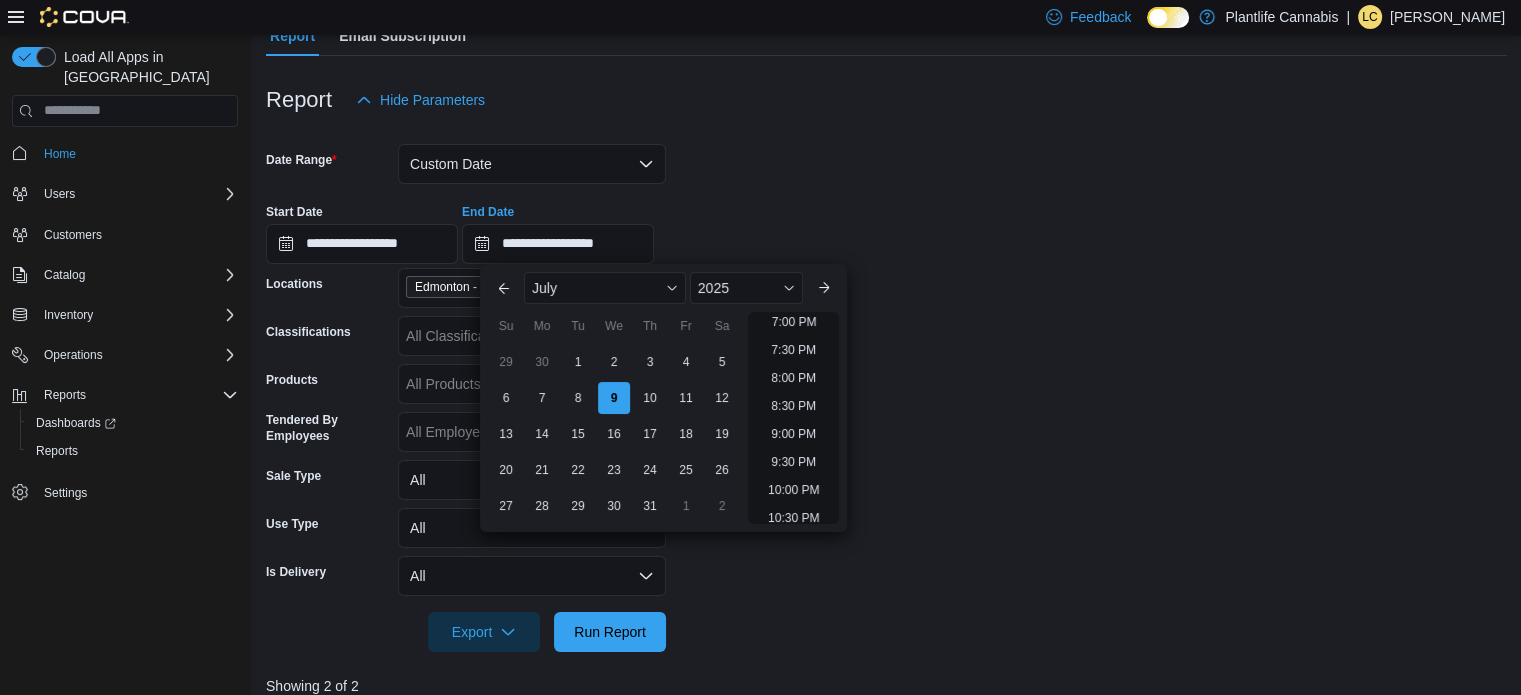 type on "**********" 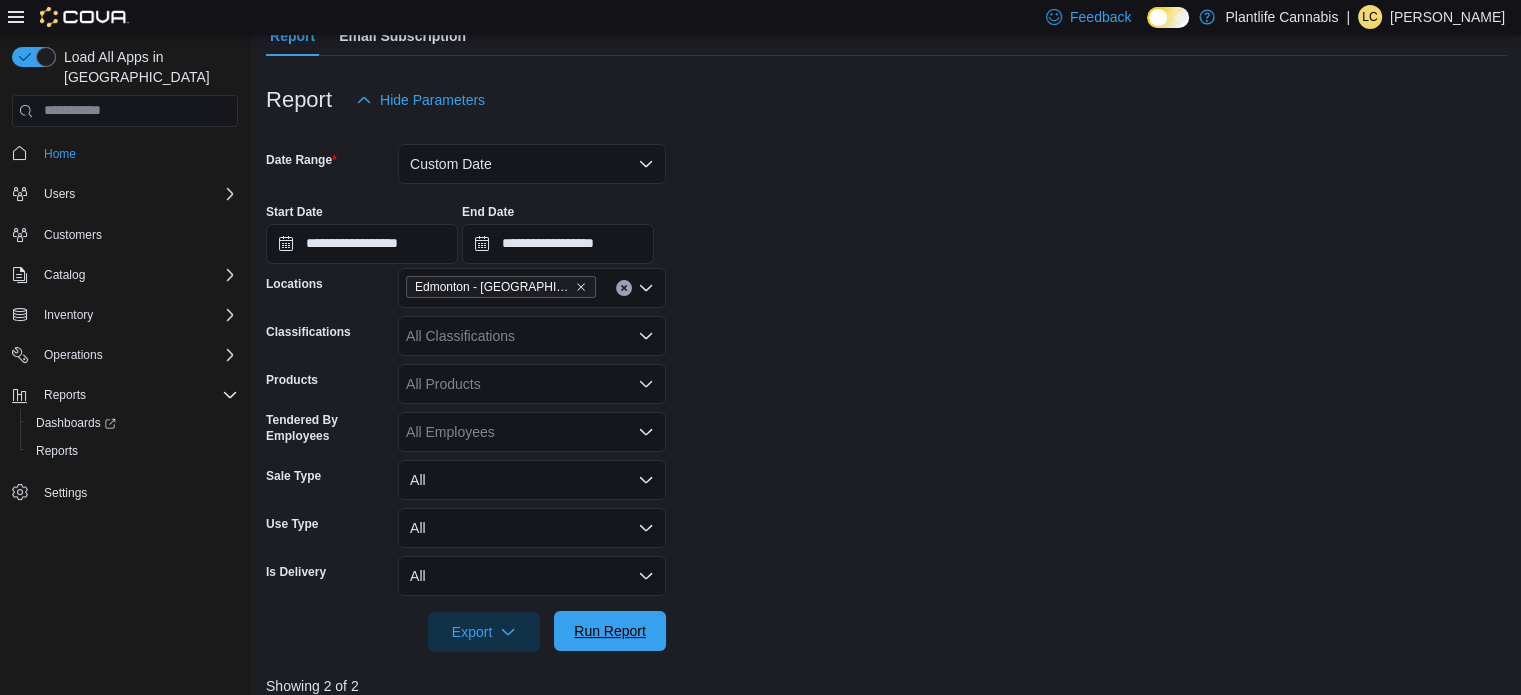 click on "Run Report" at bounding box center (610, 631) 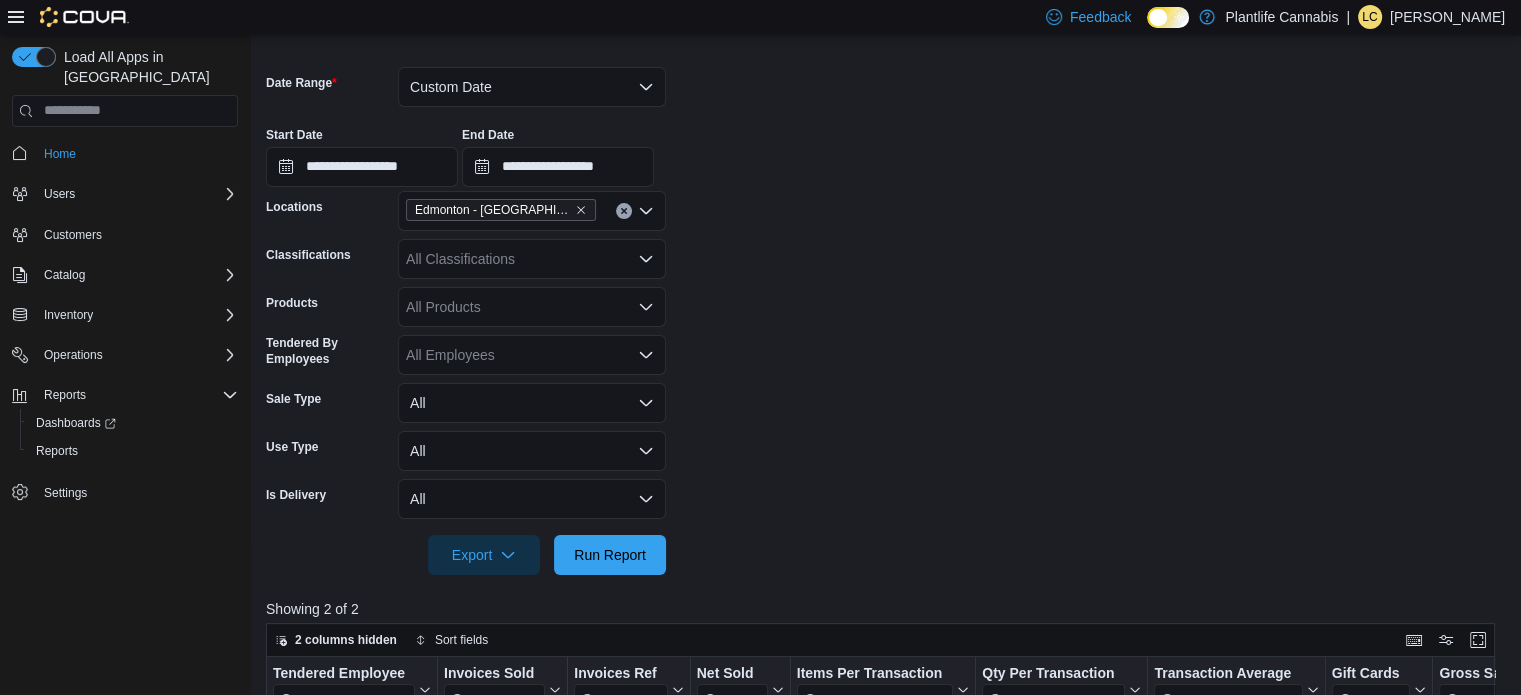 scroll, scrollTop: 201, scrollLeft: 0, axis: vertical 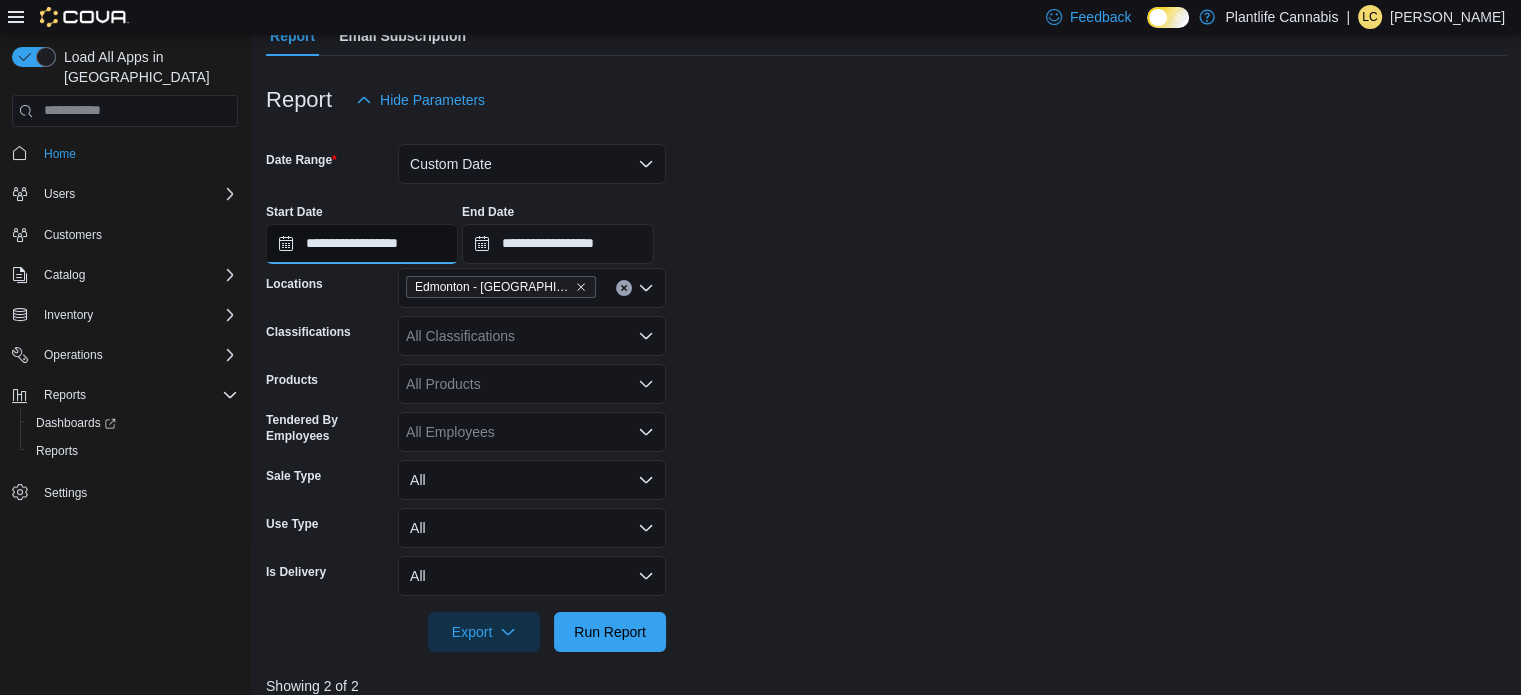 click on "**********" at bounding box center (362, 244) 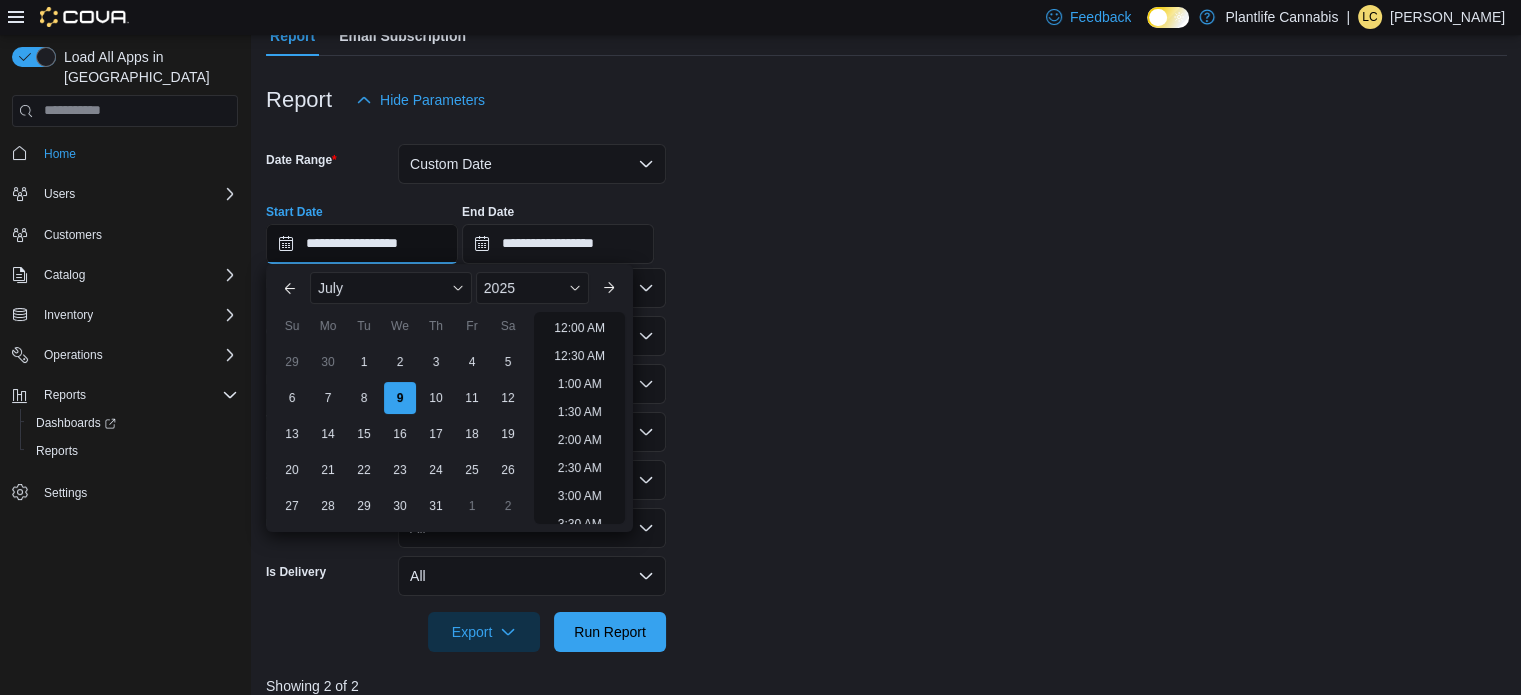 scroll, scrollTop: 1070, scrollLeft: 0, axis: vertical 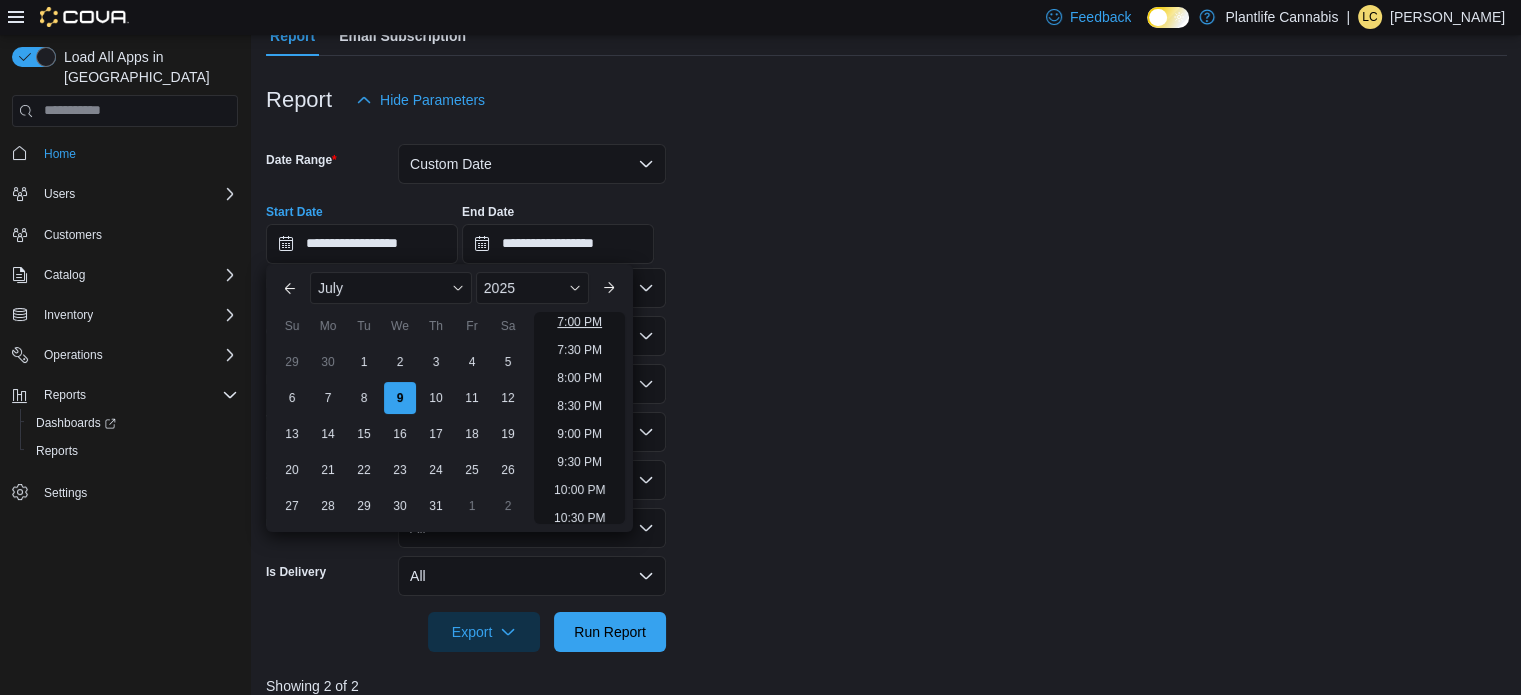 click on "7:00 PM" at bounding box center (579, 322) 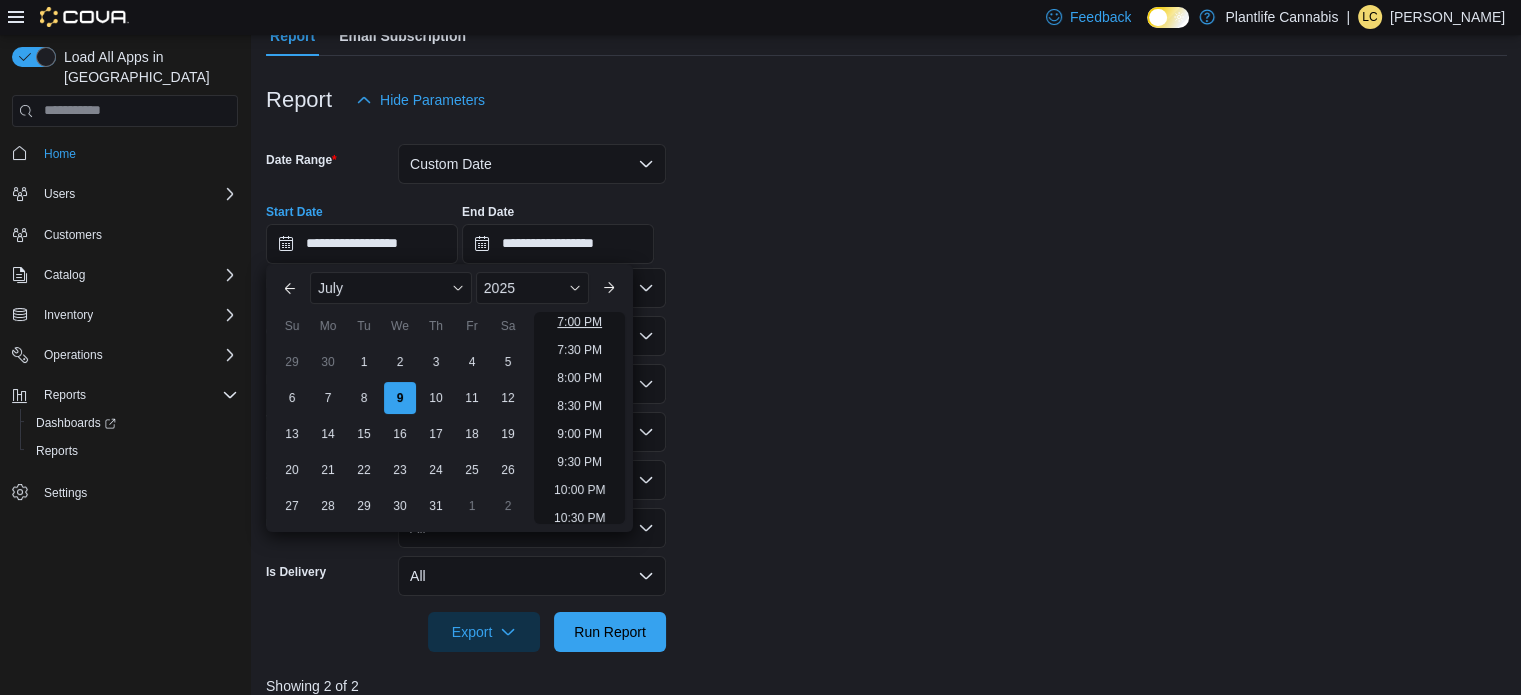 type on "**********" 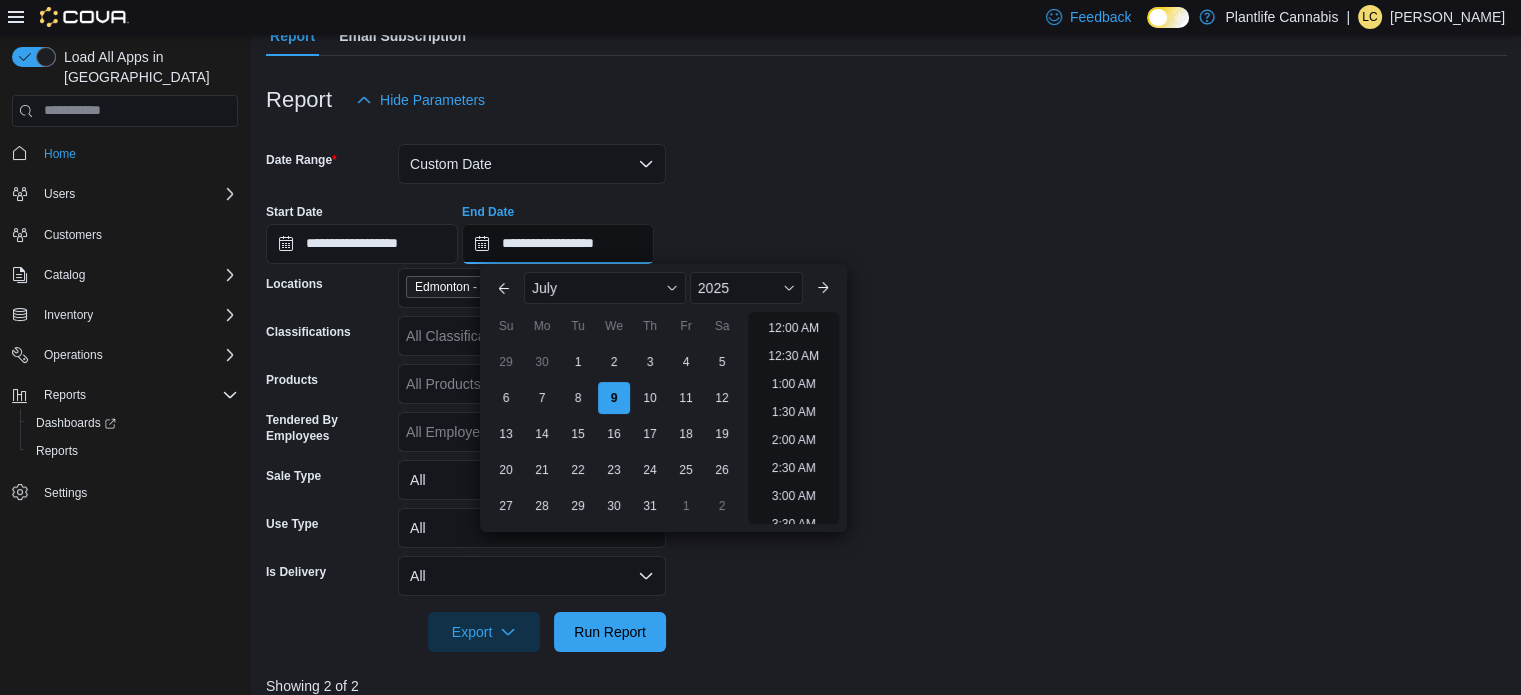 click on "**********" at bounding box center [558, 244] 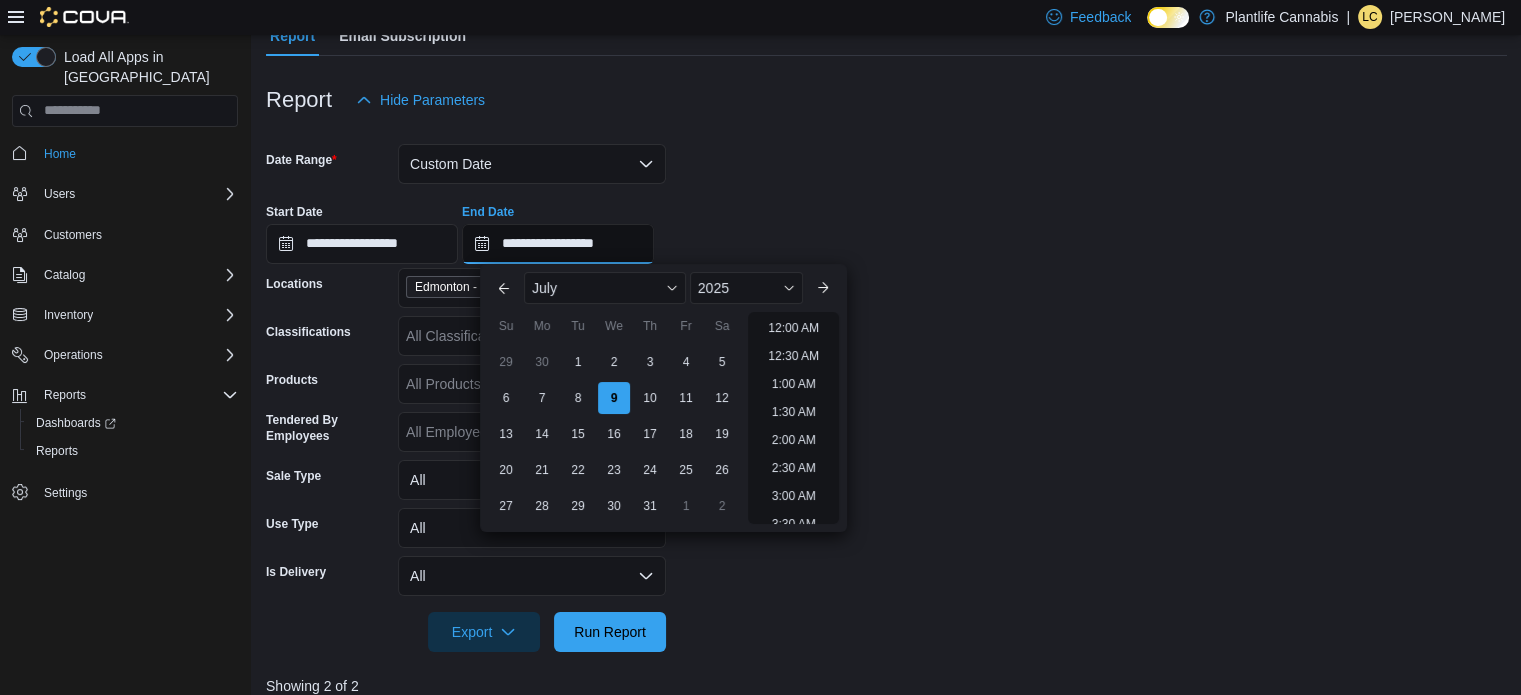 scroll, scrollTop: 1126, scrollLeft: 0, axis: vertical 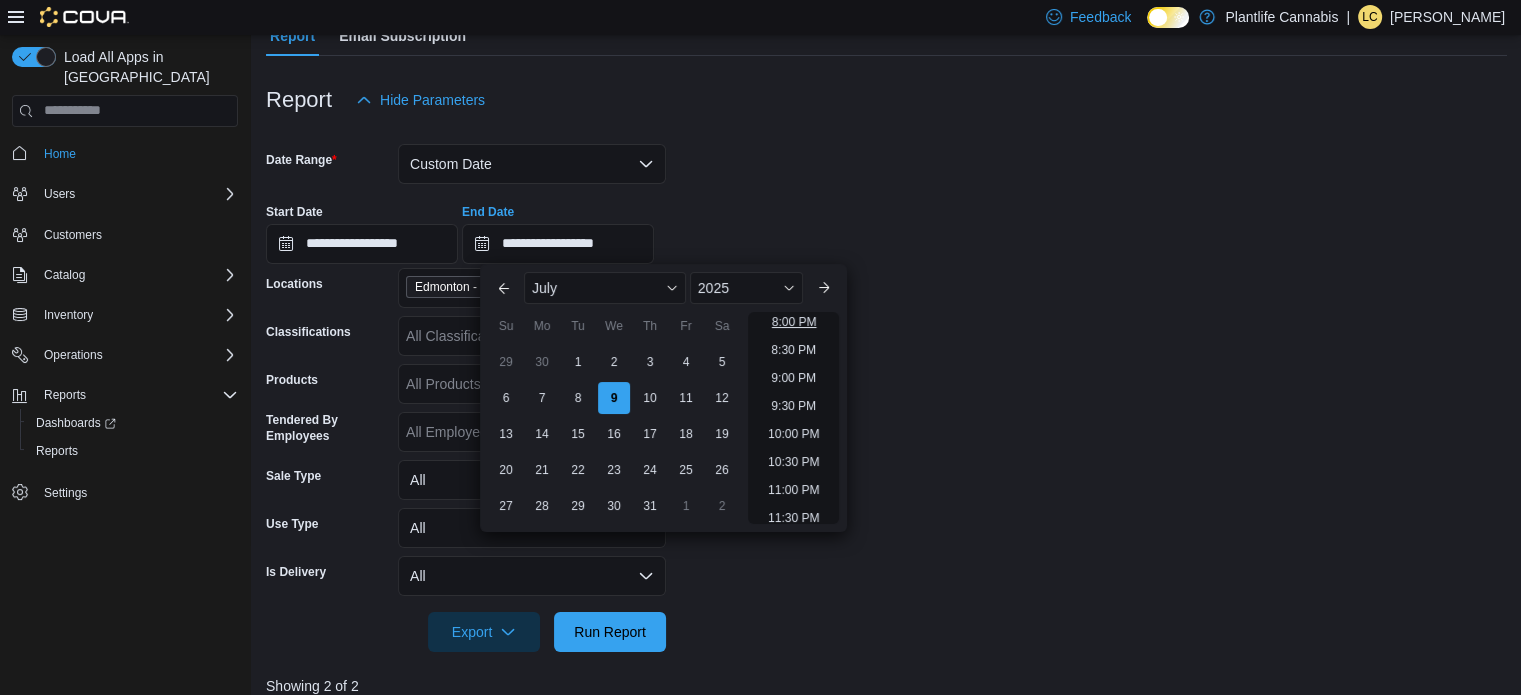 click on "8:00 PM" at bounding box center [794, 322] 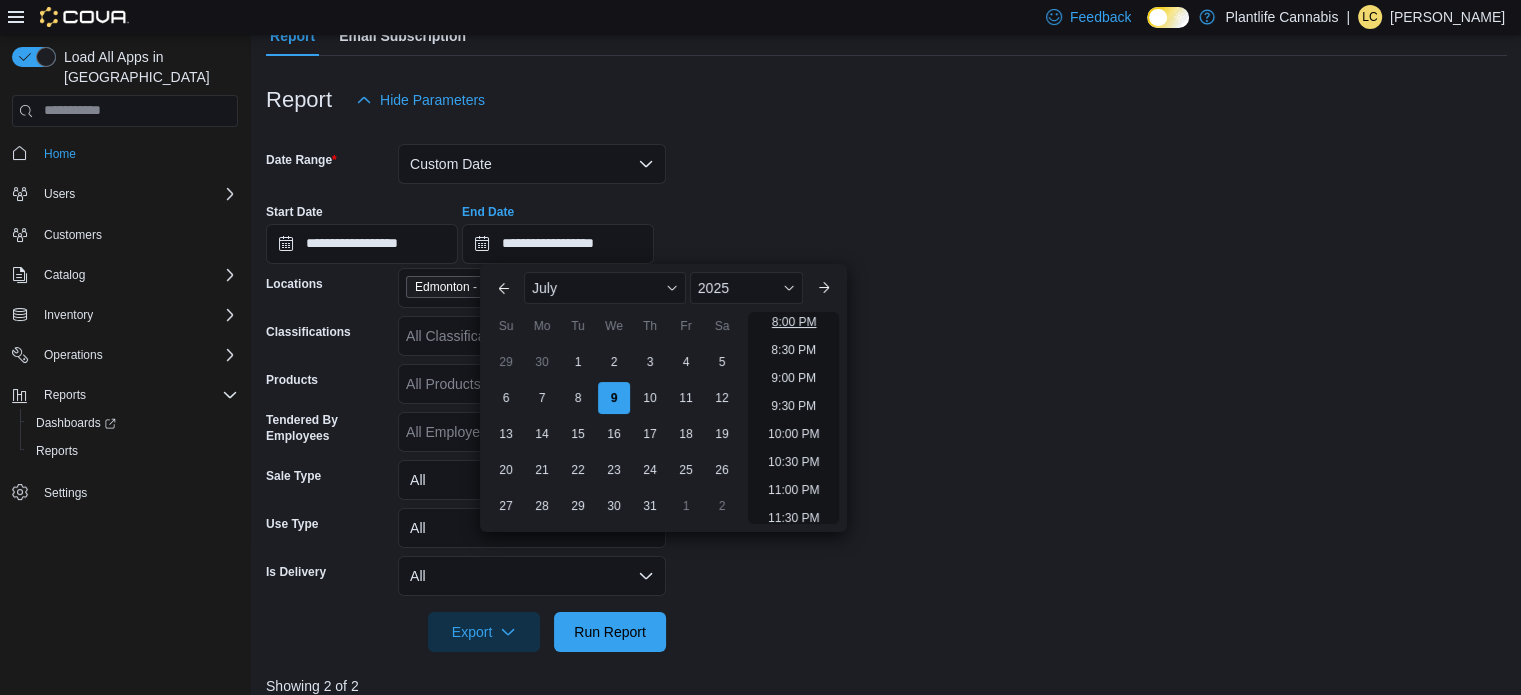 type on "**********" 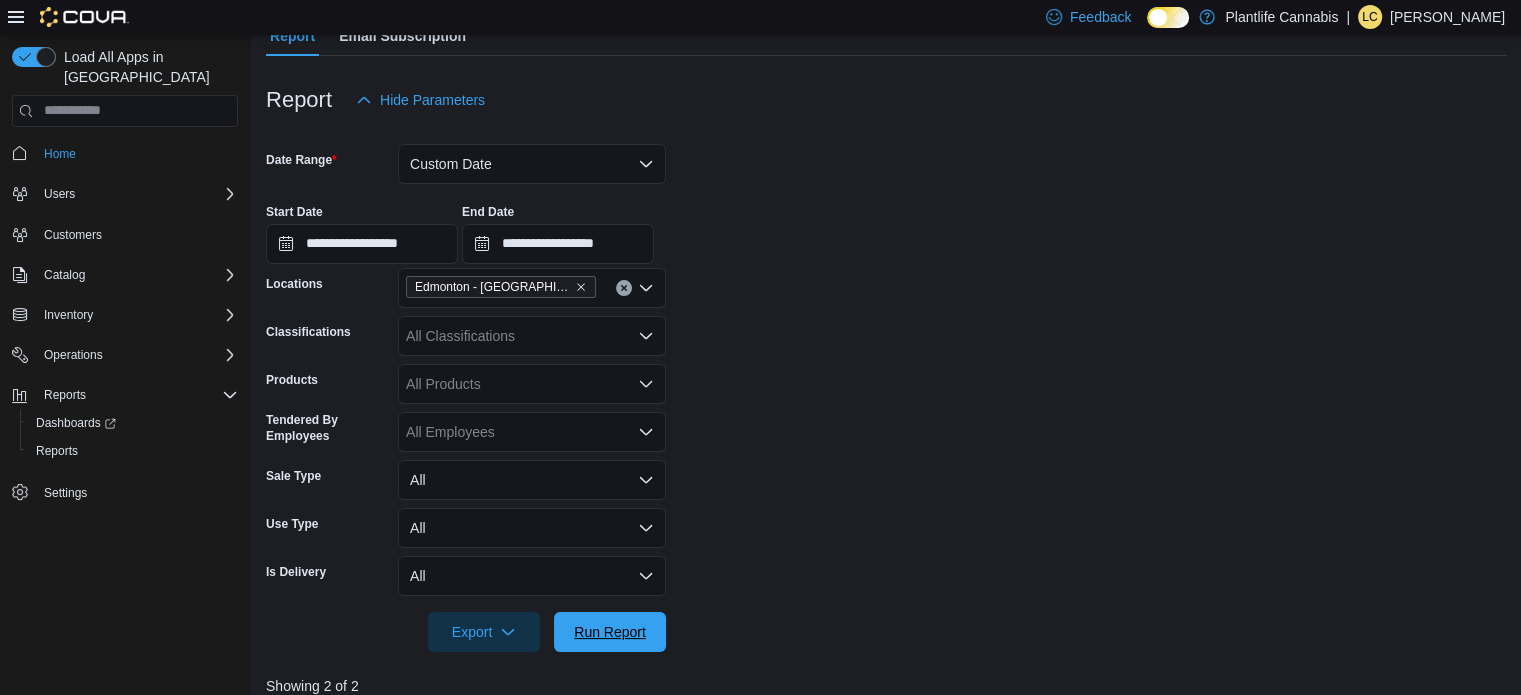 click on "Run Report" at bounding box center [610, 632] 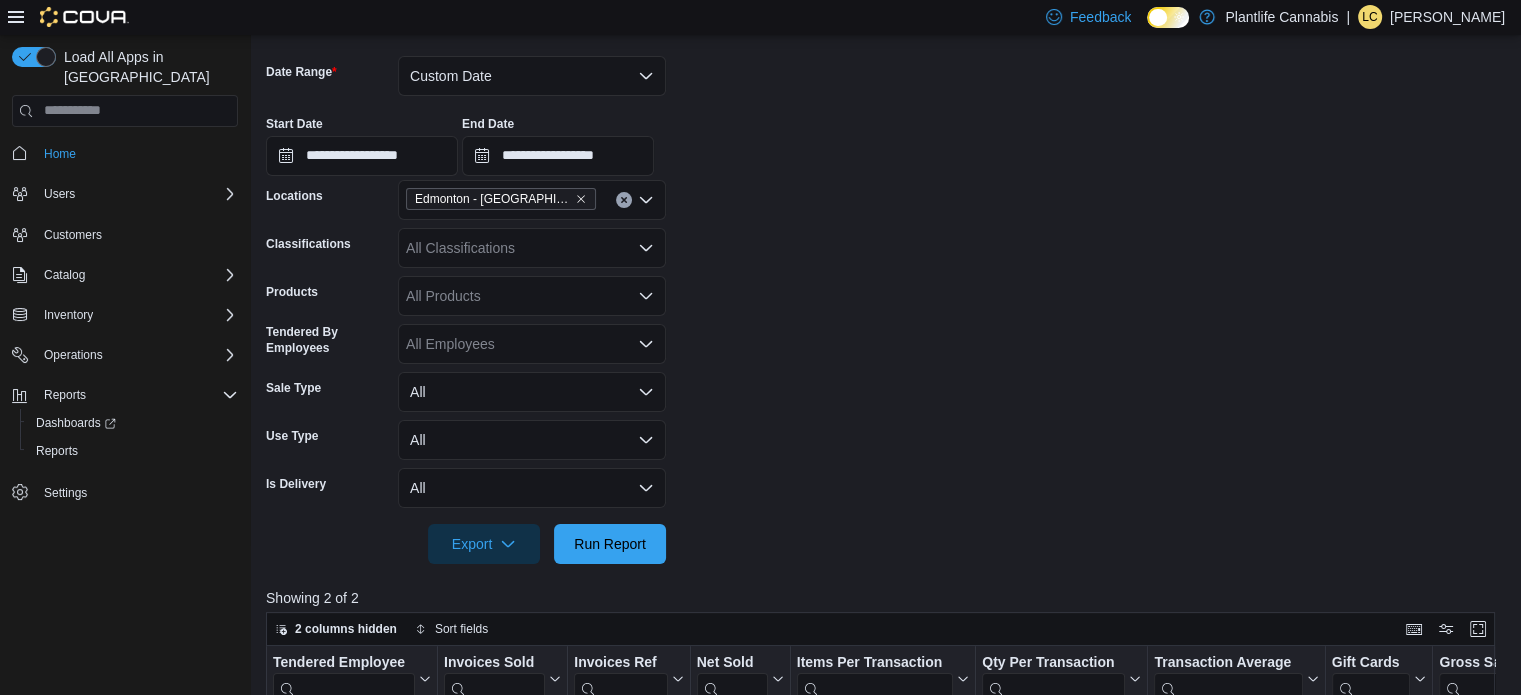 scroll, scrollTop: 201, scrollLeft: 0, axis: vertical 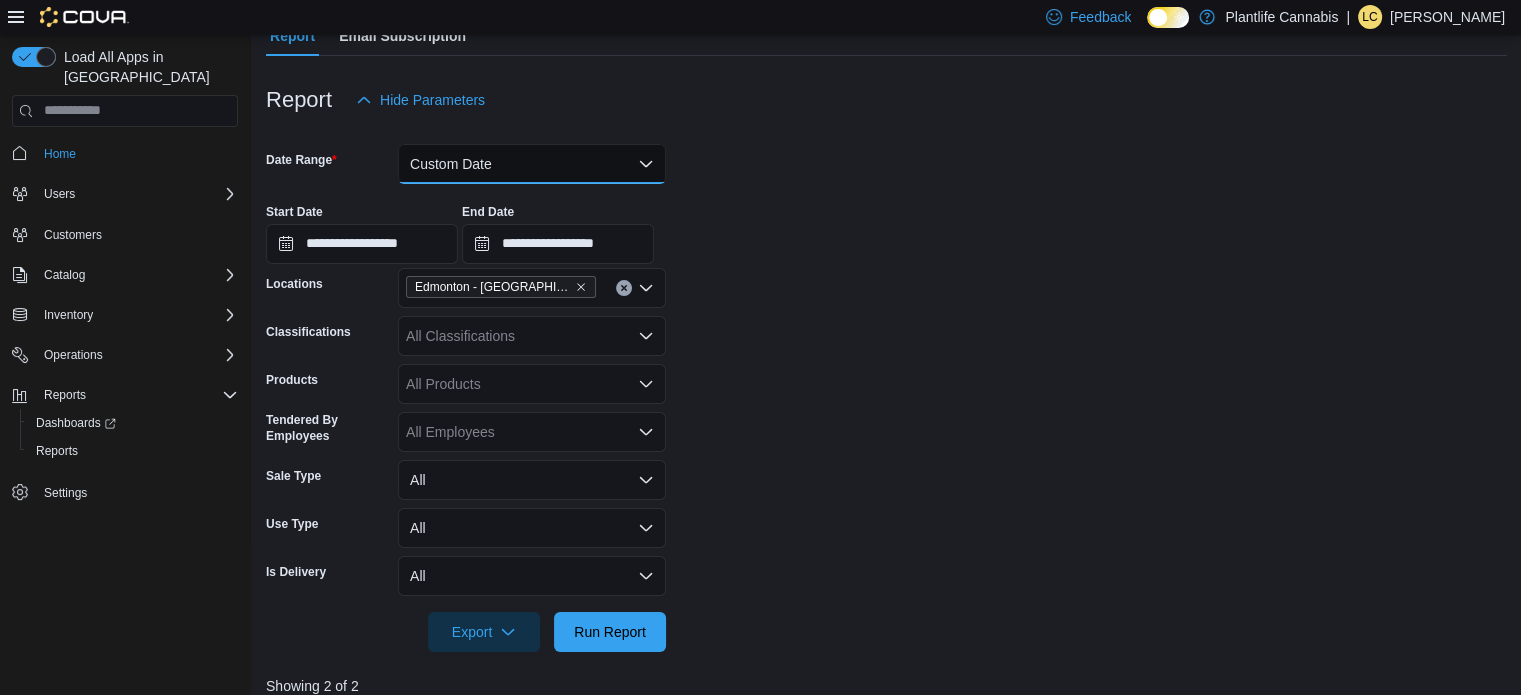 click on "Custom Date" at bounding box center (532, 164) 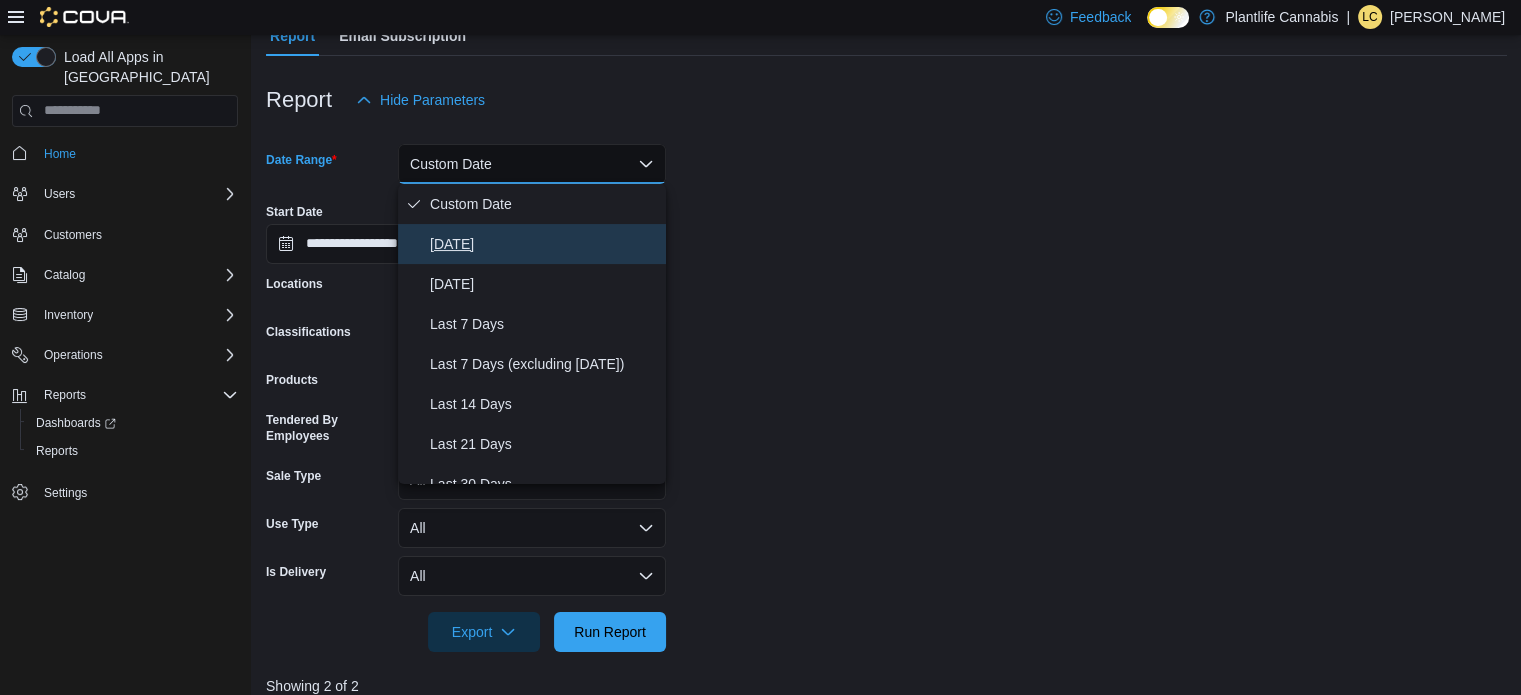 click on "[DATE]" at bounding box center (544, 244) 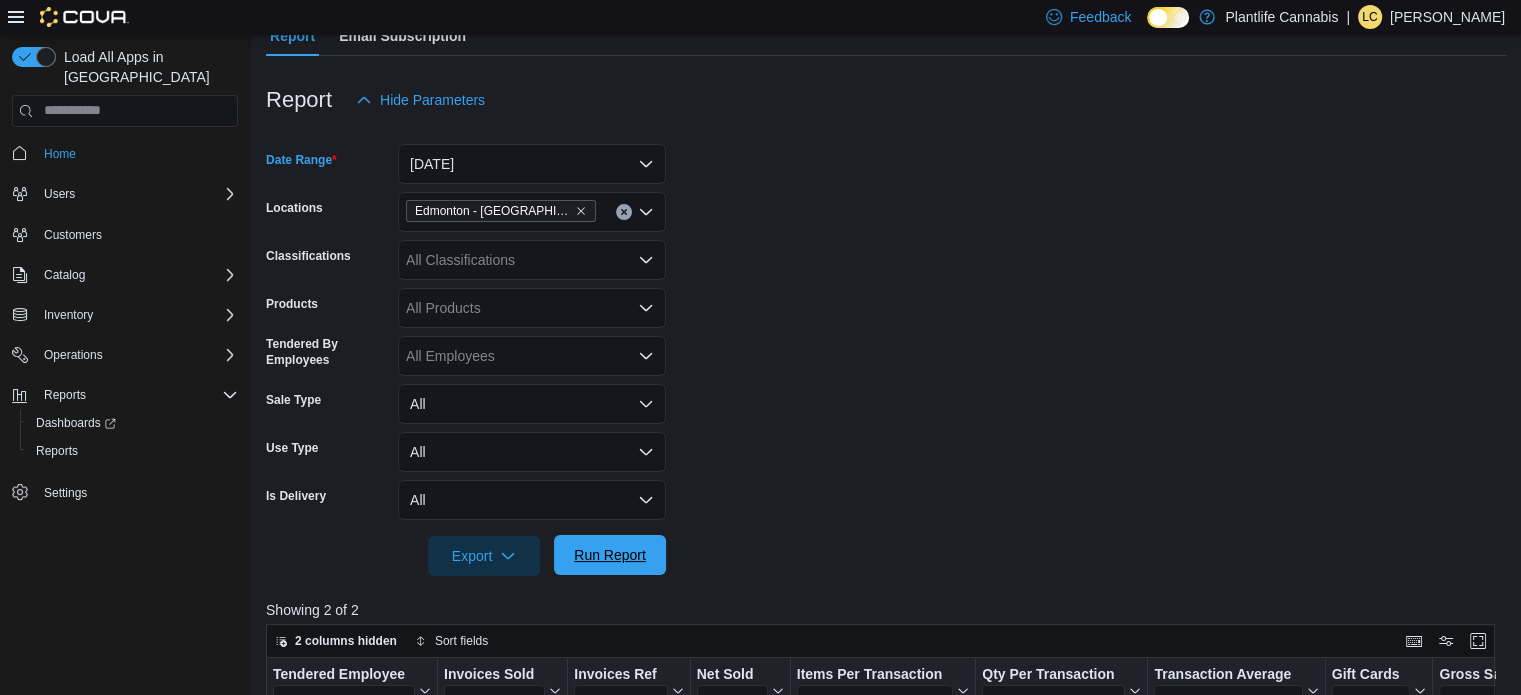 click on "Run Report" at bounding box center (610, 555) 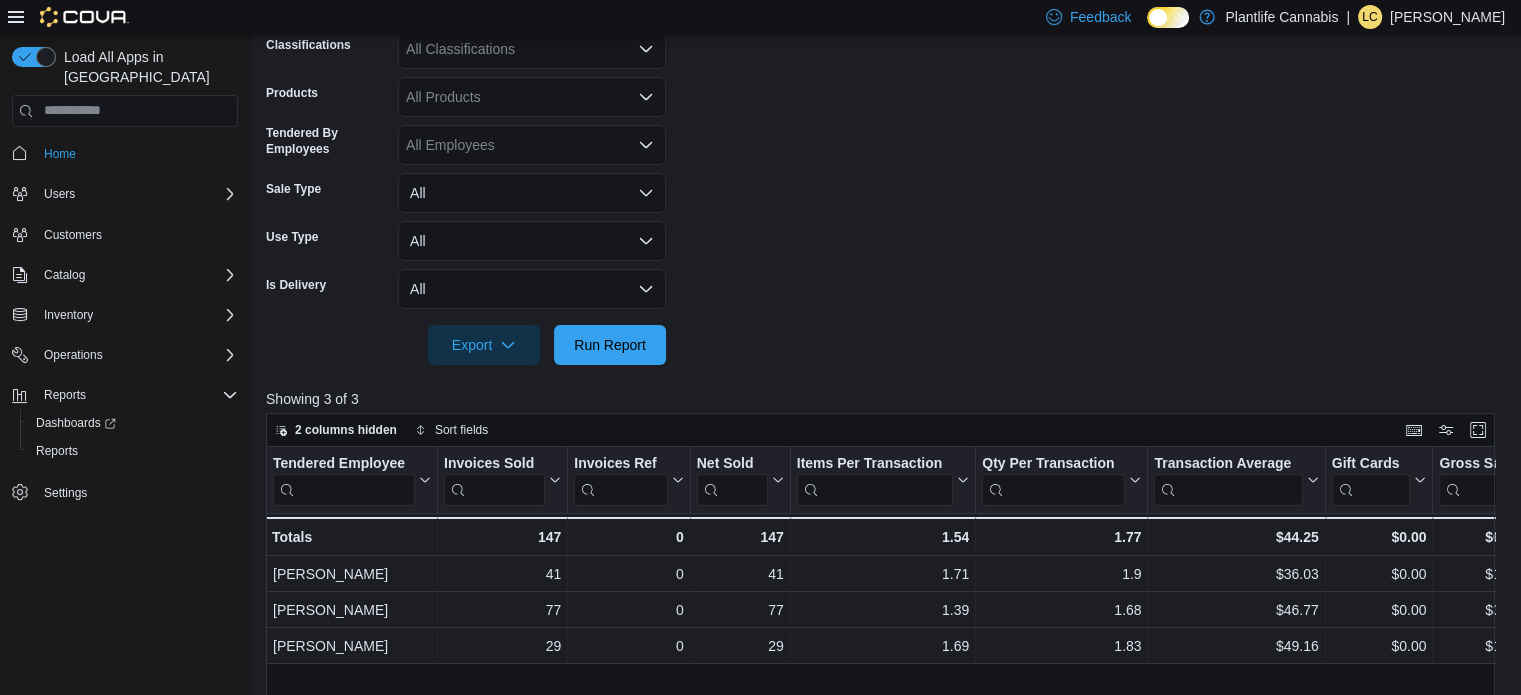 scroll, scrollTop: 401, scrollLeft: 0, axis: vertical 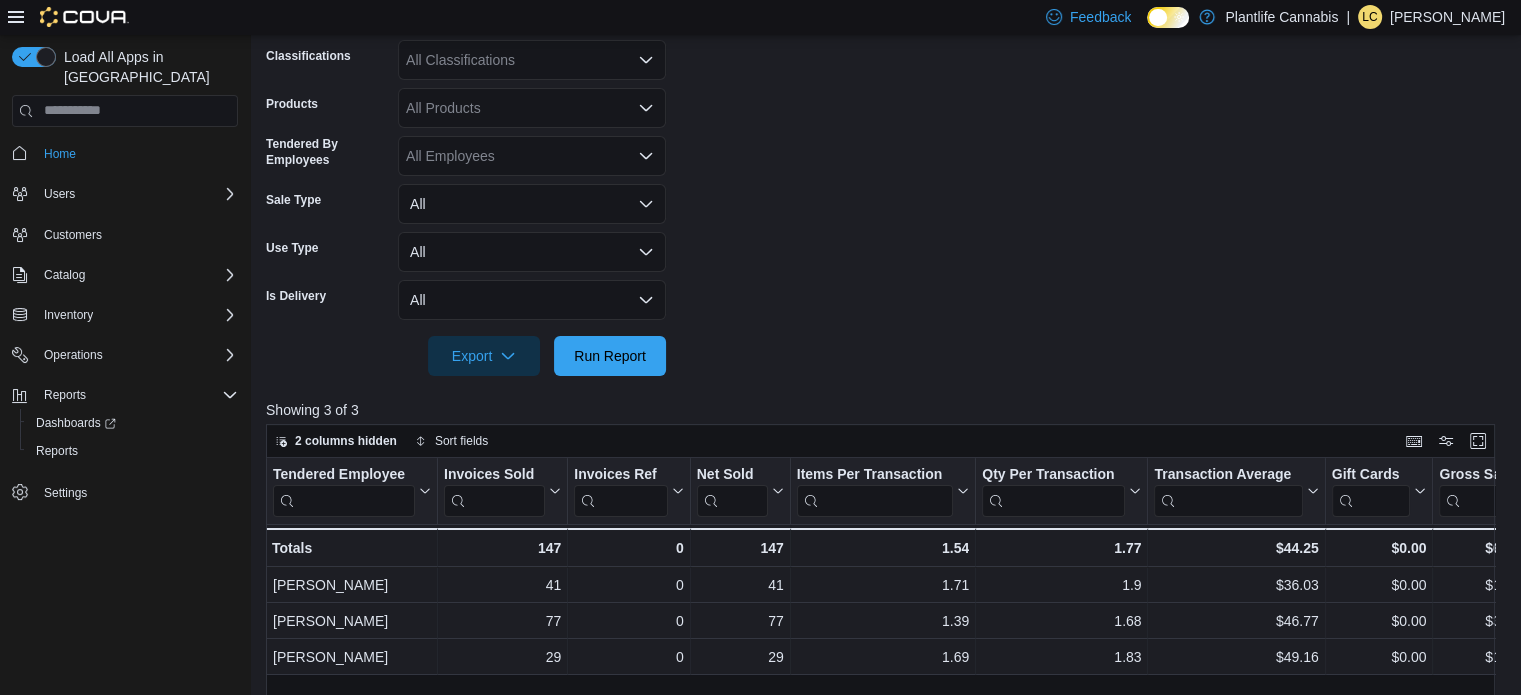 drag, startPoint x: 466, startPoint y: 60, endPoint x: 473, endPoint y: 77, distance: 18.384777 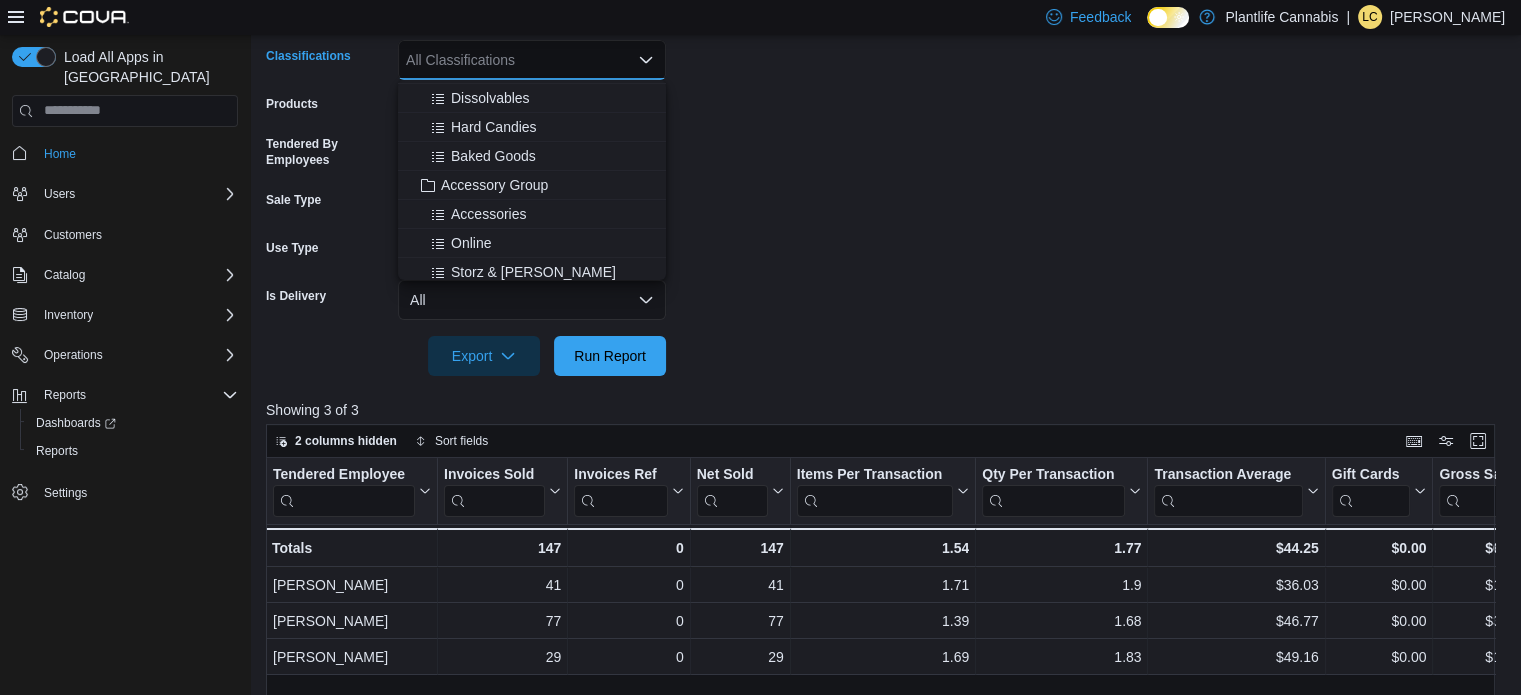 scroll, scrollTop: 200, scrollLeft: 0, axis: vertical 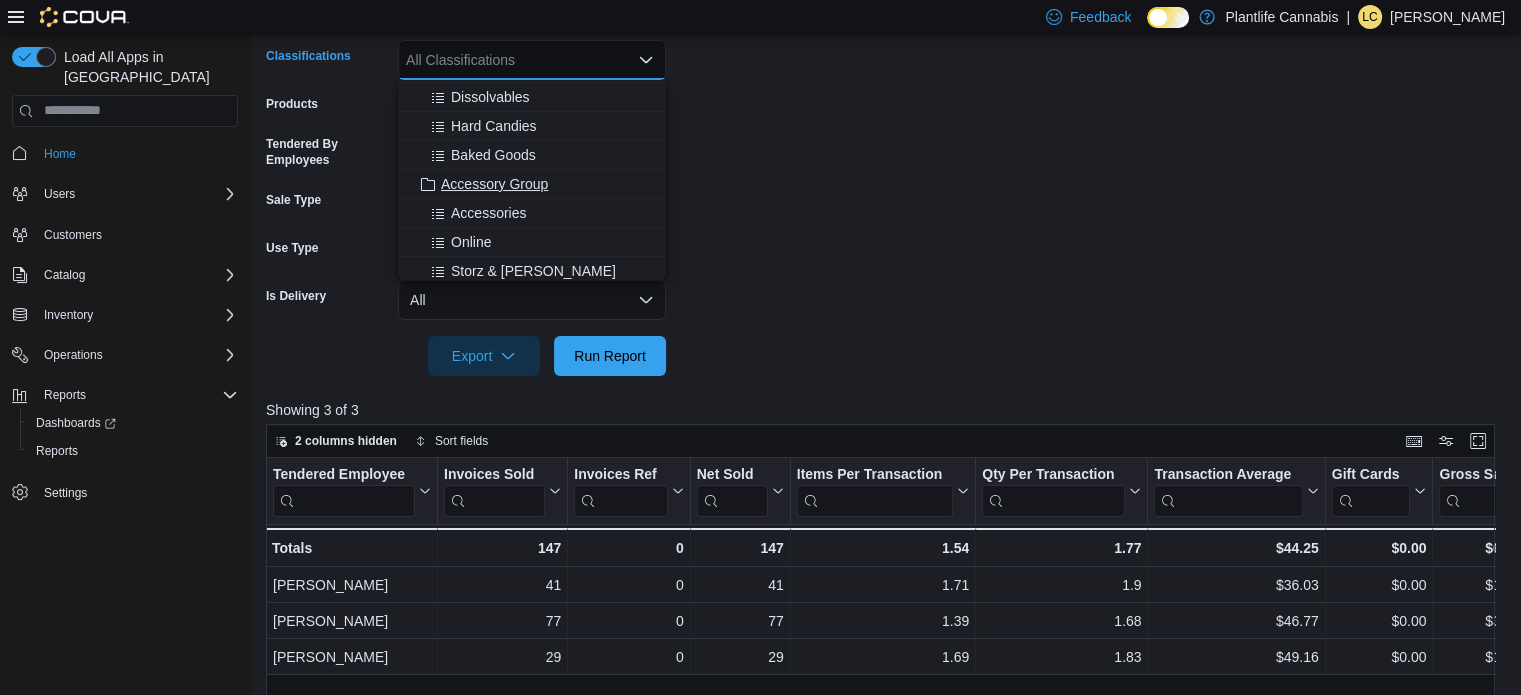 click on "Accessory Group" at bounding box center [494, 184] 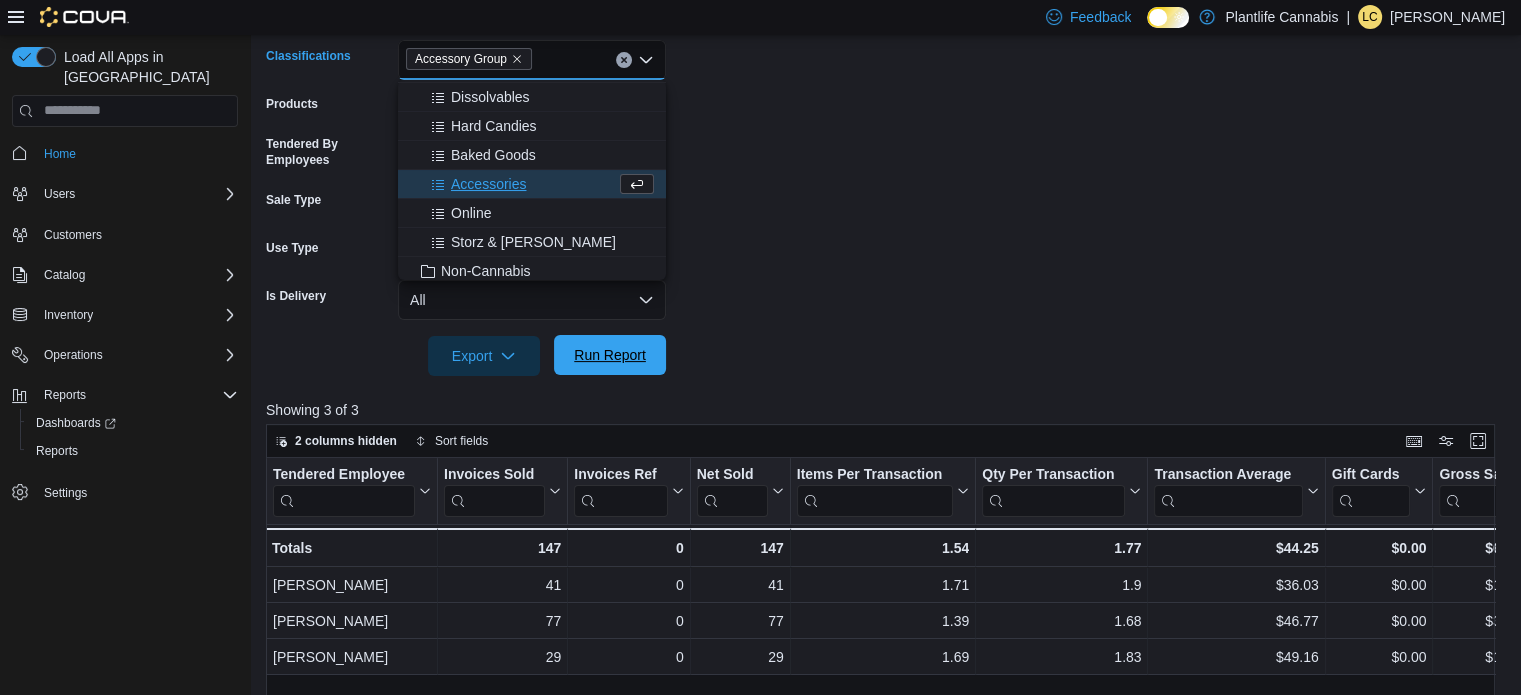 click on "Run Report" at bounding box center [610, 355] 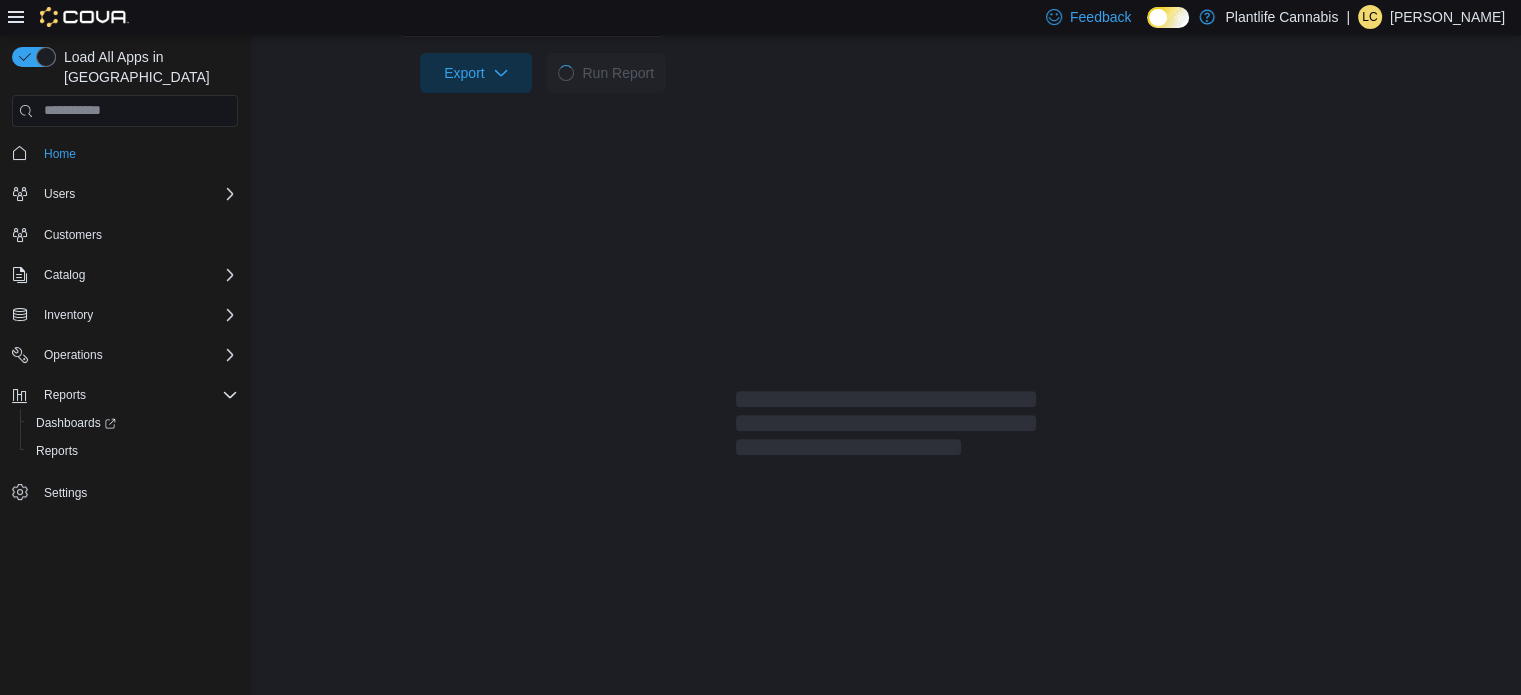 scroll, scrollTop: 701, scrollLeft: 0, axis: vertical 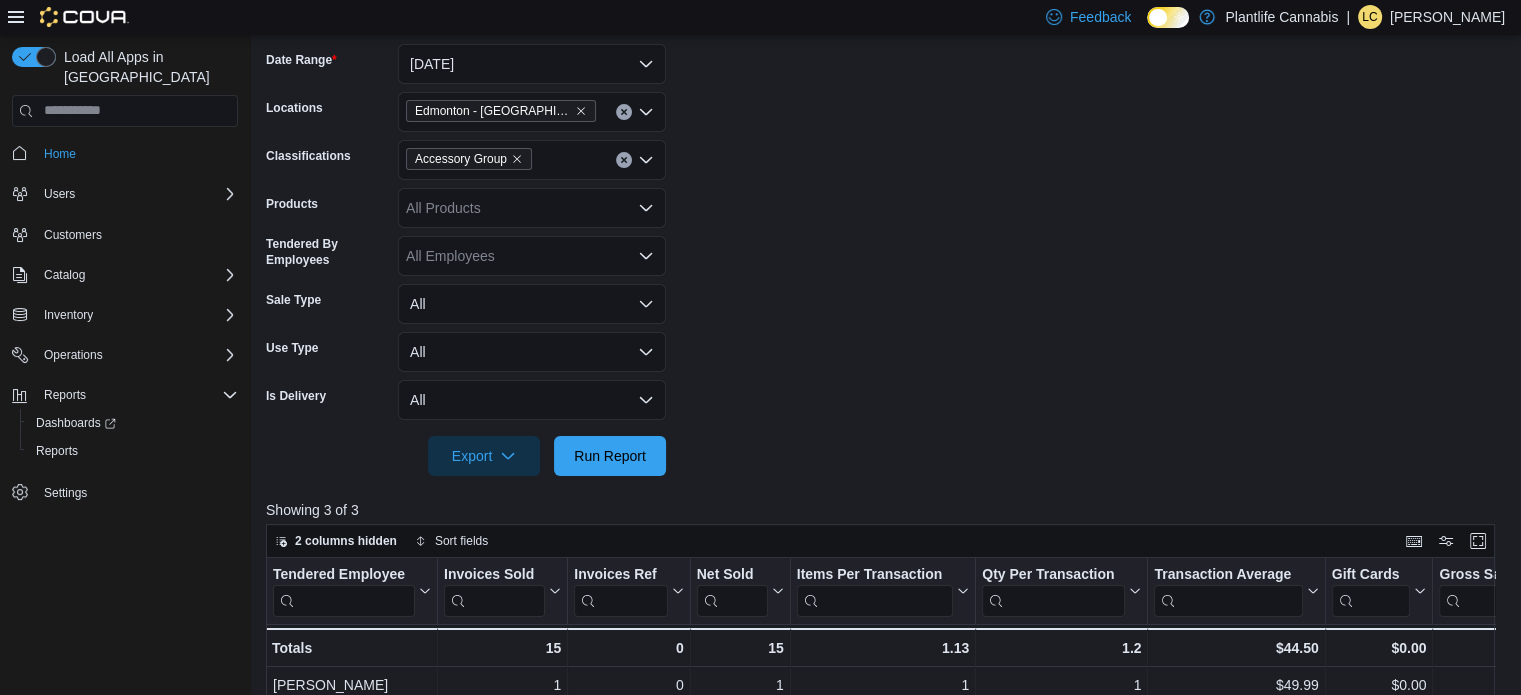 click at bounding box center [624, 160] 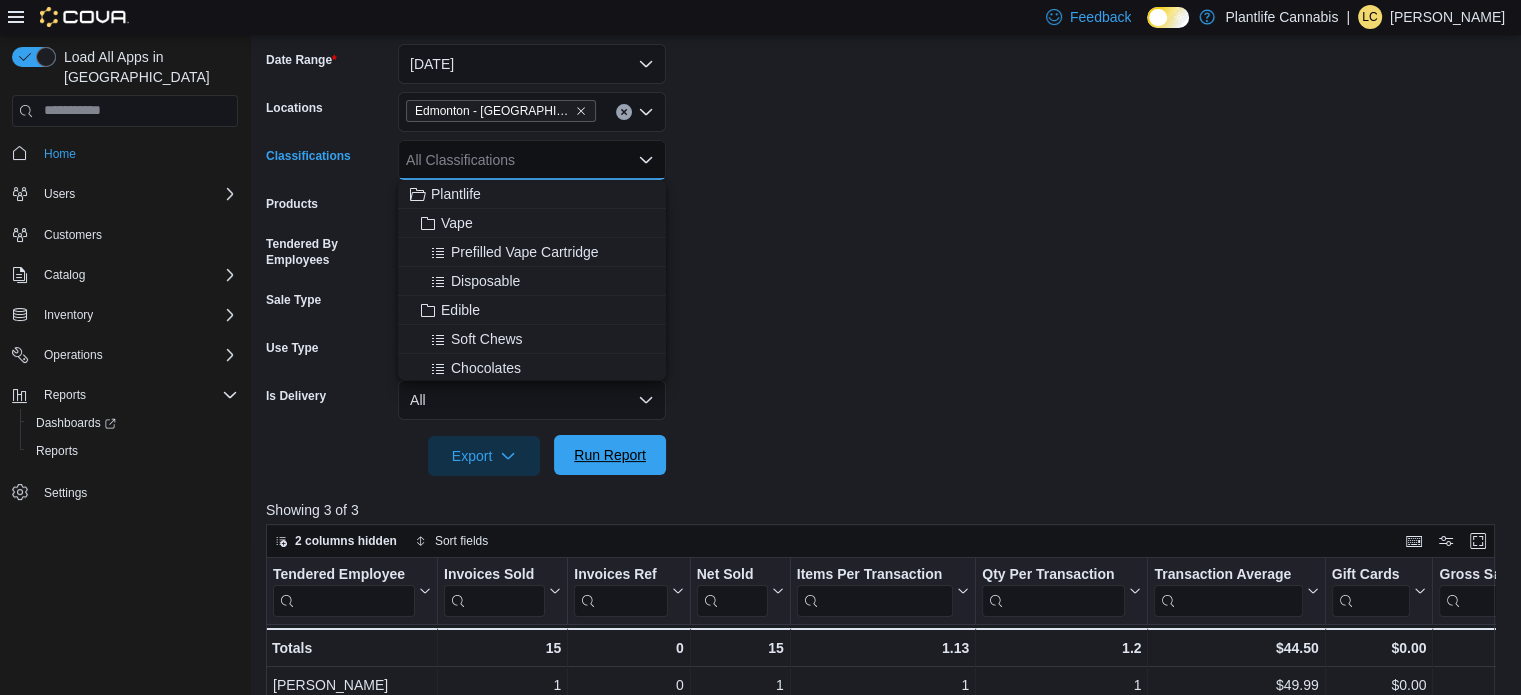 click on "Run Report" at bounding box center (610, 455) 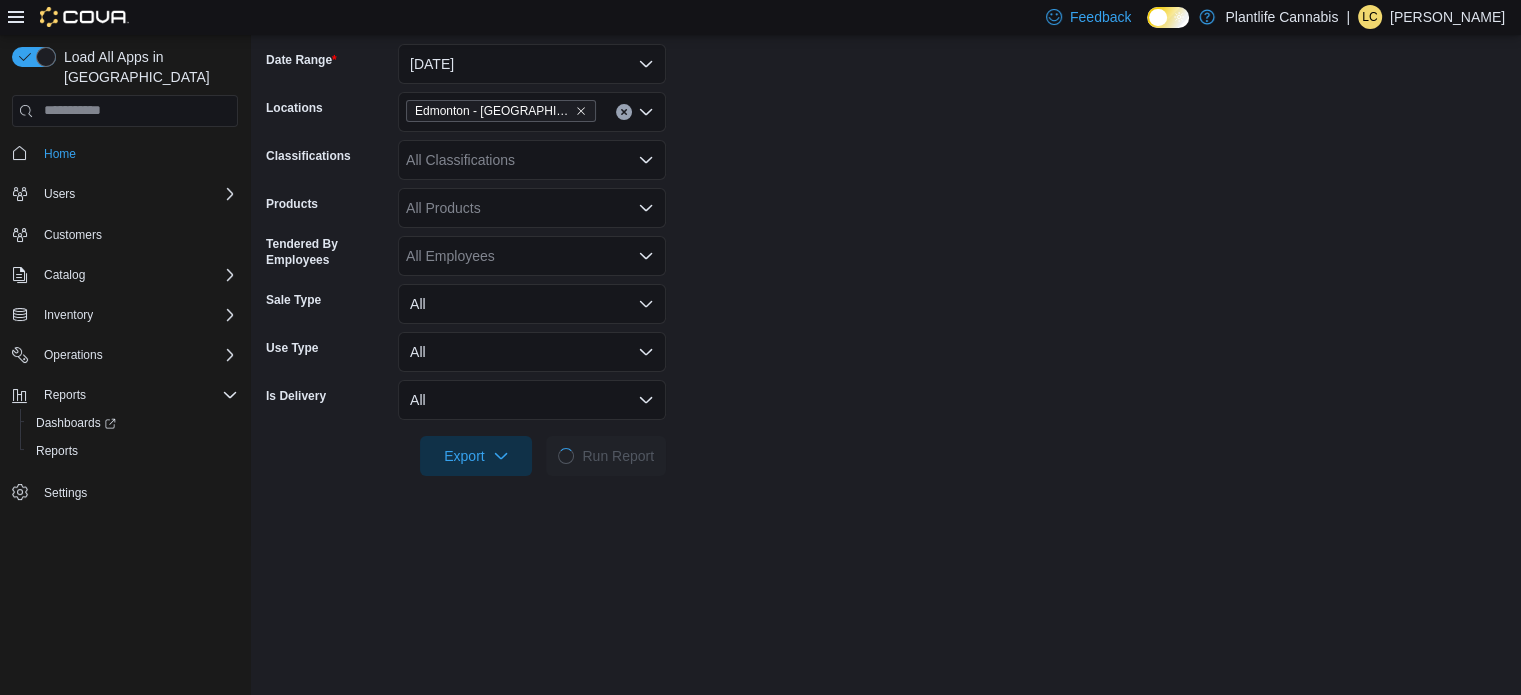 scroll, scrollTop: 601, scrollLeft: 0, axis: vertical 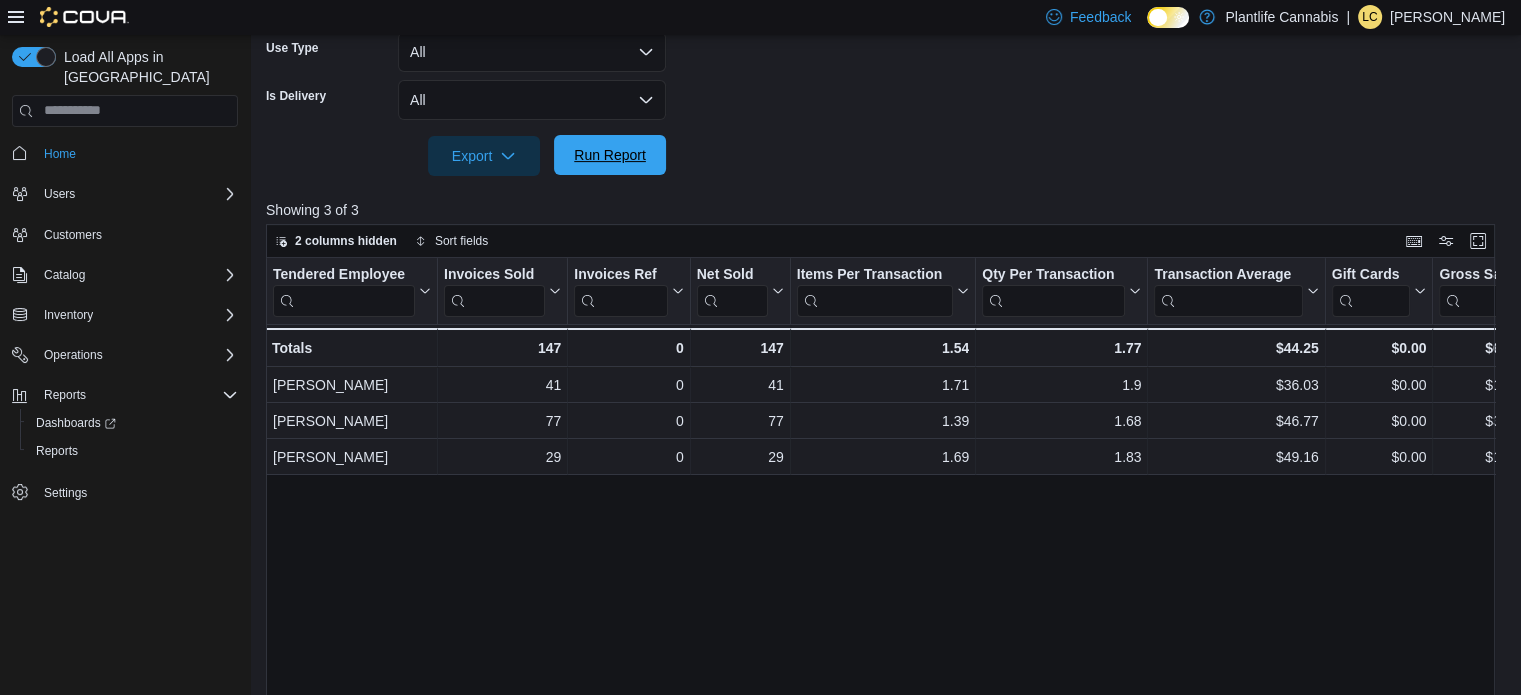 click on "Run Report" at bounding box center (610, 155) 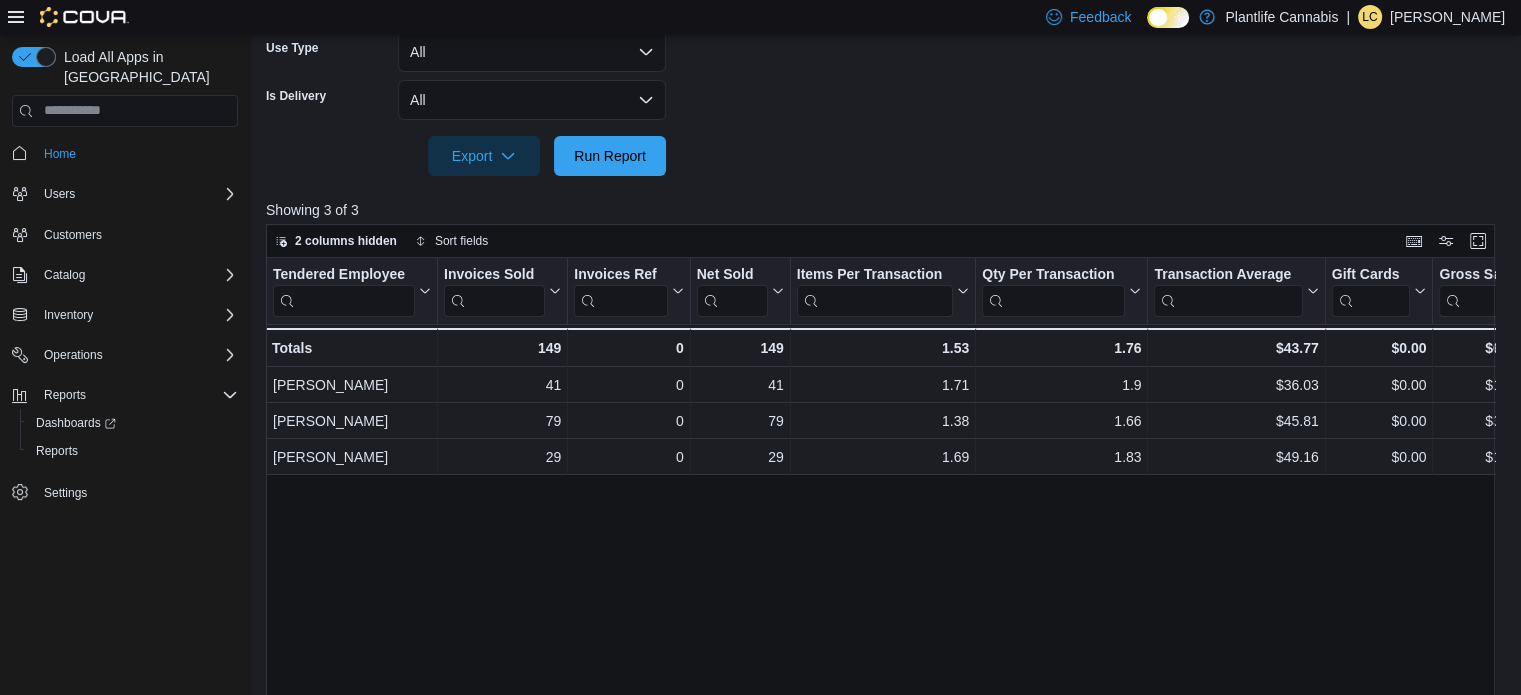 click at bounding box center (886, 188) 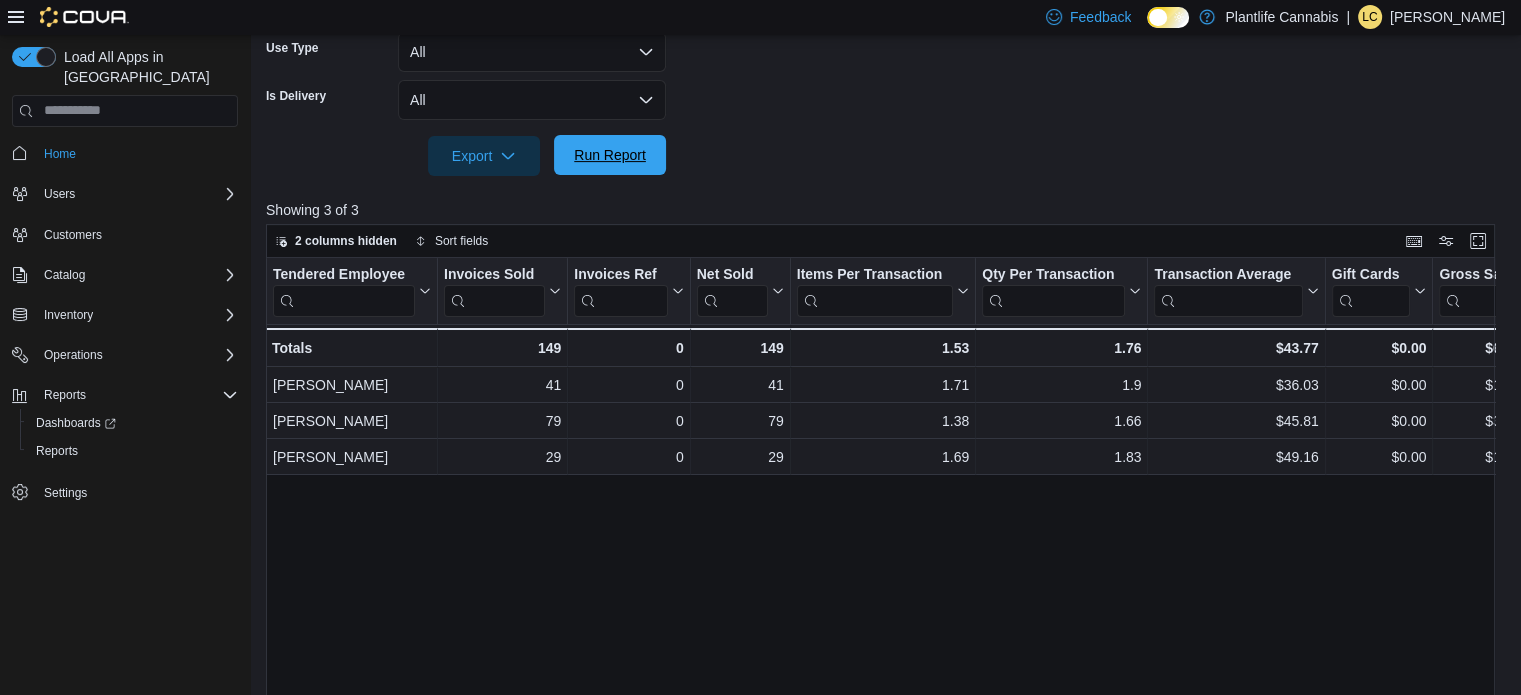 click on "Run Report" at bounding box center [610, 155] 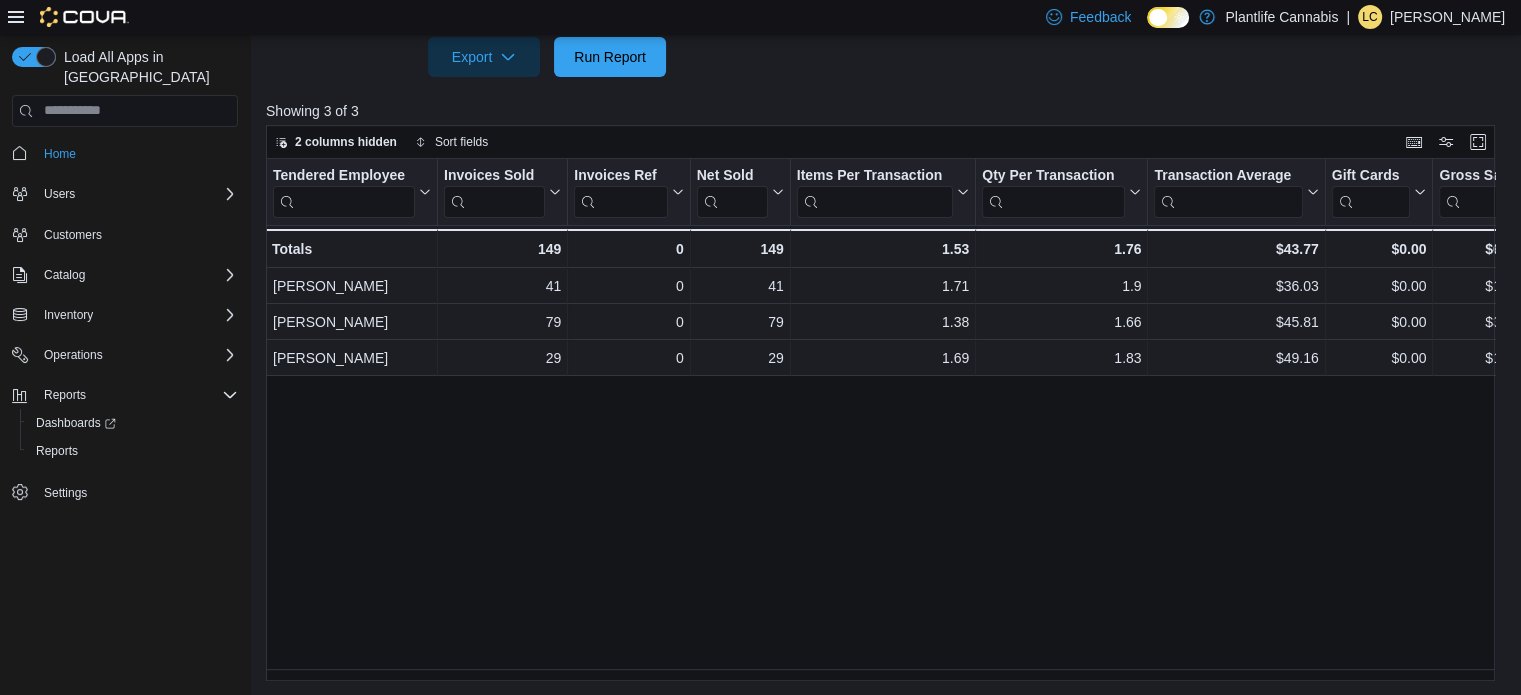 scroll, scrollTop: 701, scrollLeft: 0, axis: vertical 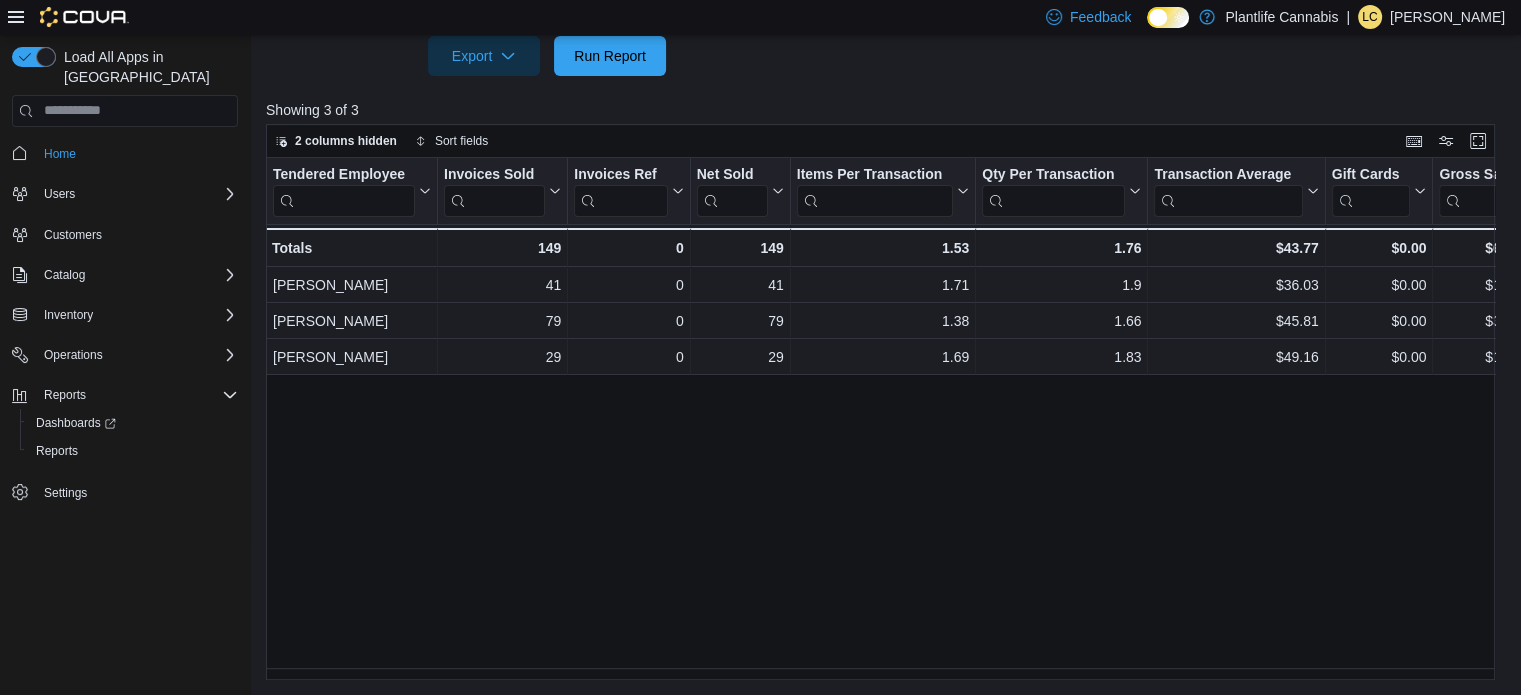 click on "Feedback Dark Mode Plantlife Cannabis | LC [PERSON_NAME]" at bounding box center (760, 17) 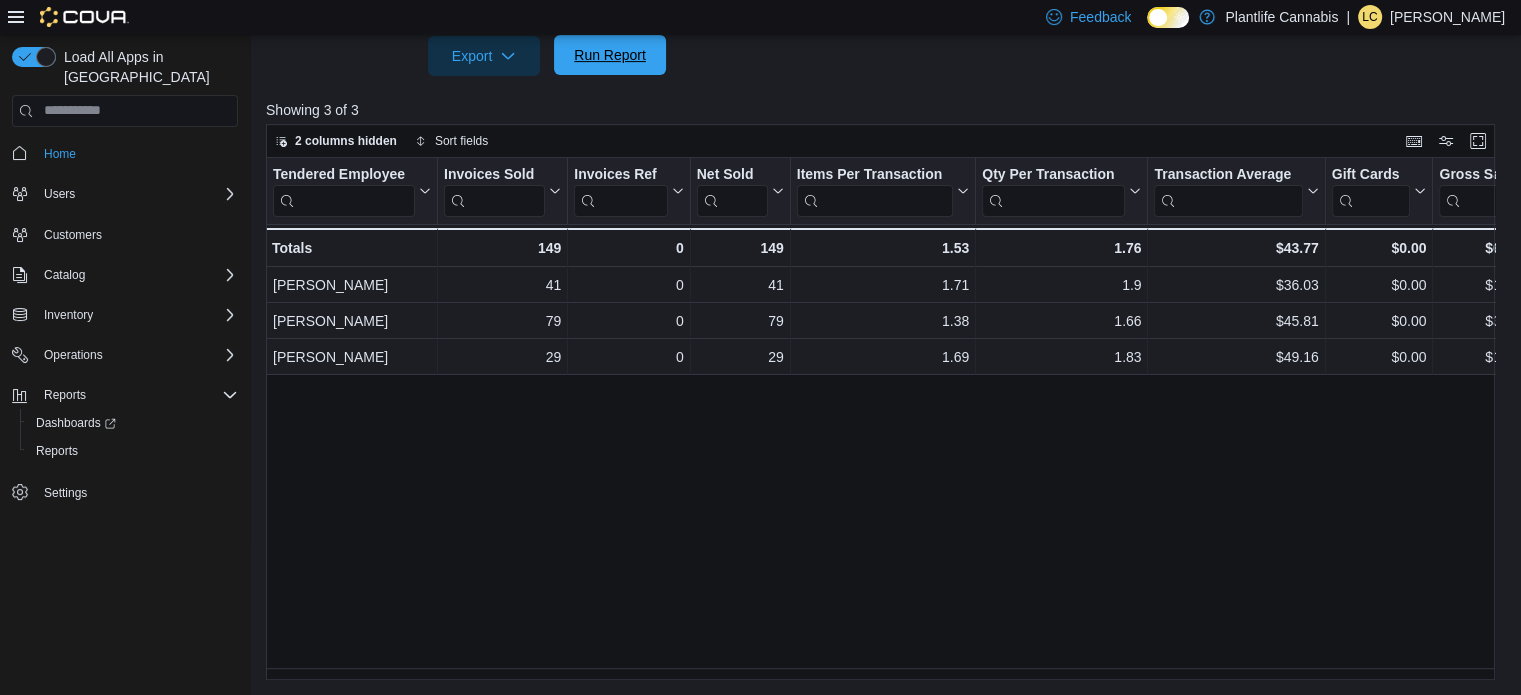 click on "Run Report" at bounding box center (610, 55) 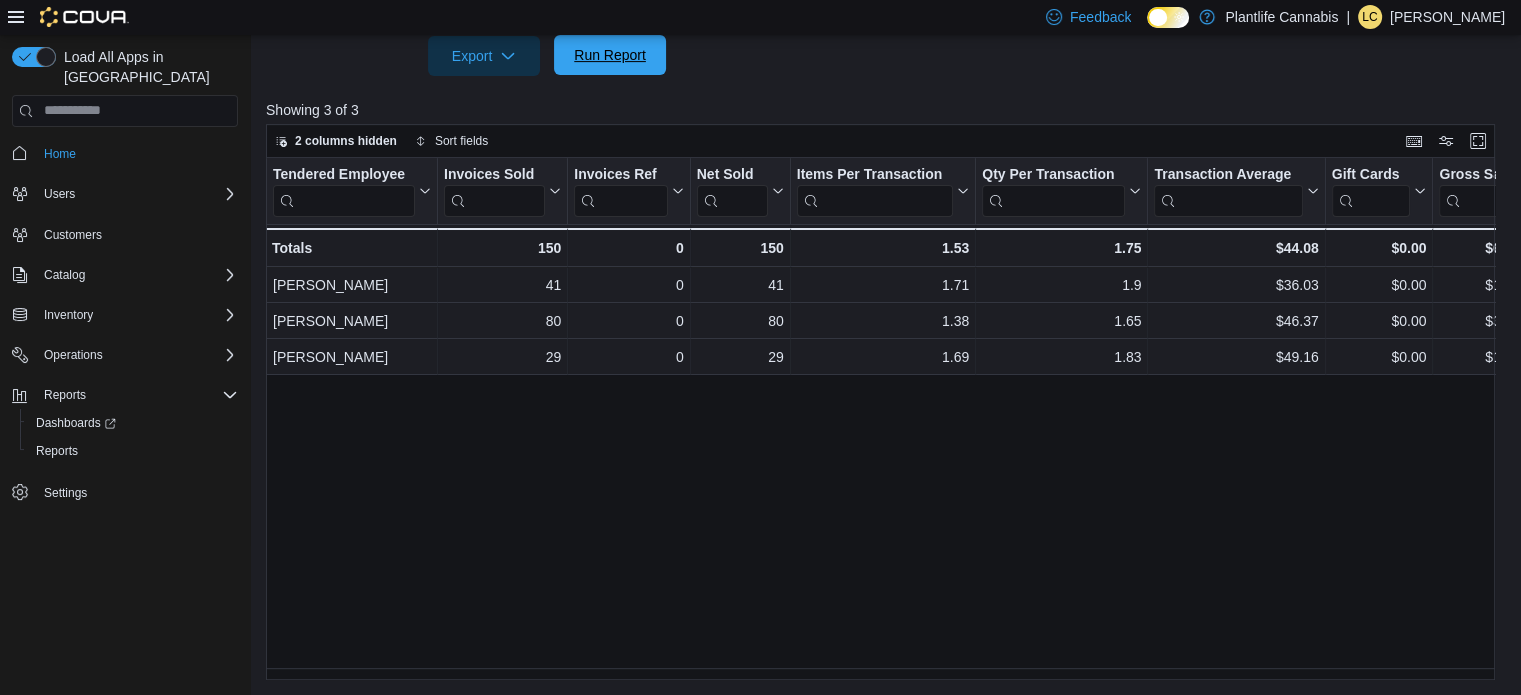 click on "Run Report" at bounding box center [610, 55] 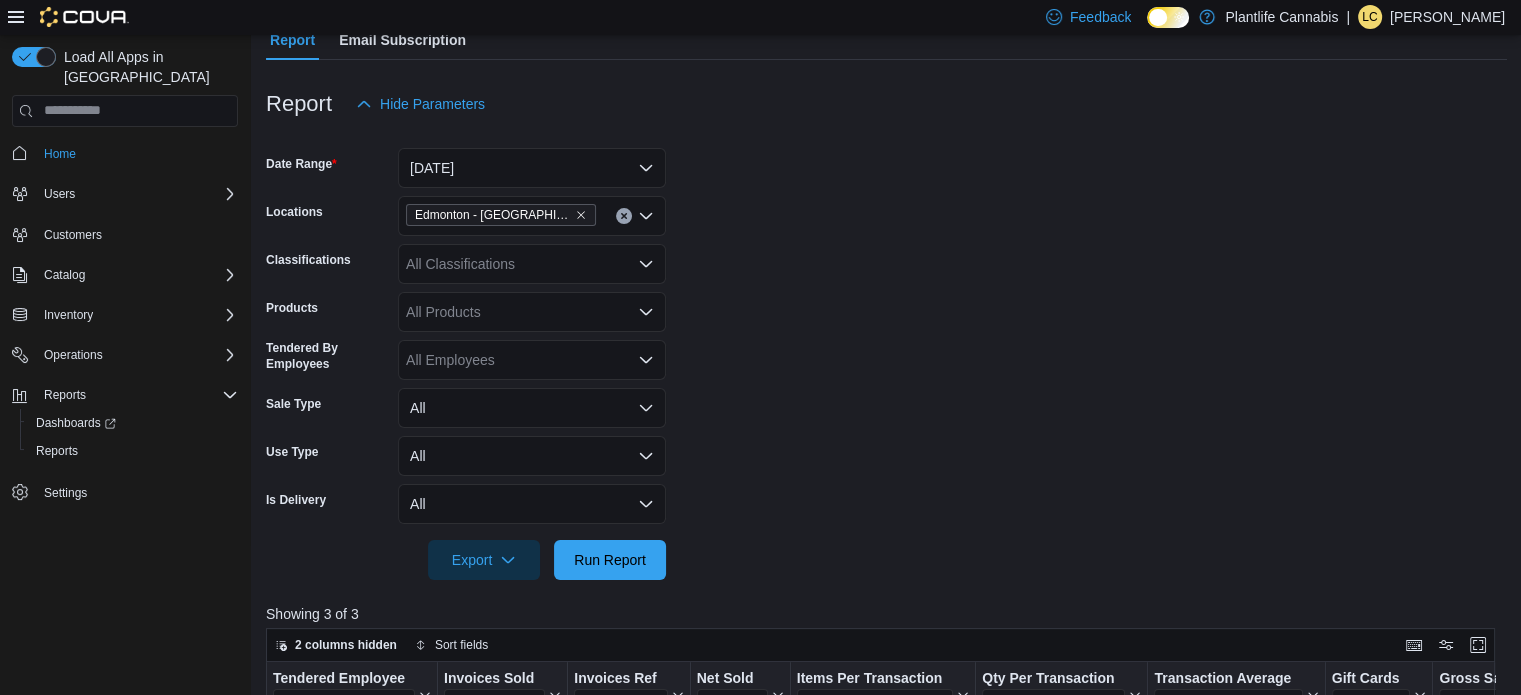 scroll, scrollTop: 201, scrollLeft: 0, axis: vertical 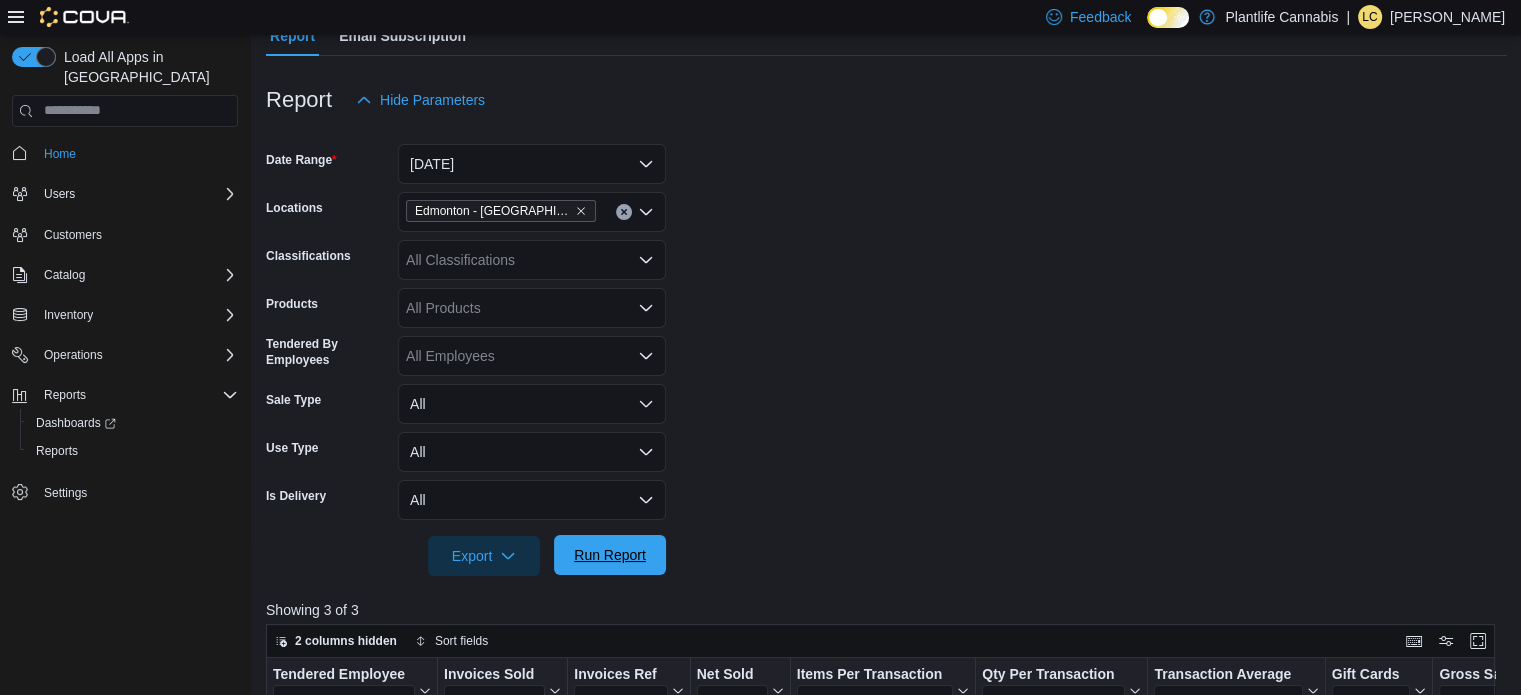 click on "Run Report" at bounding box center (610, 555) 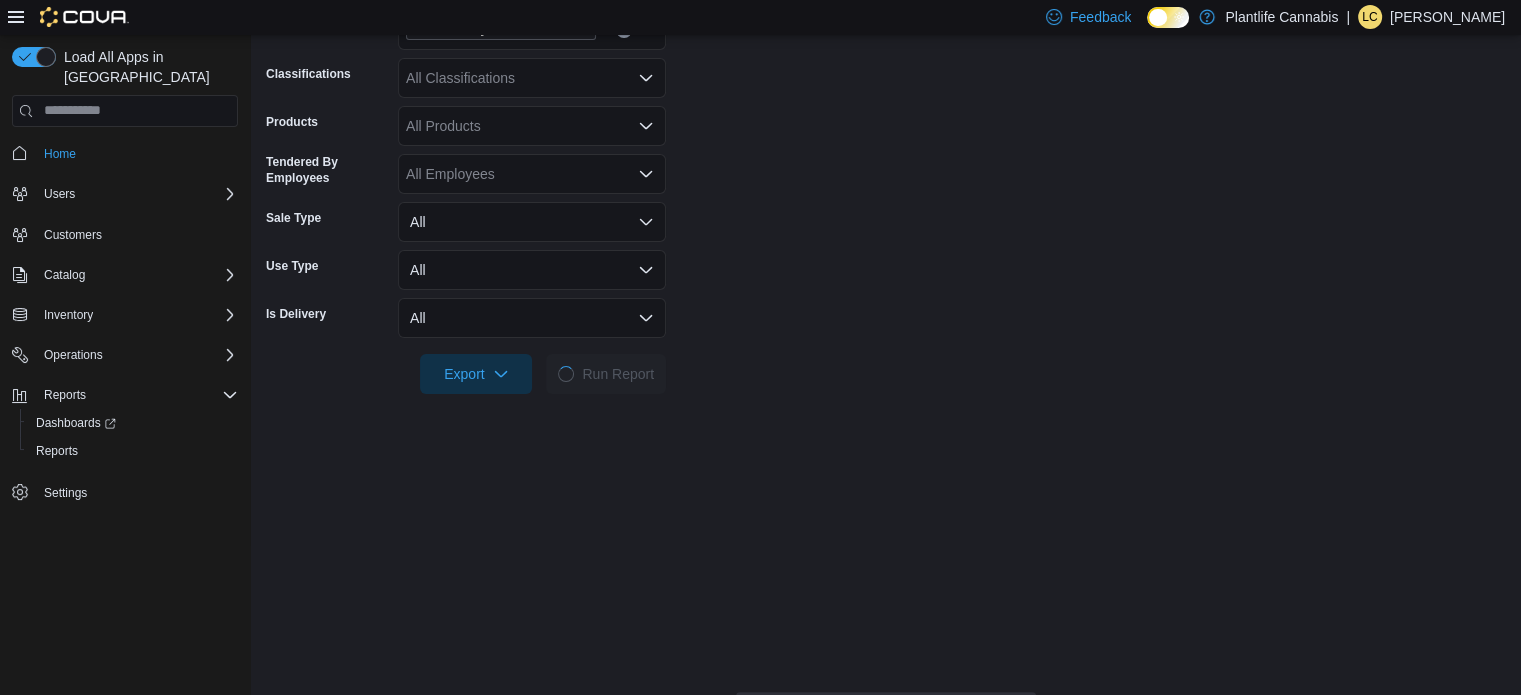 scroll, scrollTop: 401, scrollLeft: 0, axis: vertical 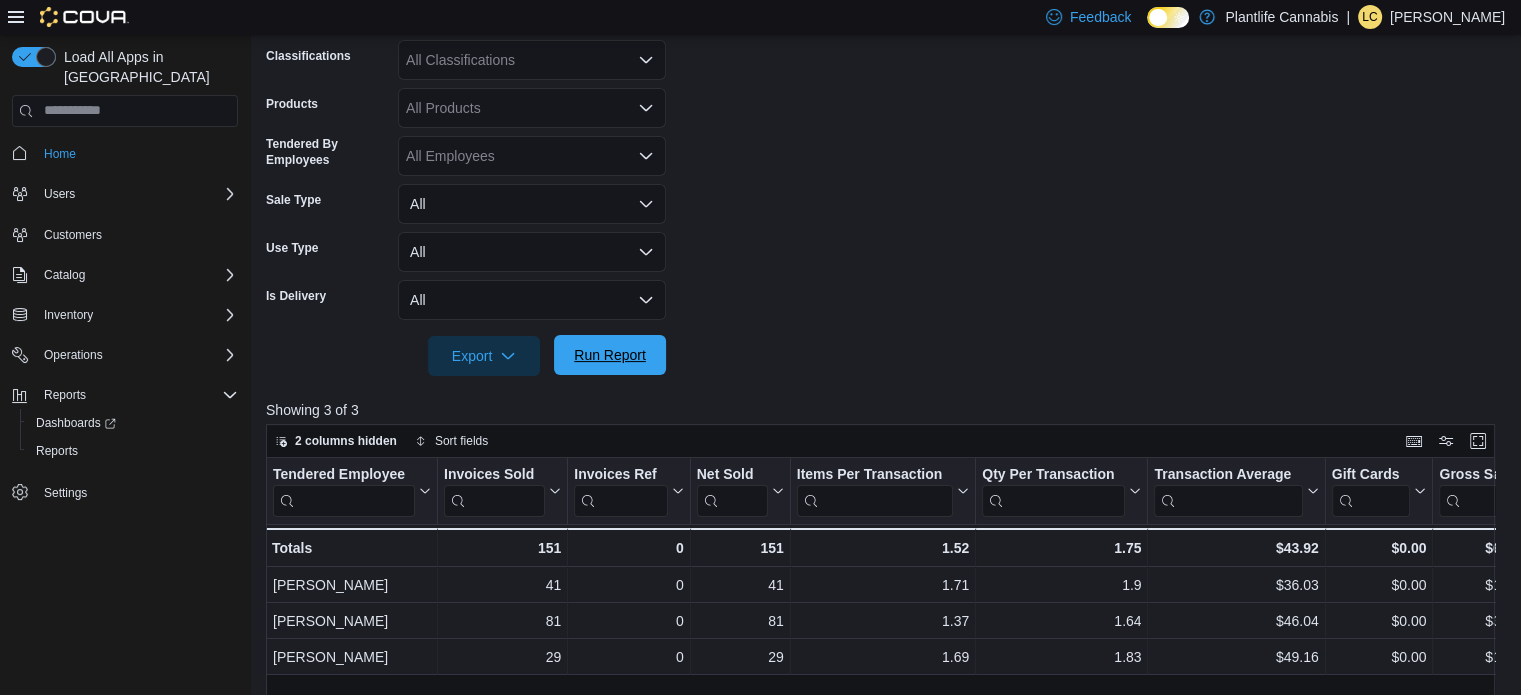 click on "Run Report" at bounding box center [610, 355] 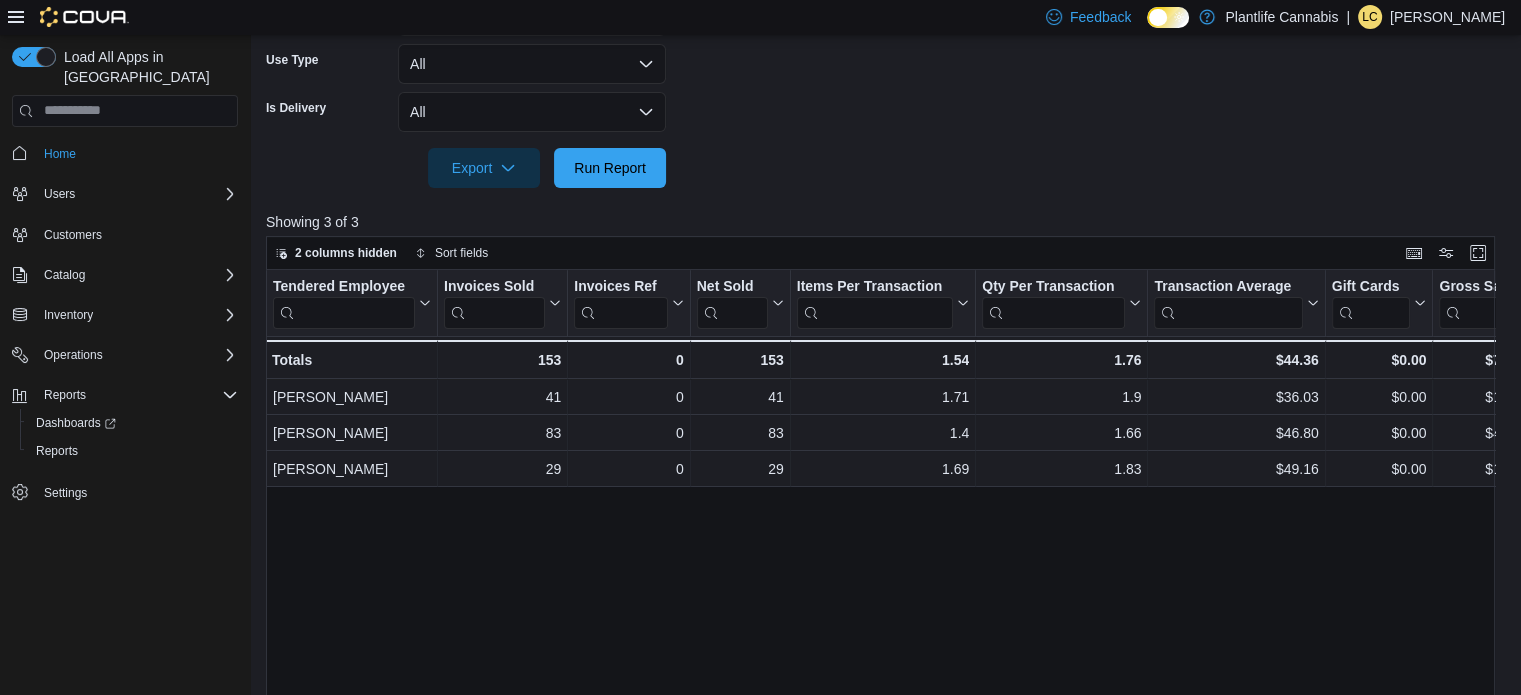 scroll, scrollTop: 601, scrollLeft: 0, axis: vertical 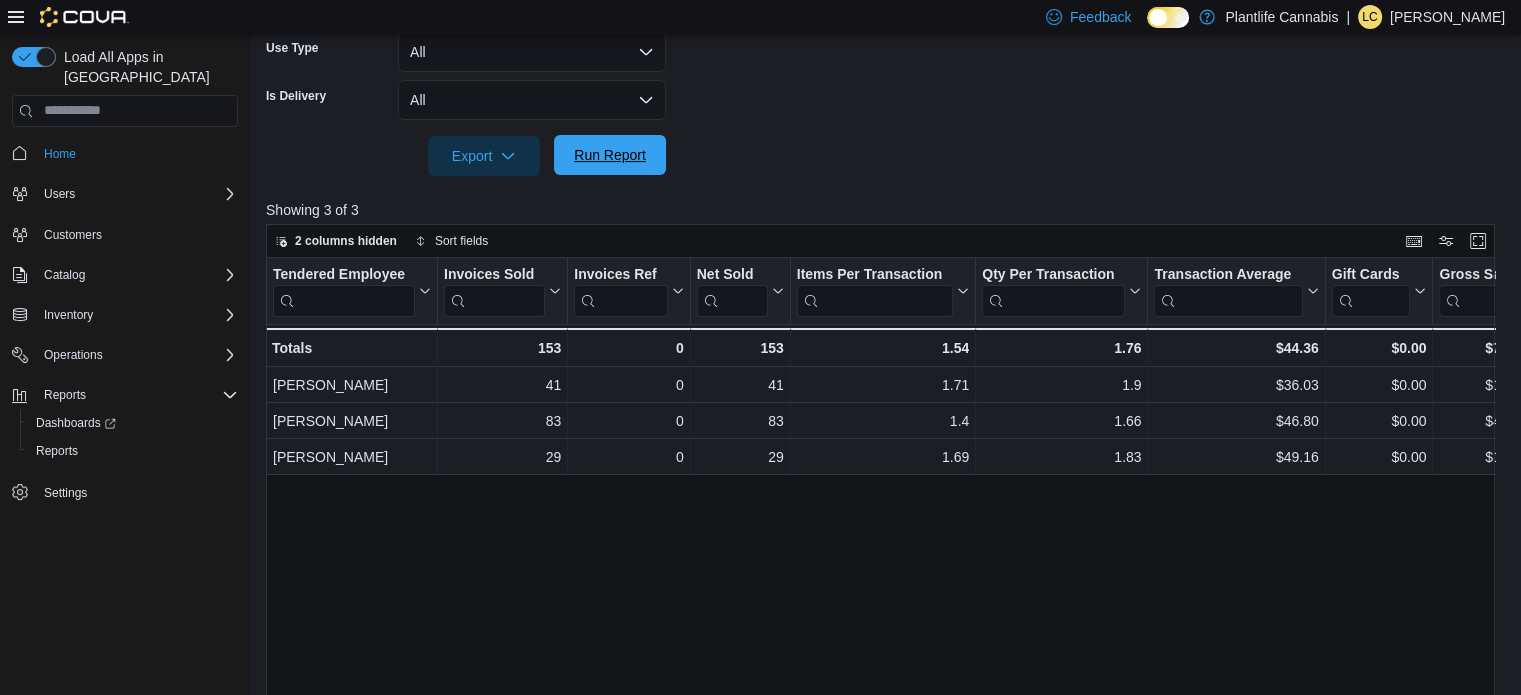 click on "Run Report" at bounding box center [610, 155] 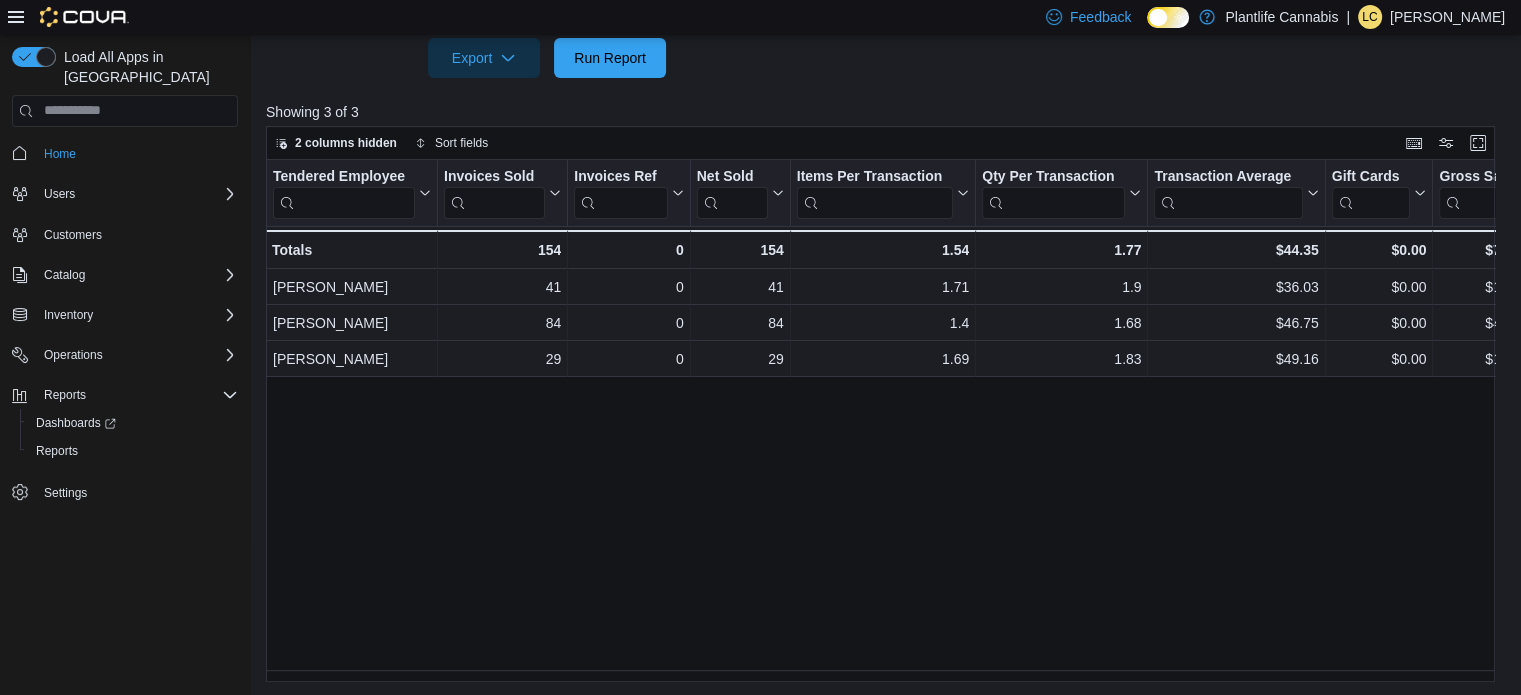 scroll, scrollTop: 701, scrollLeft: 0, axis: vertical 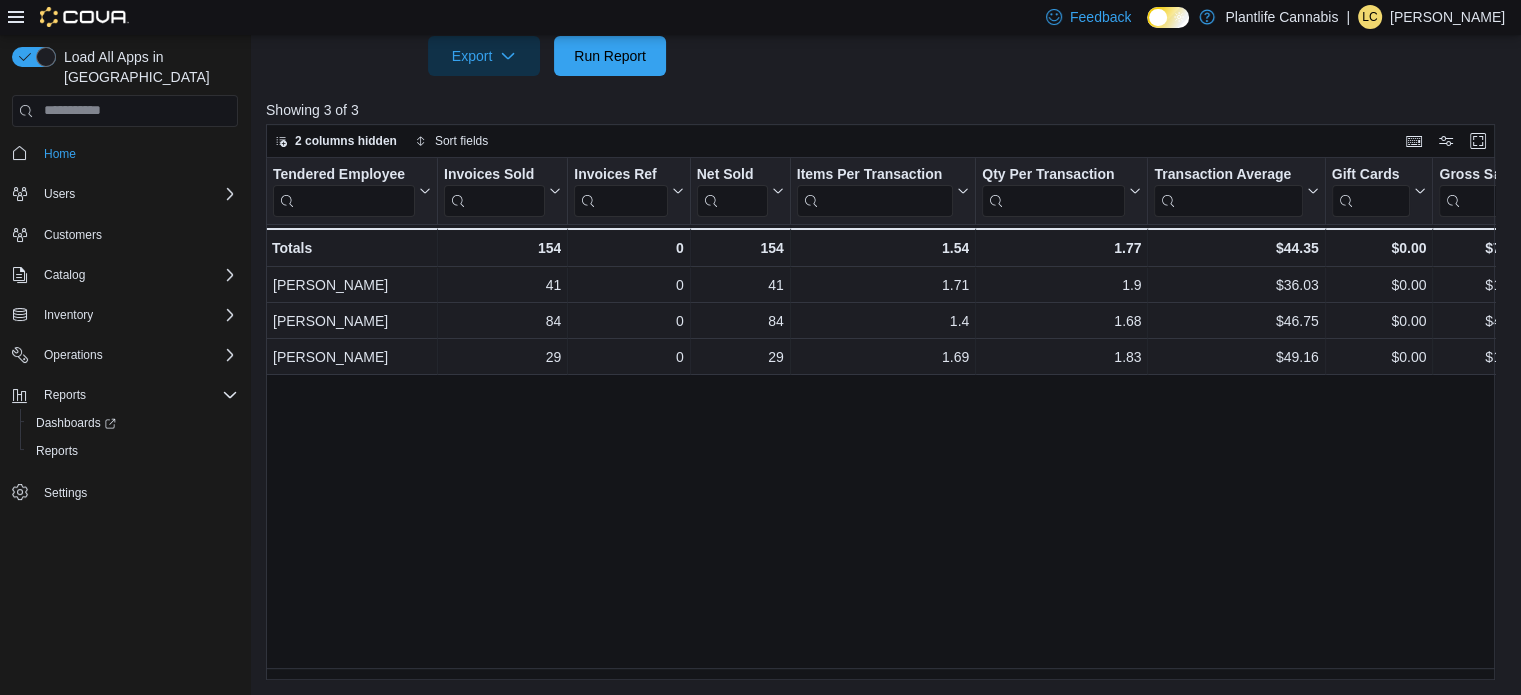 click on "Tendered Employee Click to view column header actions Invoices Sold Click to view column header actions Invoices Ref Click to view column header actions Net Sold Click to view column header actions Items Per Transaction Click to view column header actions Qty Per Transaction Click to view column header actions Transaction Average Click to view column header actions Gift Cards Click to view column header actions Gross Sales Click to view column header actions Subtotal Click to view column header actions Total Tax Click to view column header actions Total Invoiced Click to view column header actions Total Cost Click to view column header actions Gross Profit Click to view column header actions Gross Margin Click to view column header actions Total Discount Click to view column header actions Cashback Click to view column header actions Loyalty Redemptions Click to view column header actions Cash Click to view column header actions CHASE - Integrated Click to view column header actions Bottle Deposit GST Tips -" at bounding box center [886, 419] 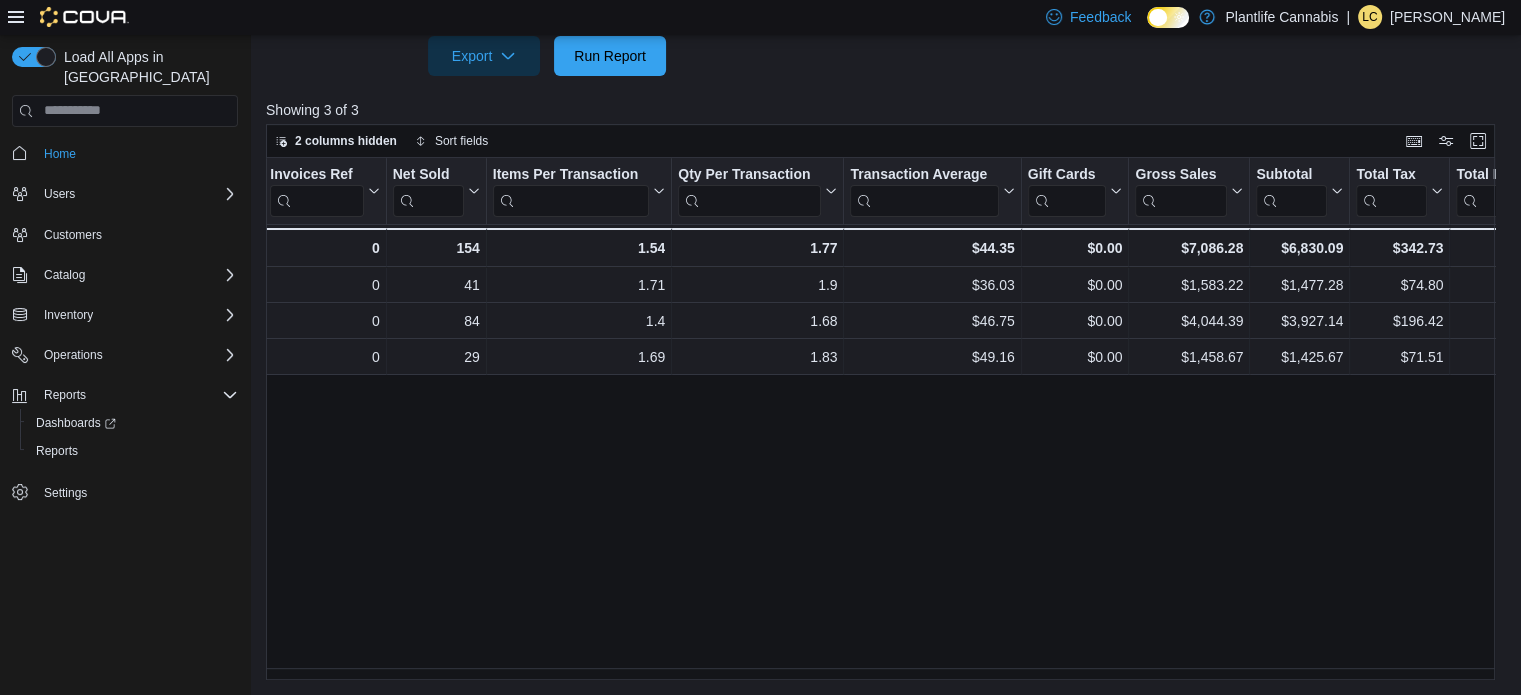 scroll, scrollTop: 0, scrollLeft: 320, axis: horizontal 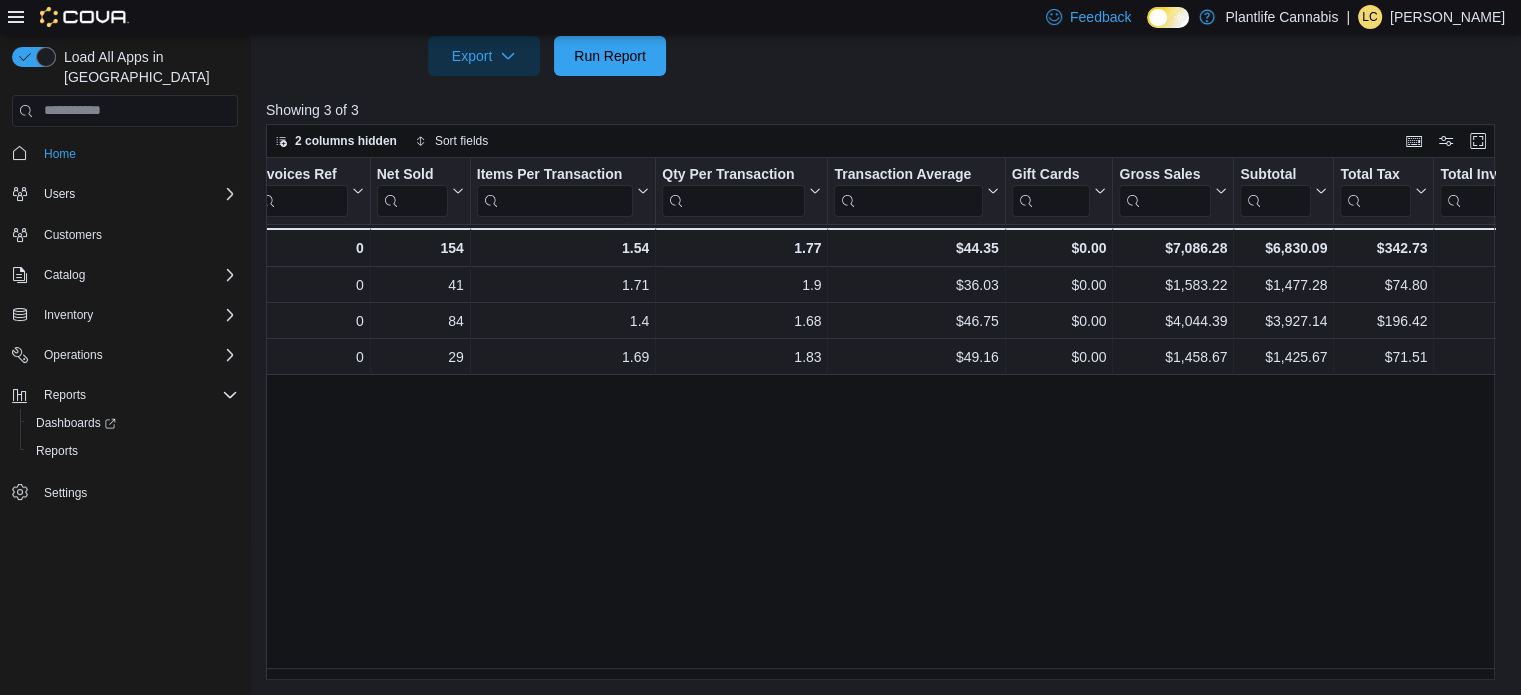 click on "Tendered Employee Click to view column header actions Invoices Sold Click to view column header actions Invoices Ref Click to view column header actions Net Sold Click to view column header actions Items Per Transaction Click to view column header actions Qty Per Transaction Click to view column header actions Transaction Average Click to view column header actions Gift Cards Click to view column header actions Gross Sales Click to view column header actions Subtotal Click to view column header actions Total Tax Click to view column header actions Total Invoiced Click to view column header actions Total Cost Click to view column header actions Gross Profit Click to view column header actions Gross Margin Click to view column header actions Total Discount Click to view column header actions Cashback Click to view column header actions Loyalty Redemptions Click to view column header actions Cash Click to view column header actions CHASE - Integrated Click to view column header actions Bottle Deposit GST Tips 41" at bounding box center [886, 419] 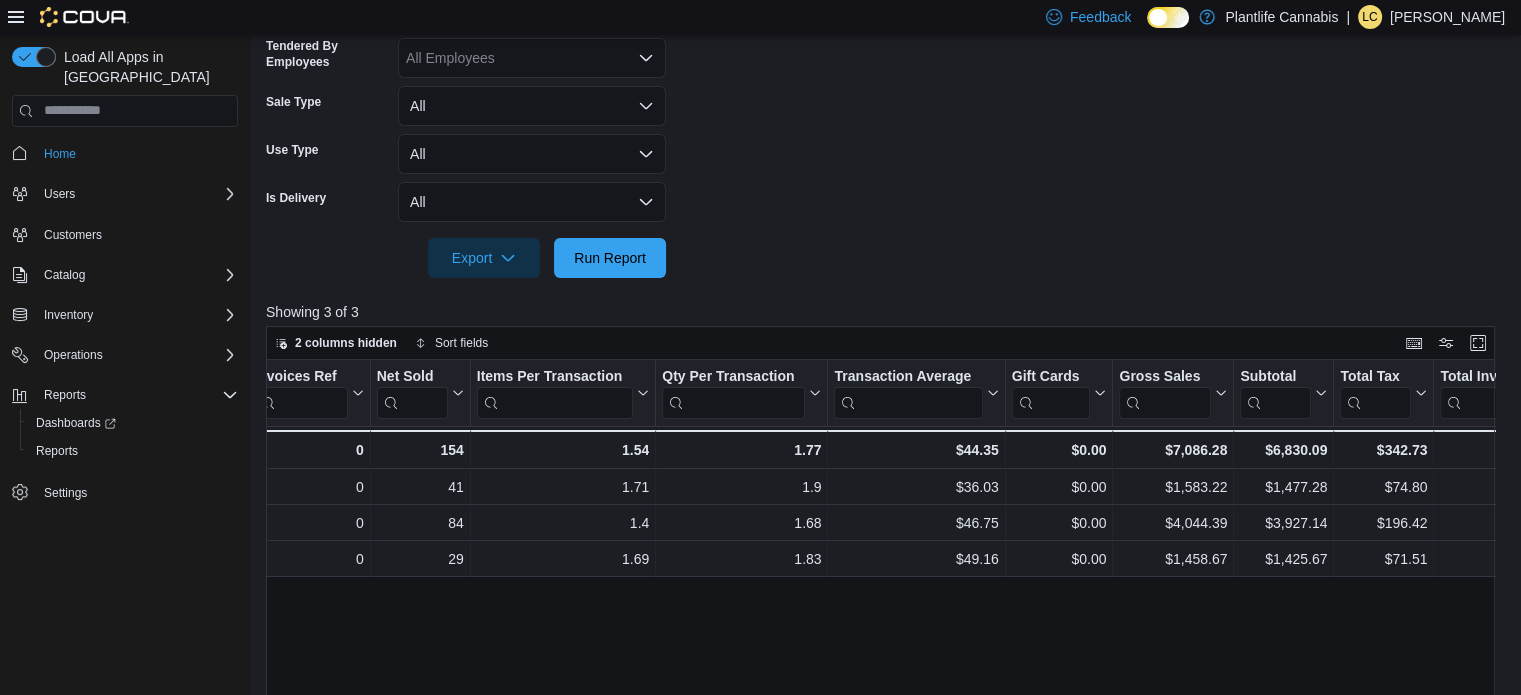 scroll, scrollTop: 301, scrollLeft: 0, axis: vertical 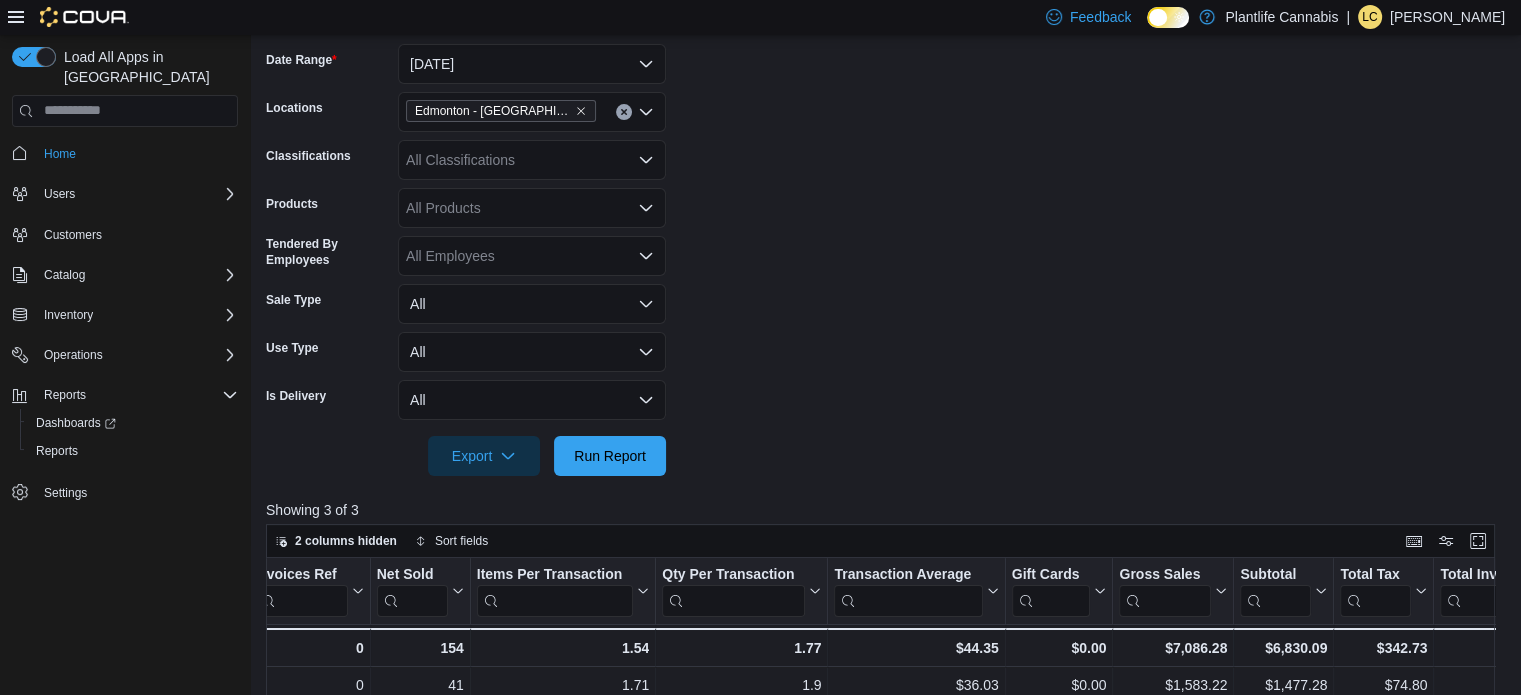 click on "All Classifications" at bounding box center (532, 160) 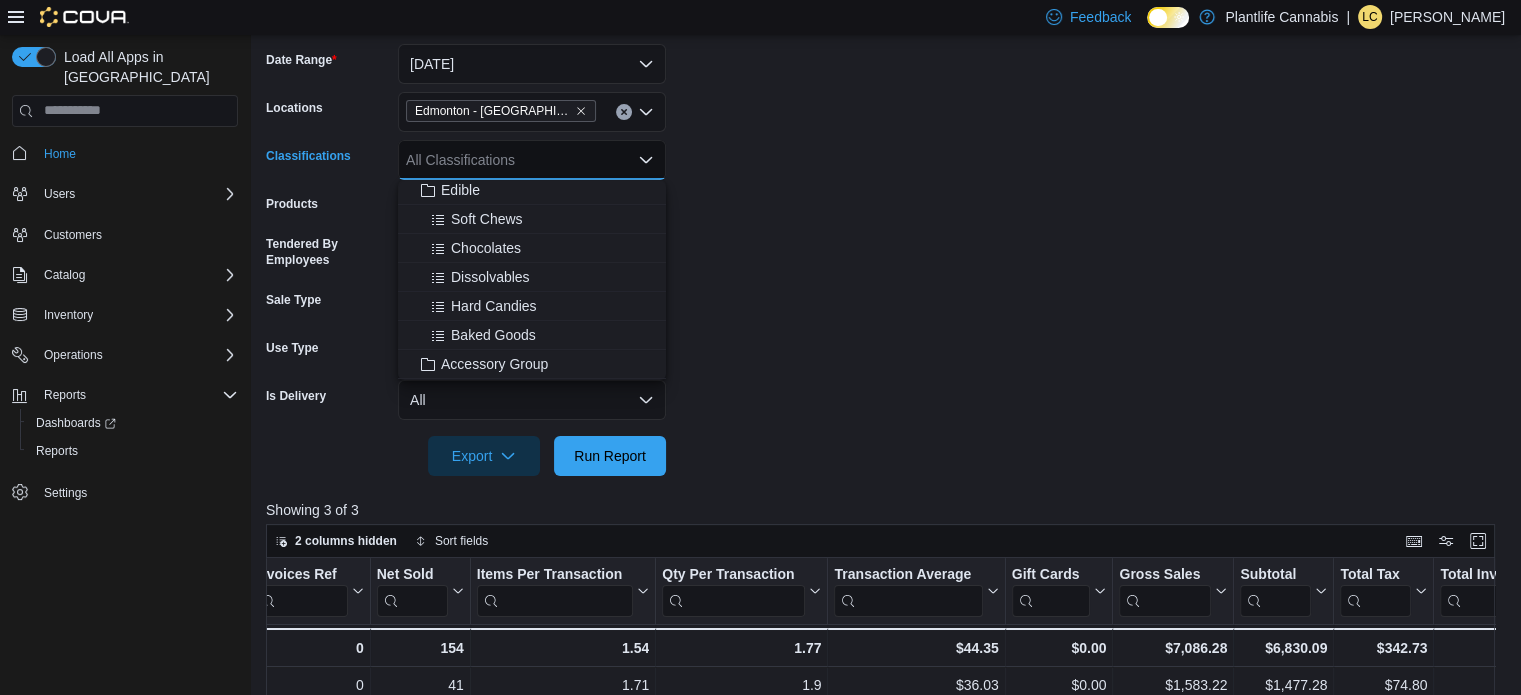 scroll, scrollTop: 200, scrollLeft: 0, axis: vertical 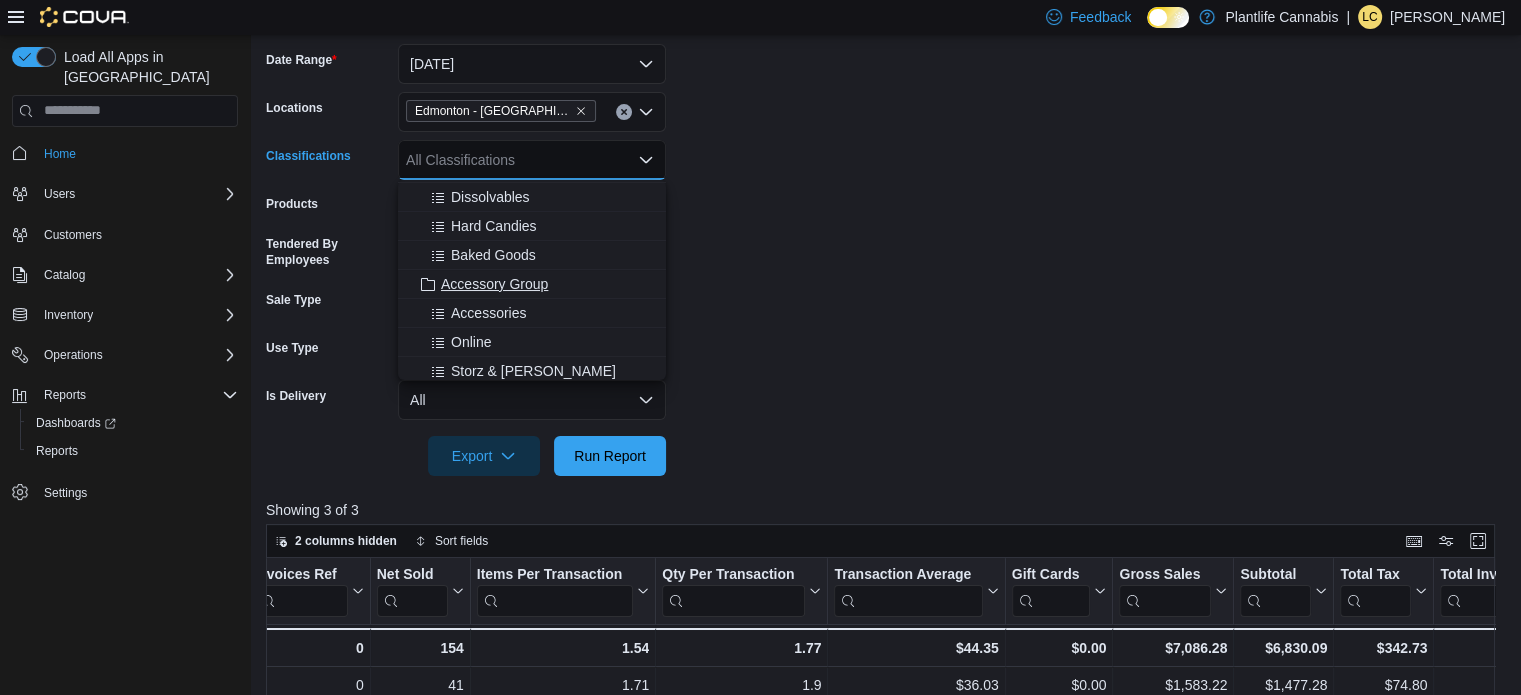 click on "Accessory Group" at bounding box center [494, 284] 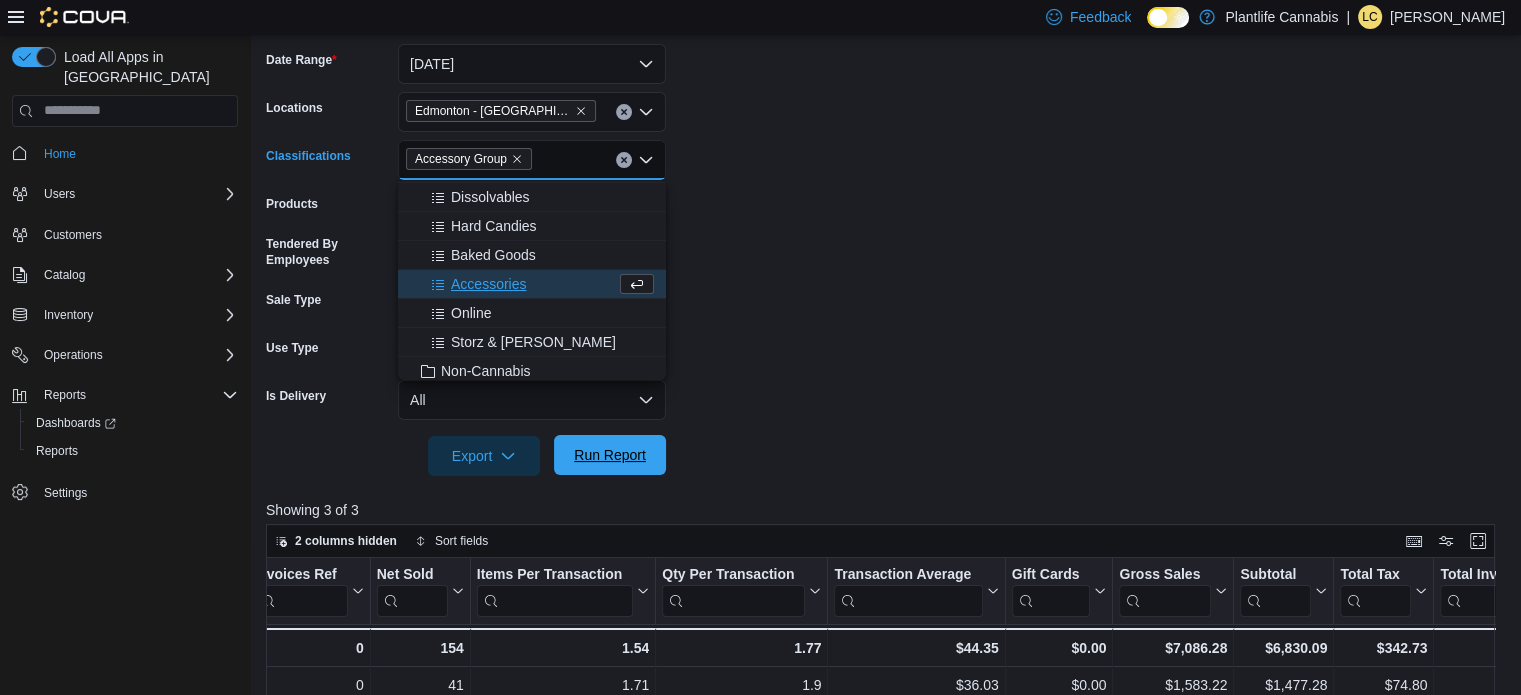 click on "Run Report" at bounding box center (610, 455) 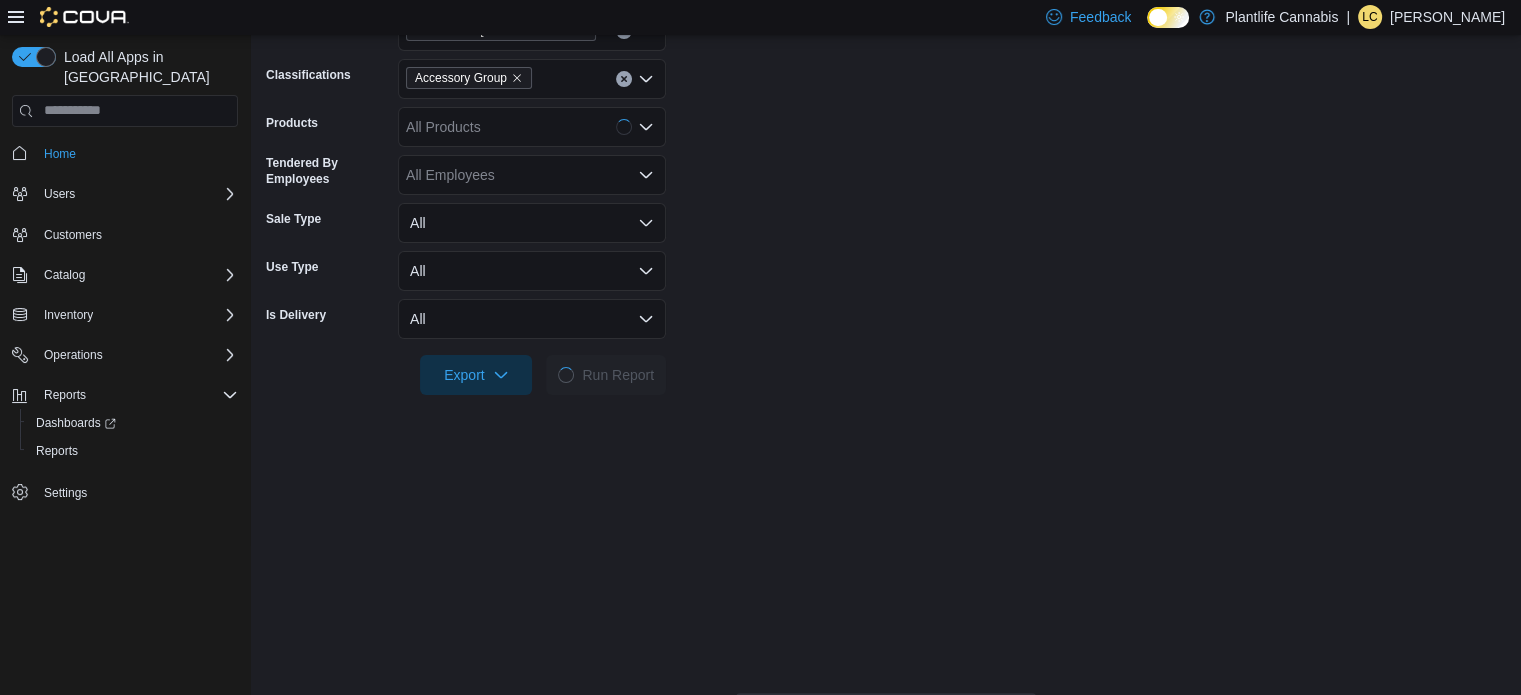scroll, scrollTop: 701, scrollLeft: 0, axis: vertical 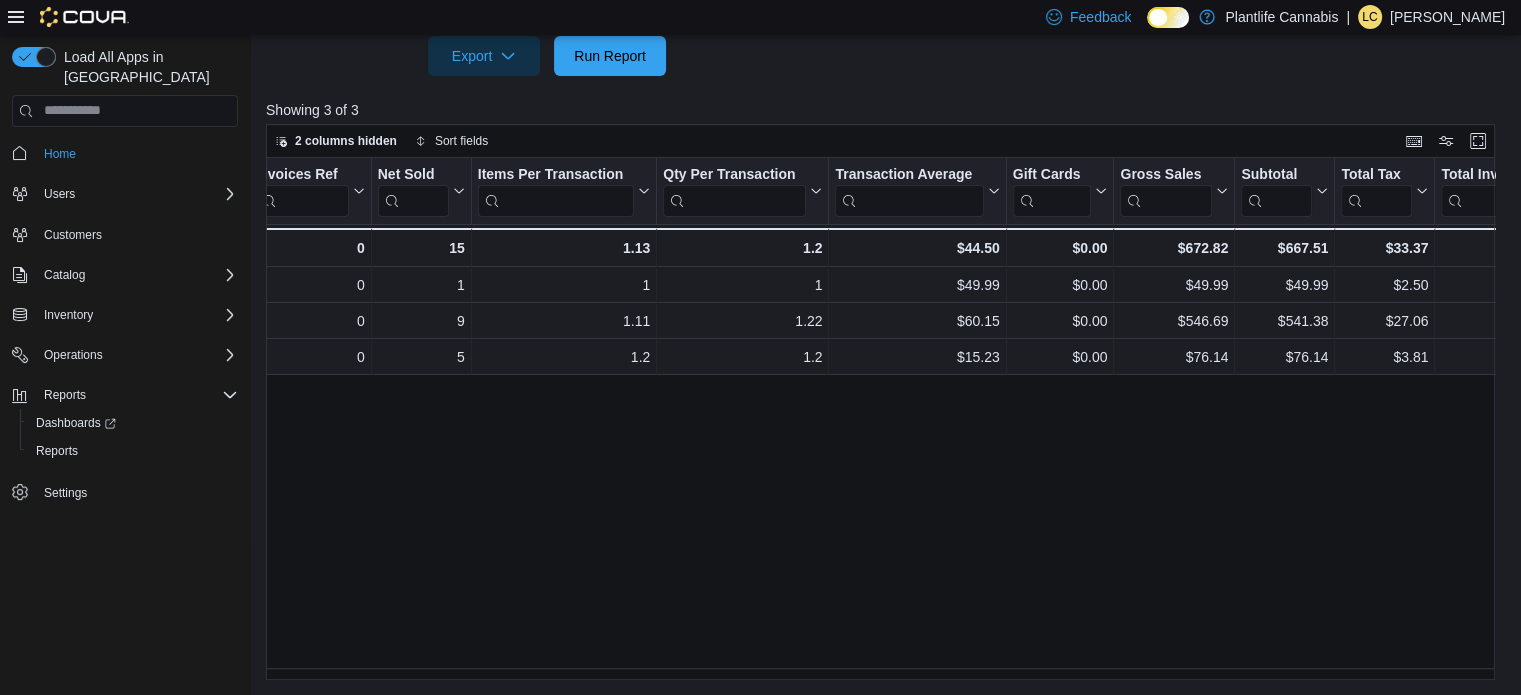 click on "Tendered Employee Click to view column header actions Invoices Sold Click to view column header actions Invoices Ref Click to view column header actions Net Sold Click to view column header actions Items Per Transaction Click to view column header actions Qty Per Transaction Click to view column header actions Transaction Average Click to view column header actions Gift Cards Click to view column header actions Gross Sales Click to view column header actions Subtotal Click to view column header actions Total Tax Click to view column header actions Total Invoiced Click to view column header actions Total Cost Click to view column header actions Gross Profit Click to view column header actions Gross Margin Click to view column header actions Total Discount Click to view column header actions Cashback Click to view column header actions Loyalty Redemptions Click to view column header actions CHASE - Integrated Click to view column header actions GST Click to view column header actions Tips 1 -  0 -  1 -  1 -  1" at bounding box center (886, 419) 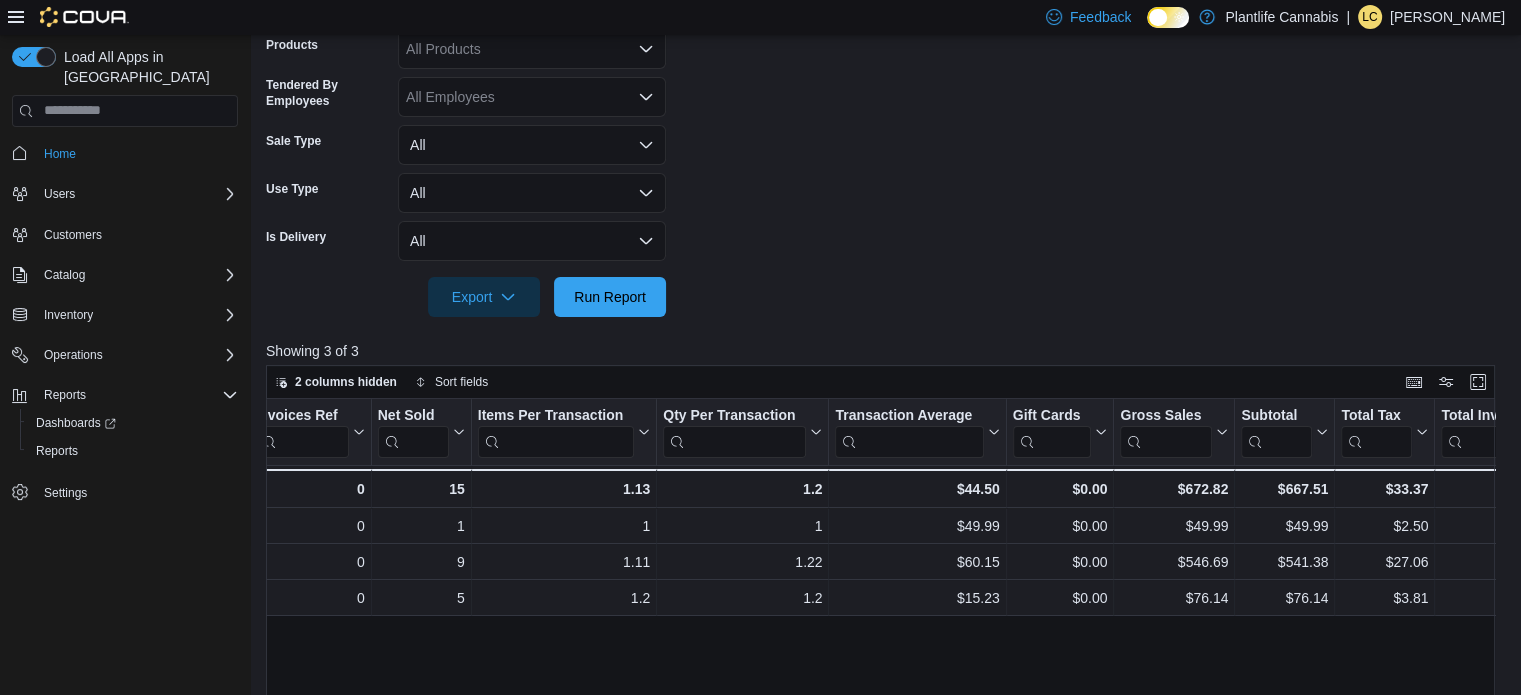 scroll, scrollTop: 401, scrollLeft: 0, axis: vertical 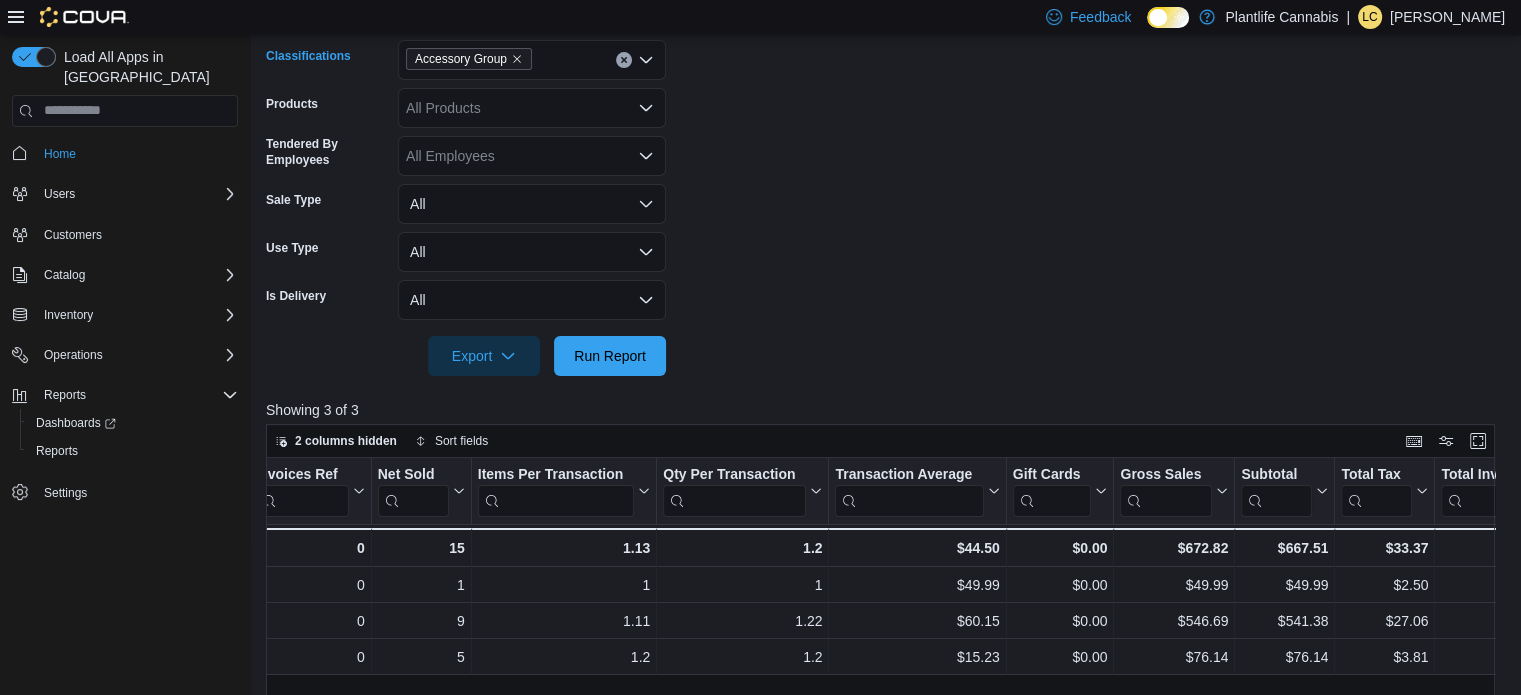 click at bounding box center (624, 60) 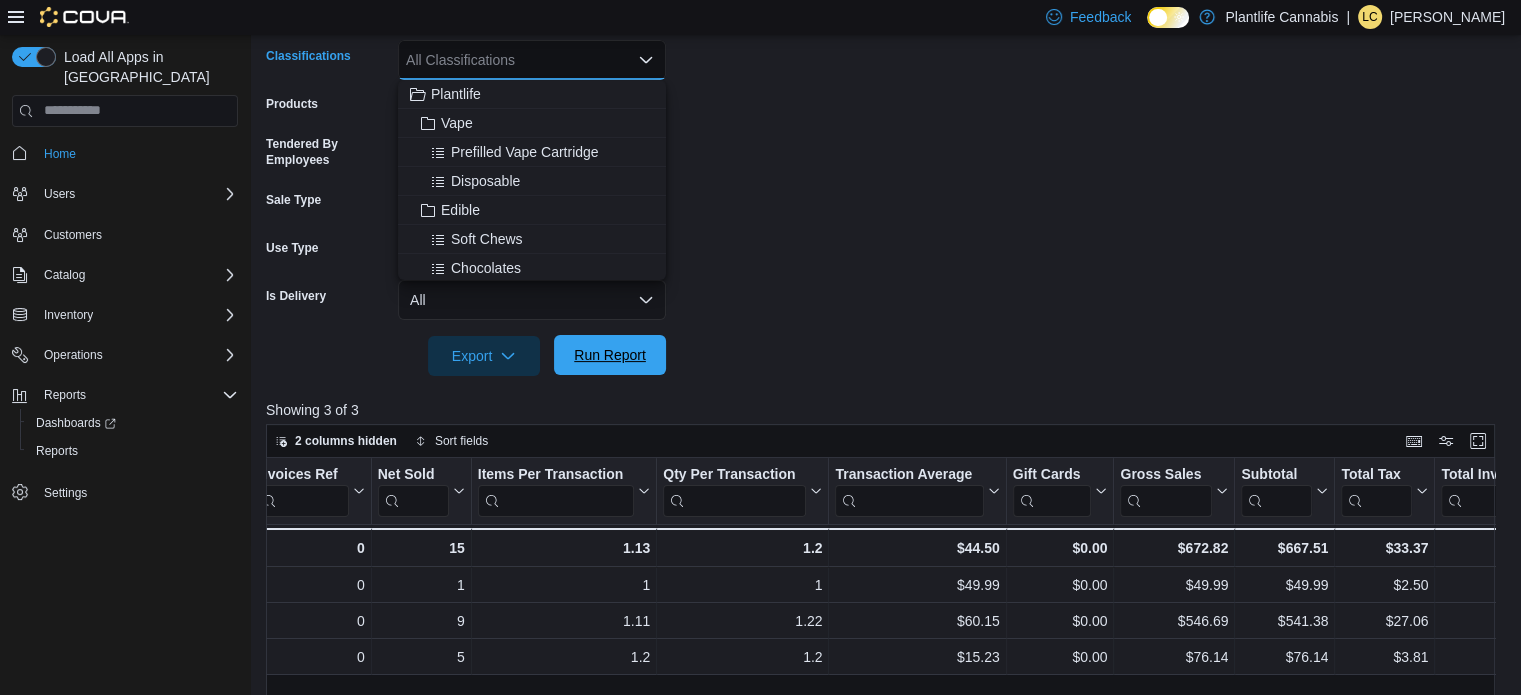 click on "Run Report" at bounding box center [610, 355] 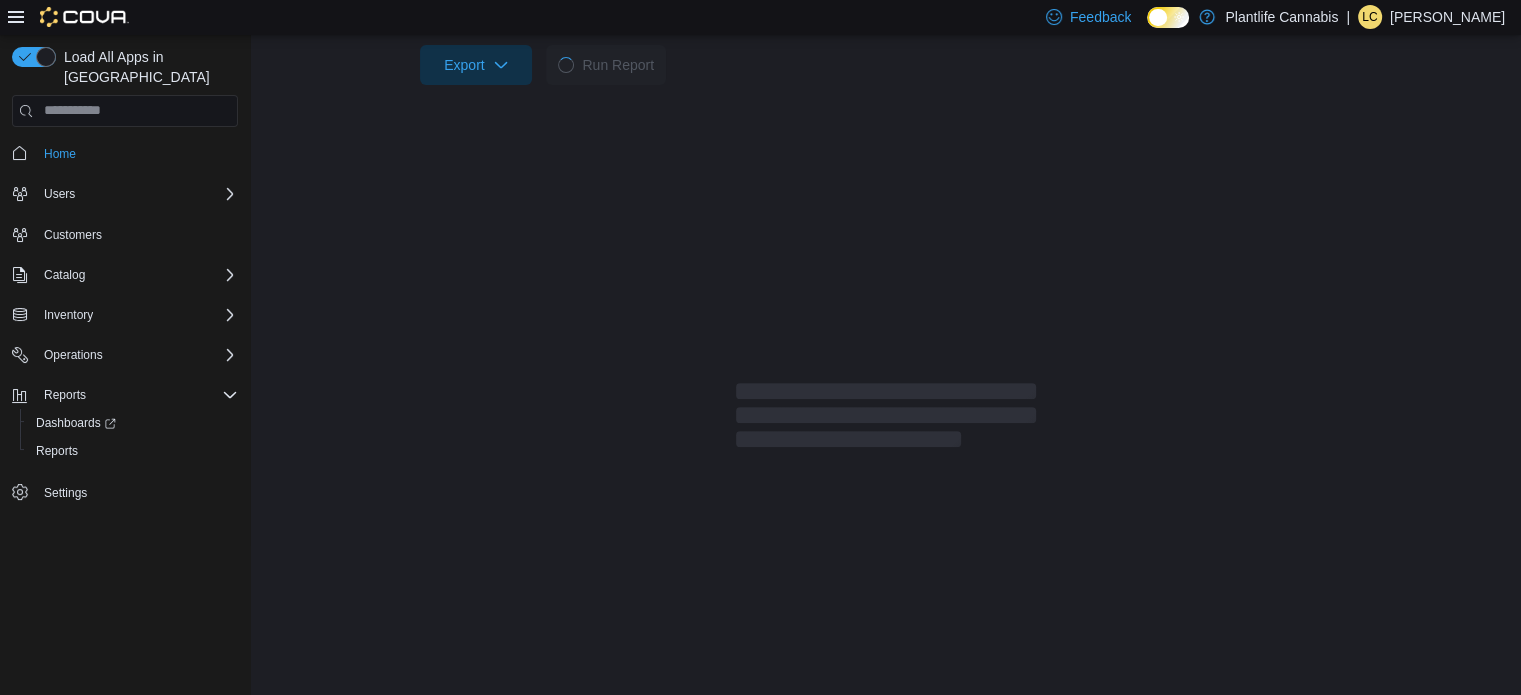 scroll, scrollTop: 701, scrollLeft: 0, axis: vertical 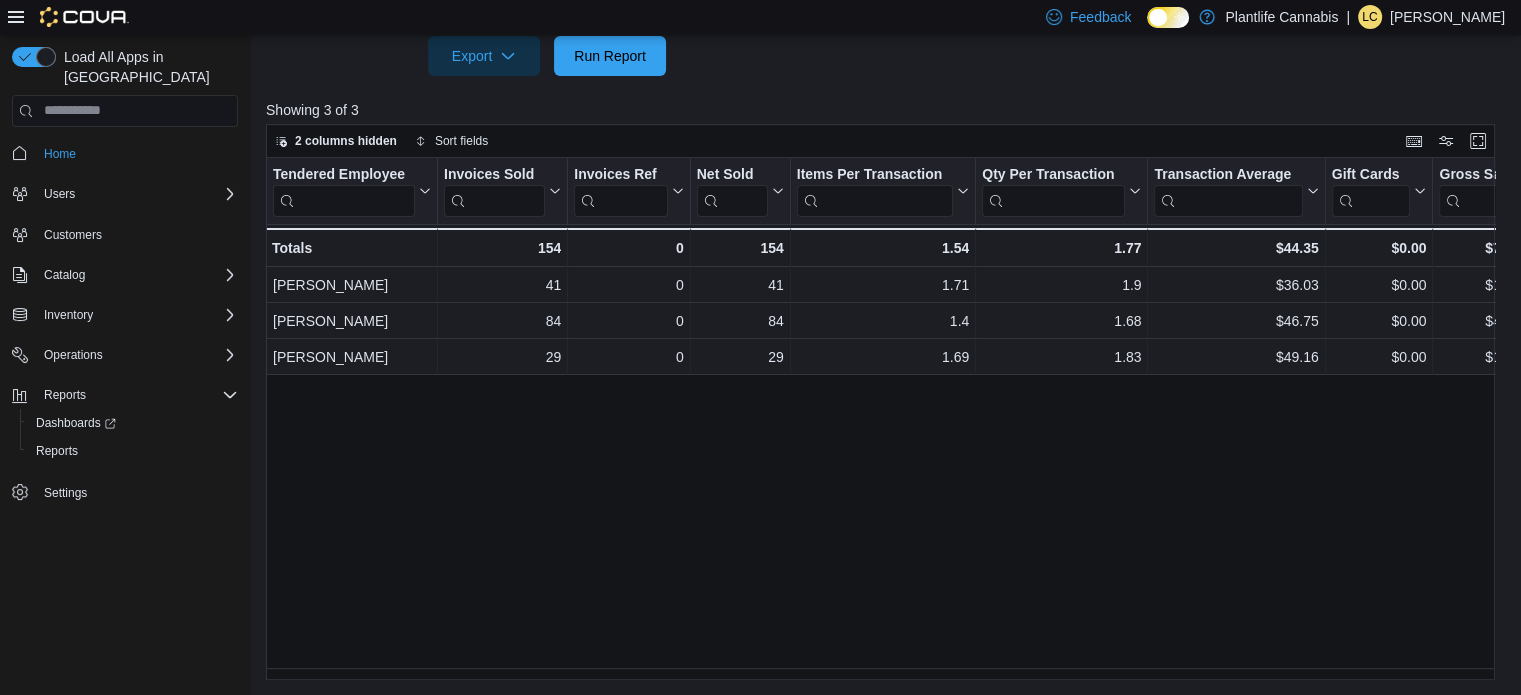 click on "Tendered Employee Click to view column header actions Invoices Sold Click to view column header actions Invoices Ref Click to view column header actions Net Sold Click to view column header actions Items Per Transaction Click to view column header actions Qty Per Transaction Click to view column header actions Transaction Average Click to view column header actions Gift Cards Click to view column header actions Gross Sales Click to view column header actions Subtotal Click to view column header actions Total Tax Click to view column header actions Total Invoiced Click to view column header actions Total Cost Click to view column header actions Gross Profit Click to view column header actions Gross Margin Click to view column header actions Total Discount Click to view column header actions Cashback Click to view column header actions Loyalty Redemptions Click to view column header actions Cash Click to view column header actions CHASE - Integrated Click to view column header actions Bottle Deposit GST Tips -" at bounding box center [886, 419] 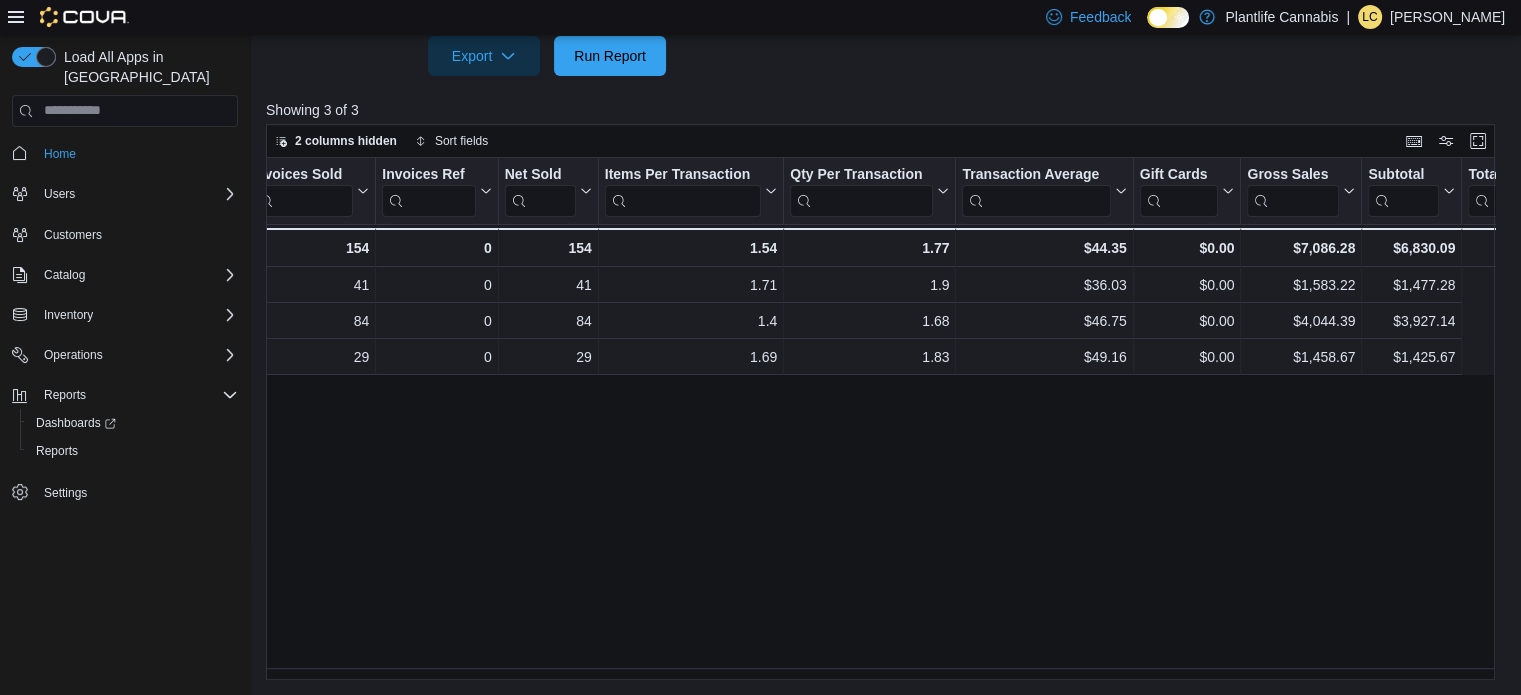 scroll, scrollTop: 0, scrollLeft: 0, axis: both 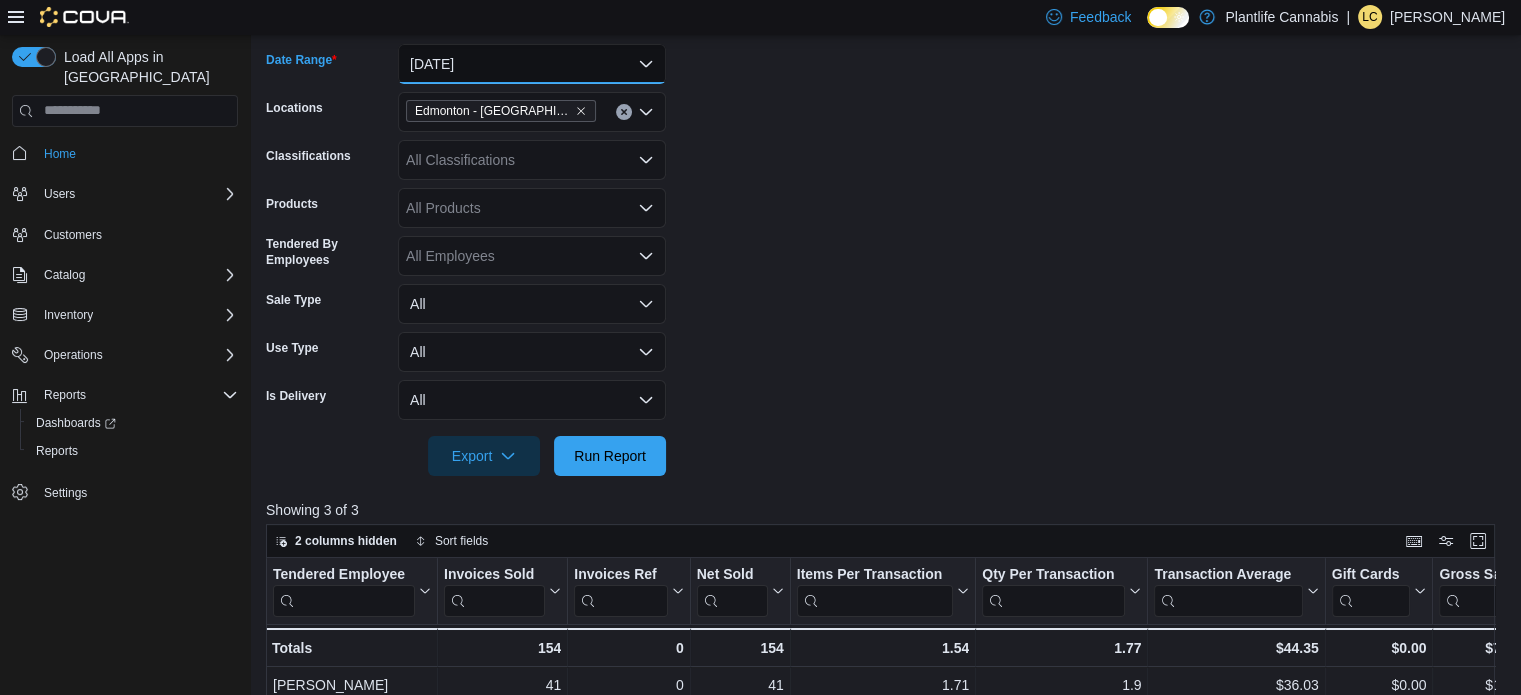 click on "[DATE]" at bounding box center [532, 64] 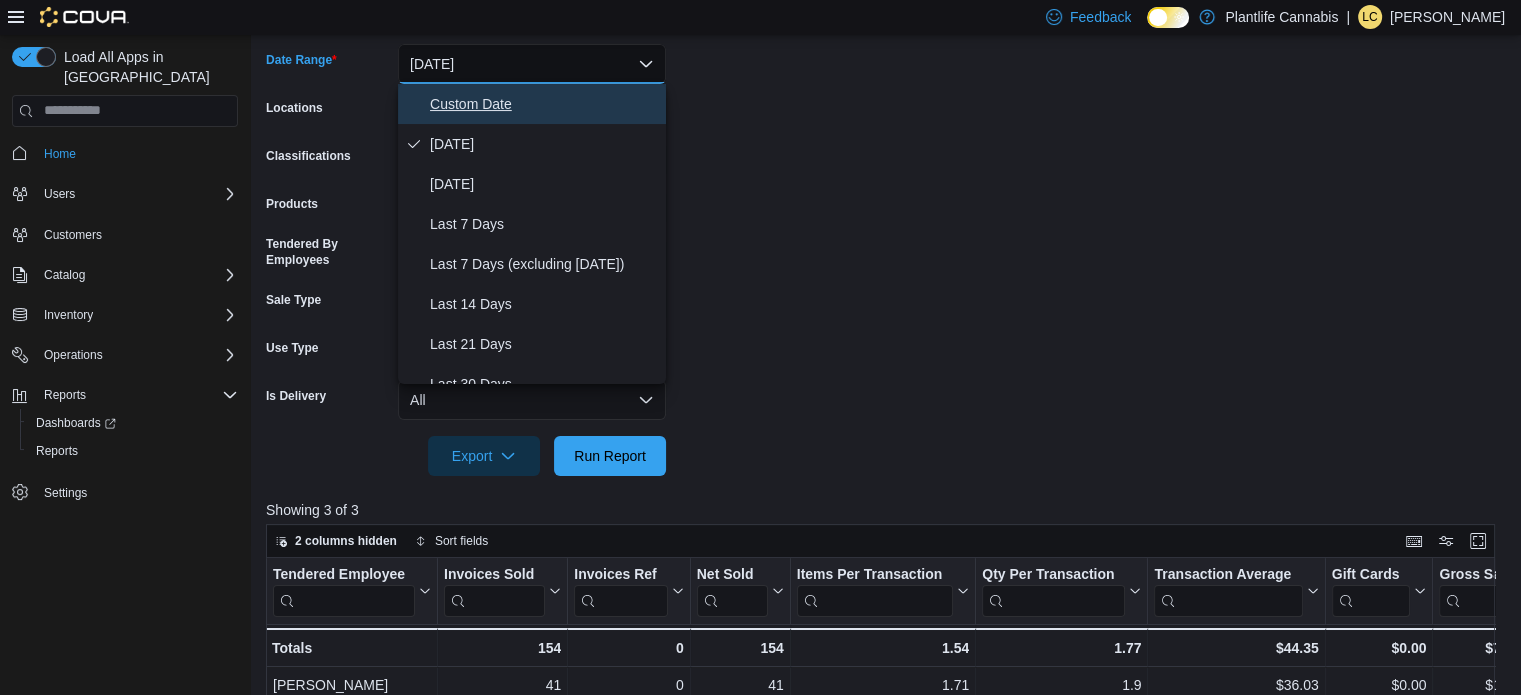 click on "Custom Date" at bounding box center (544, 104) 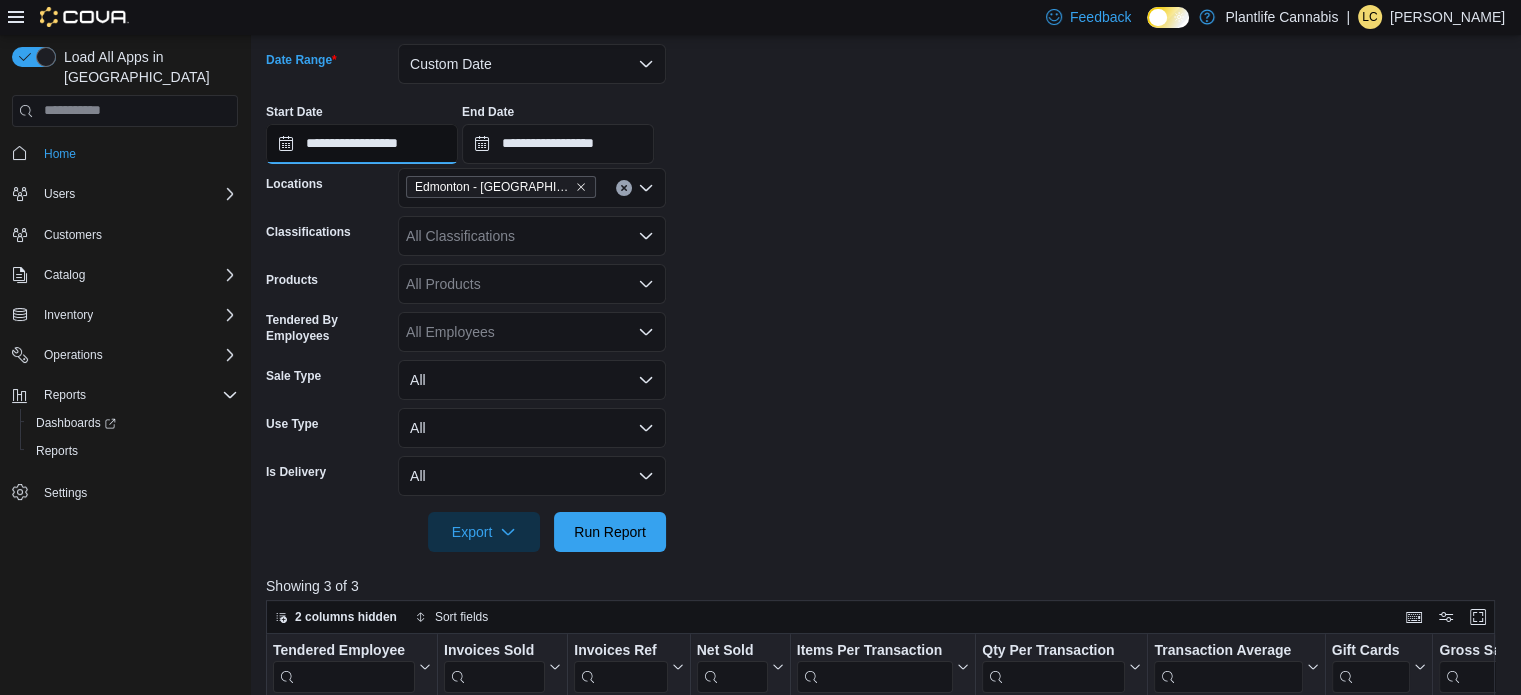 click on "**********" at bounding box center (362, 144) 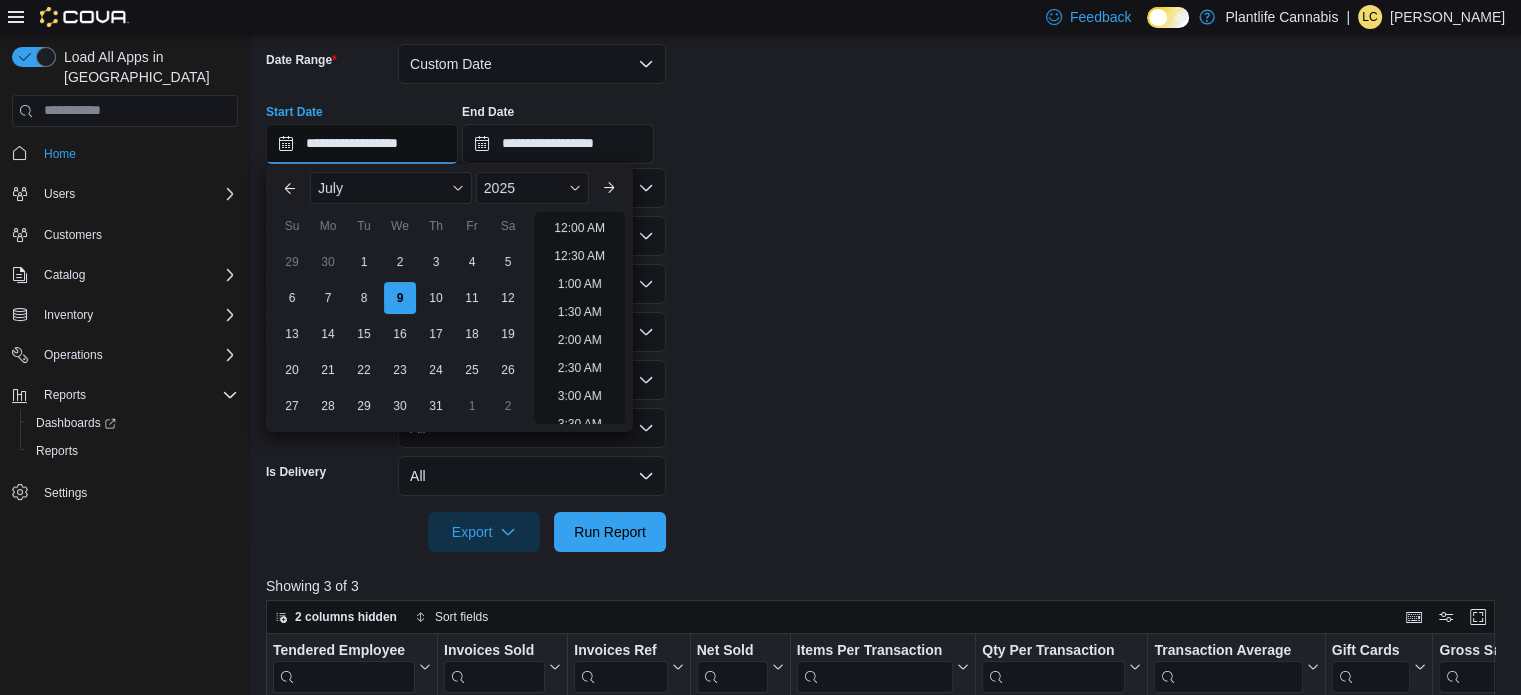 scroll, scrollTop: 1126, scrollLeft: 0, axis: vertical 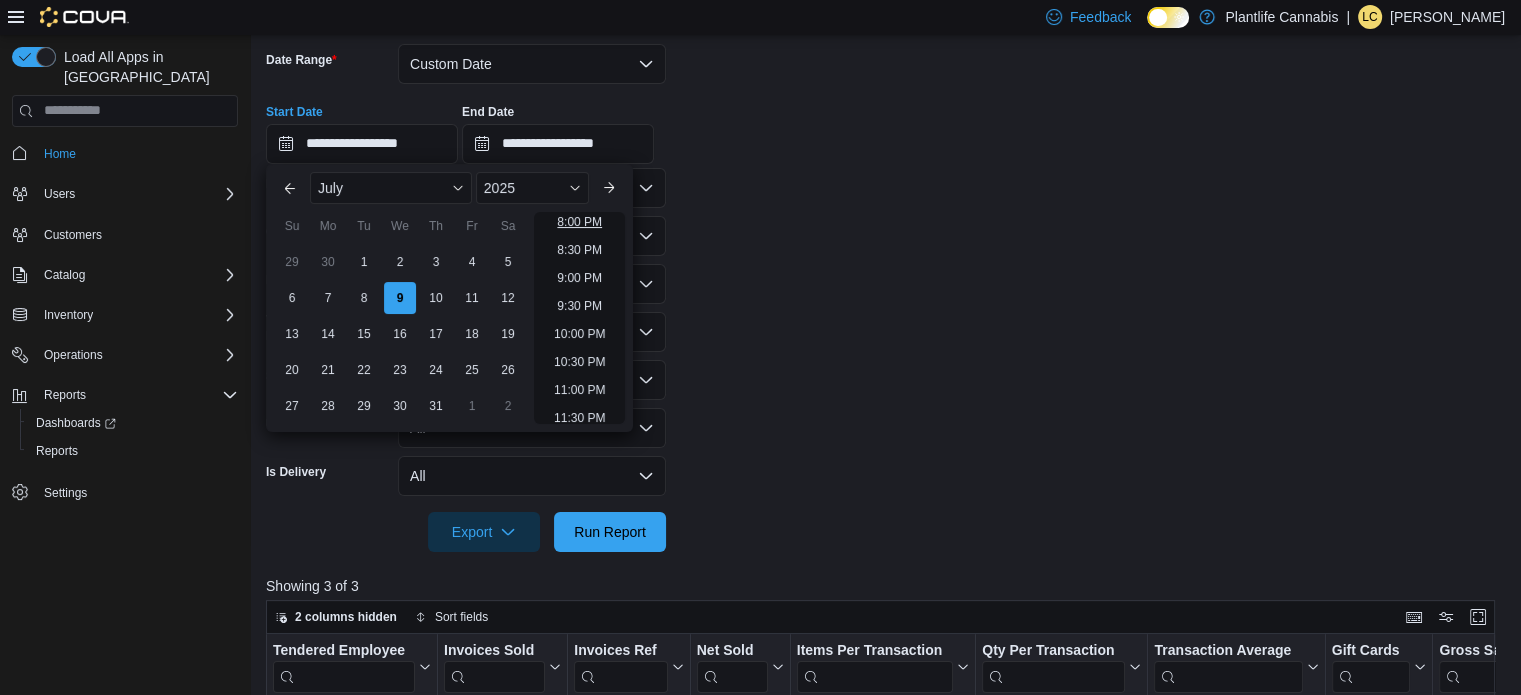 click on "8:00 PM" at bounding box center [579, 222] 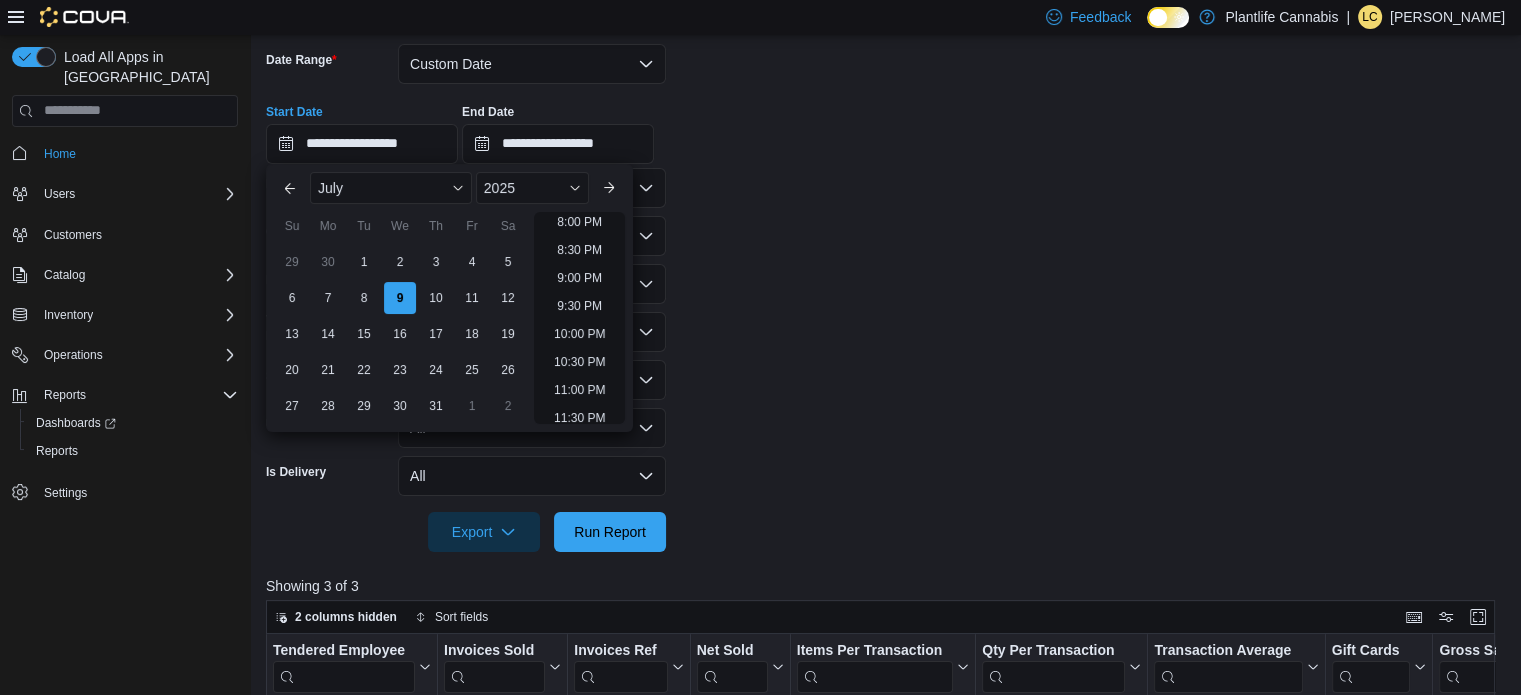type on "**********" 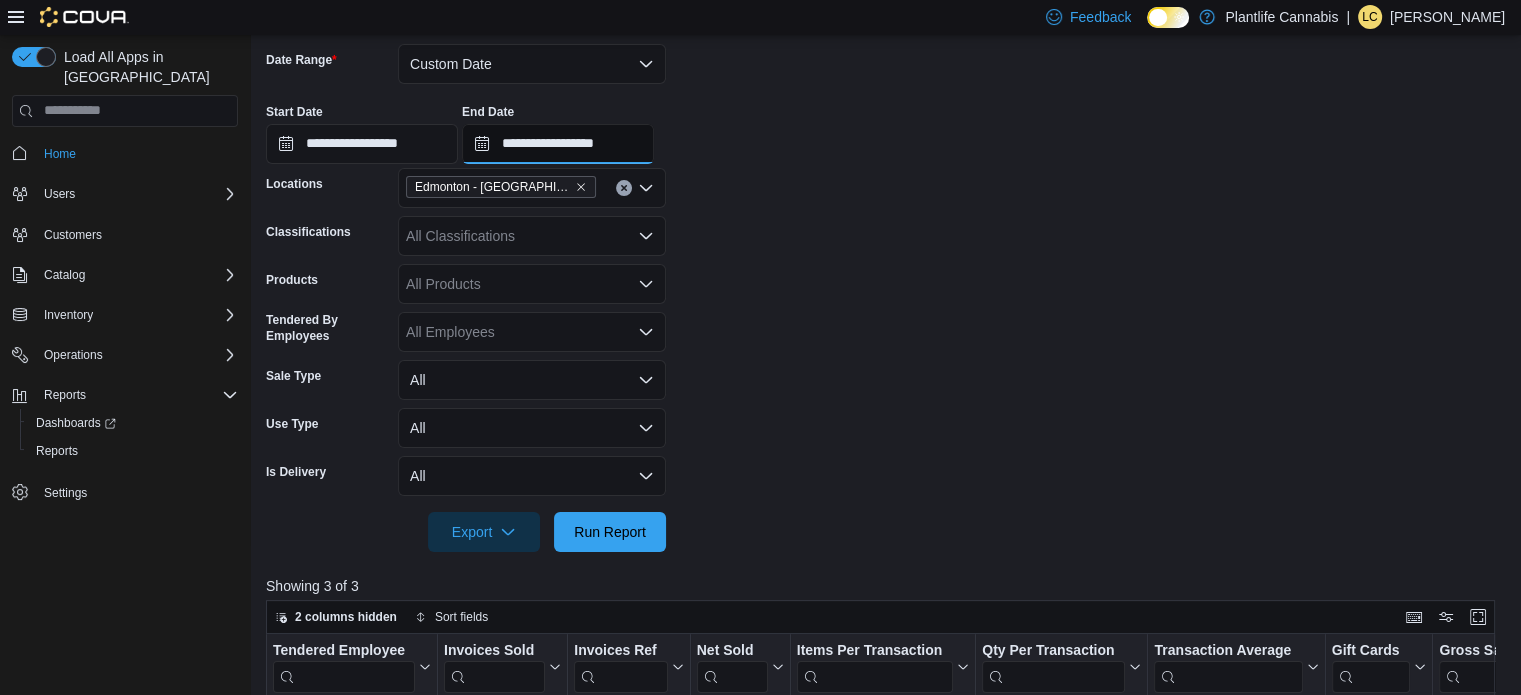 click on "**********" at bounding box center (558, 144) 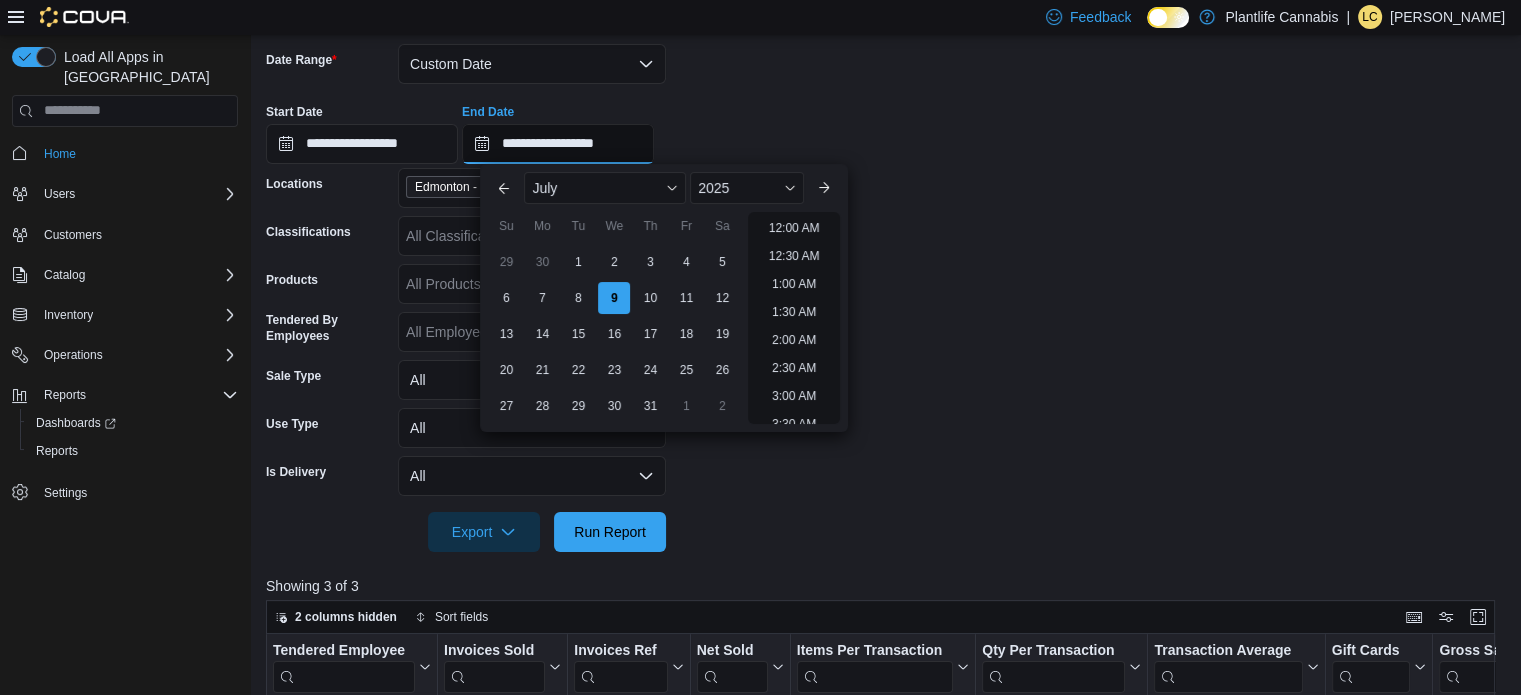 scroll, scrollTop: 1136, scrollLeft: 0, axis: vertical 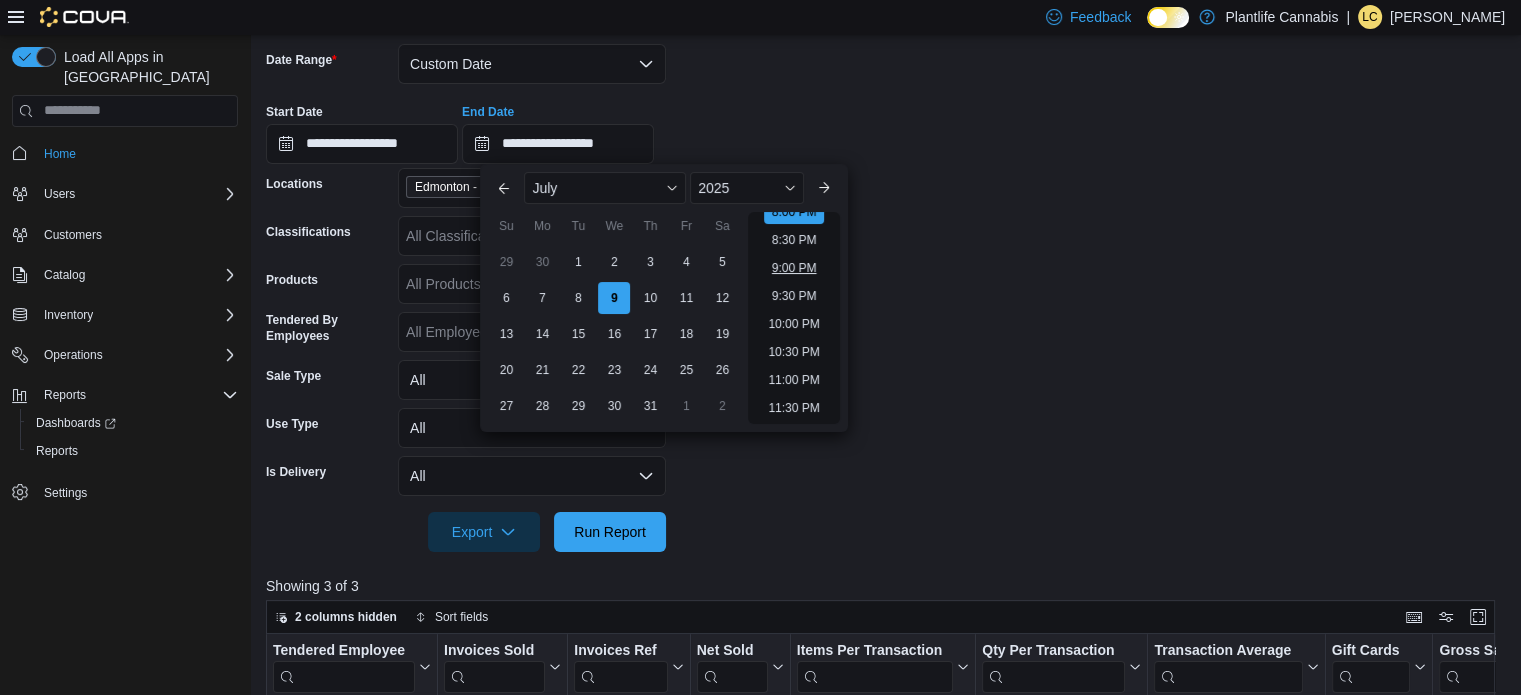 click on "9:00 PM" at bounding box center (794, 268) 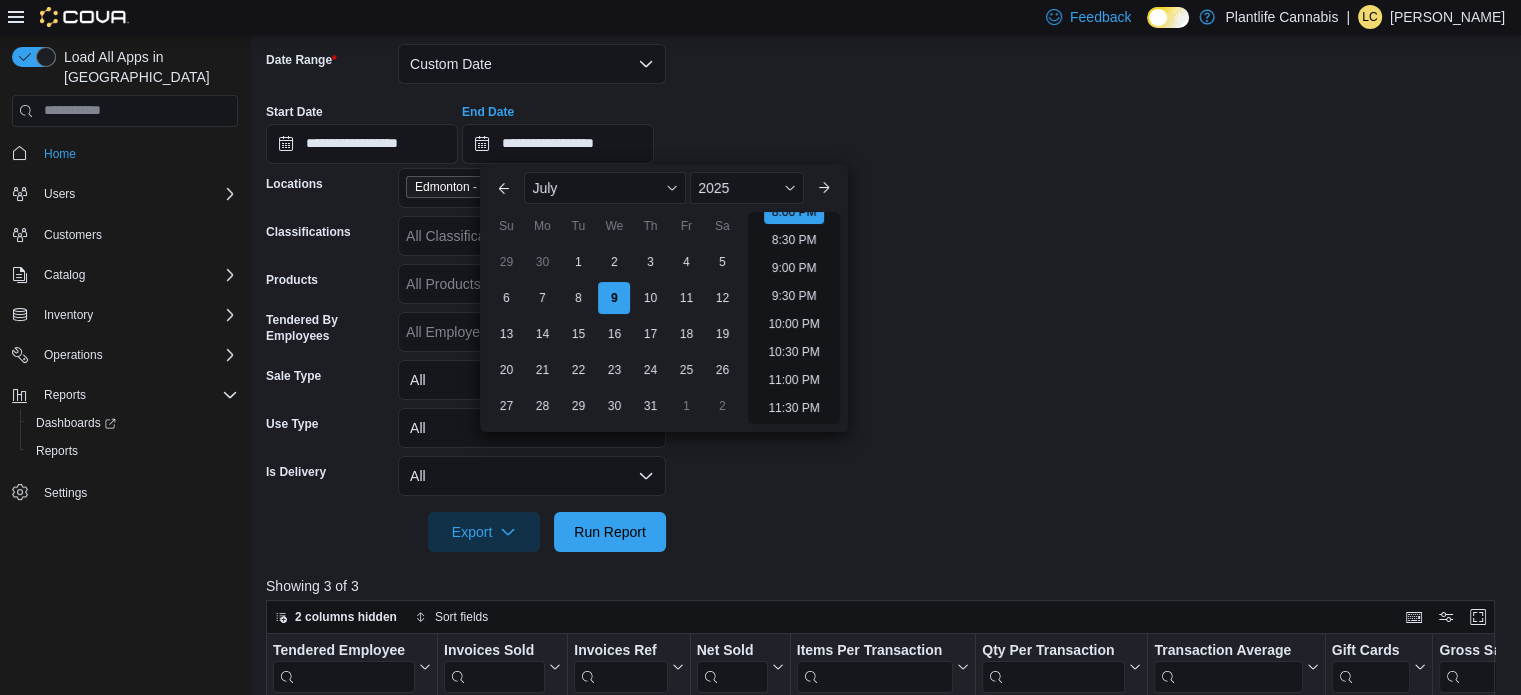 type on "**********" 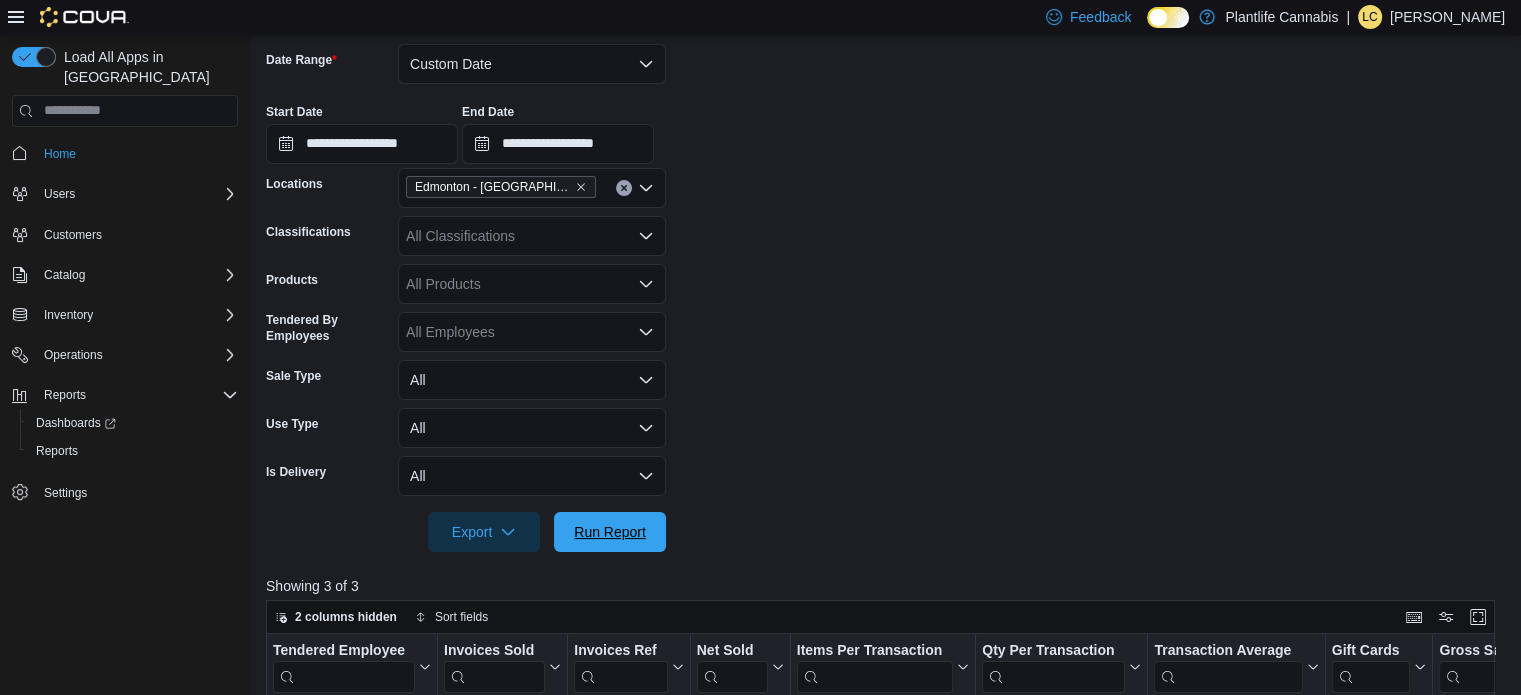 drag, startPoint x: 597, startPoint y: 542, endPoint x: 944, endPoint y: 412, distance: 370.55228 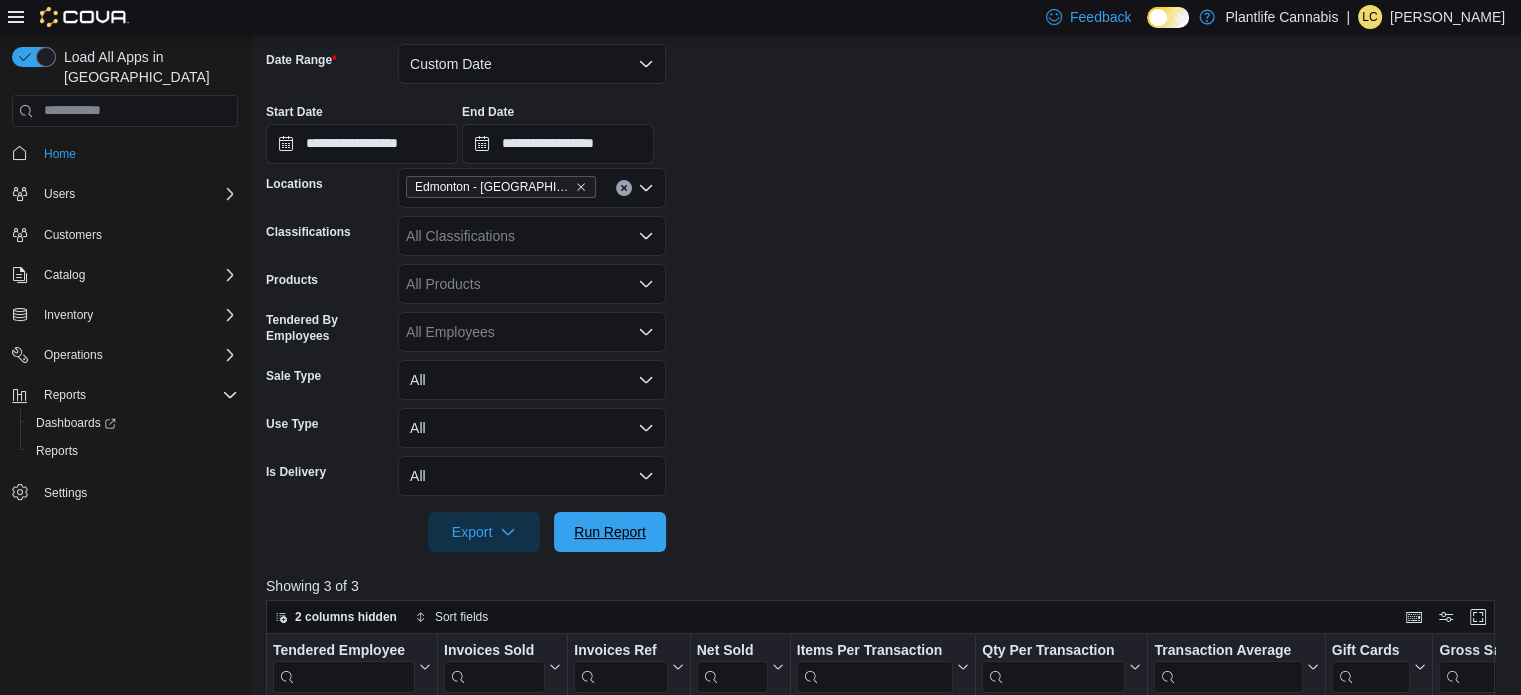 click on "Run Report" at bounding box center (610, 532) 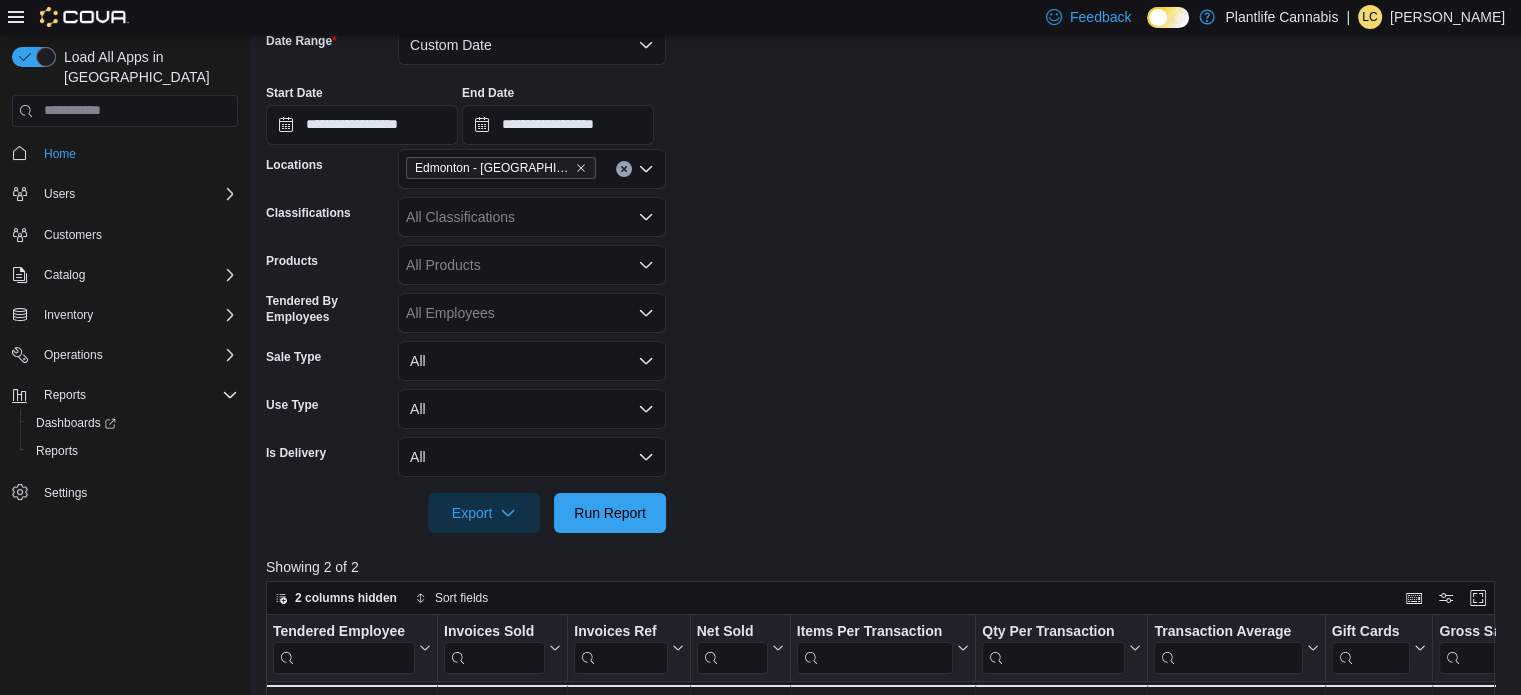 scroll, scrollTop: 301, scrollLeft: 0, axis: vertical 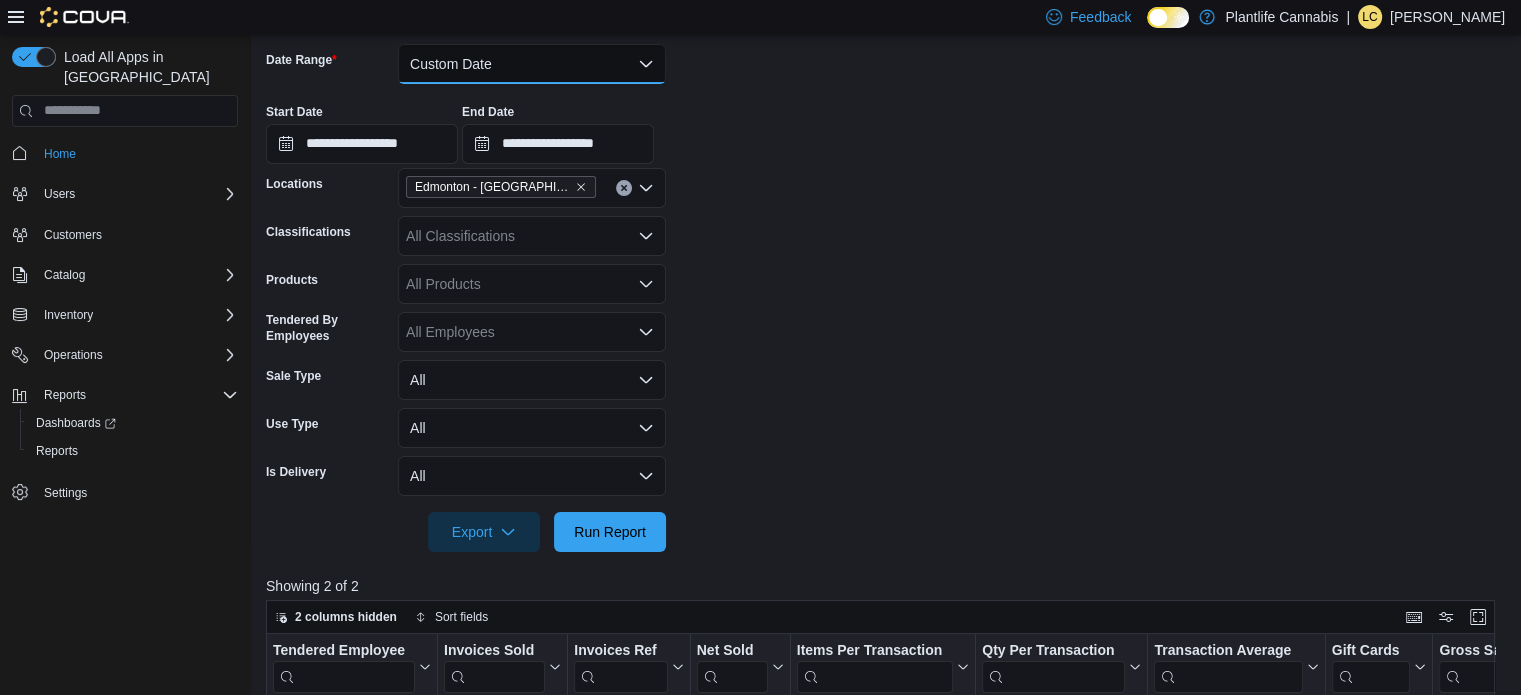 click on "Custom Date" at bounding box center (532, 64) 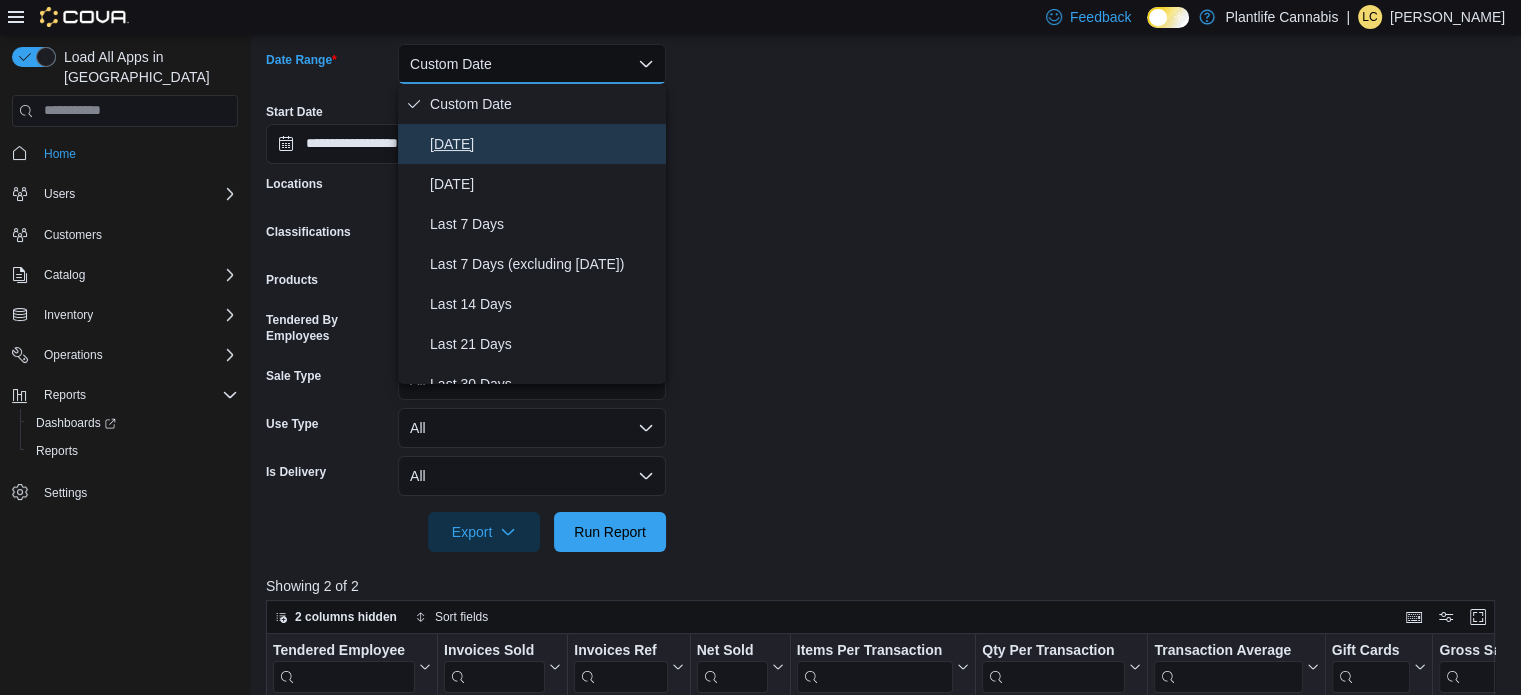 click on "[DATE]" at bounding box center [544, 144] 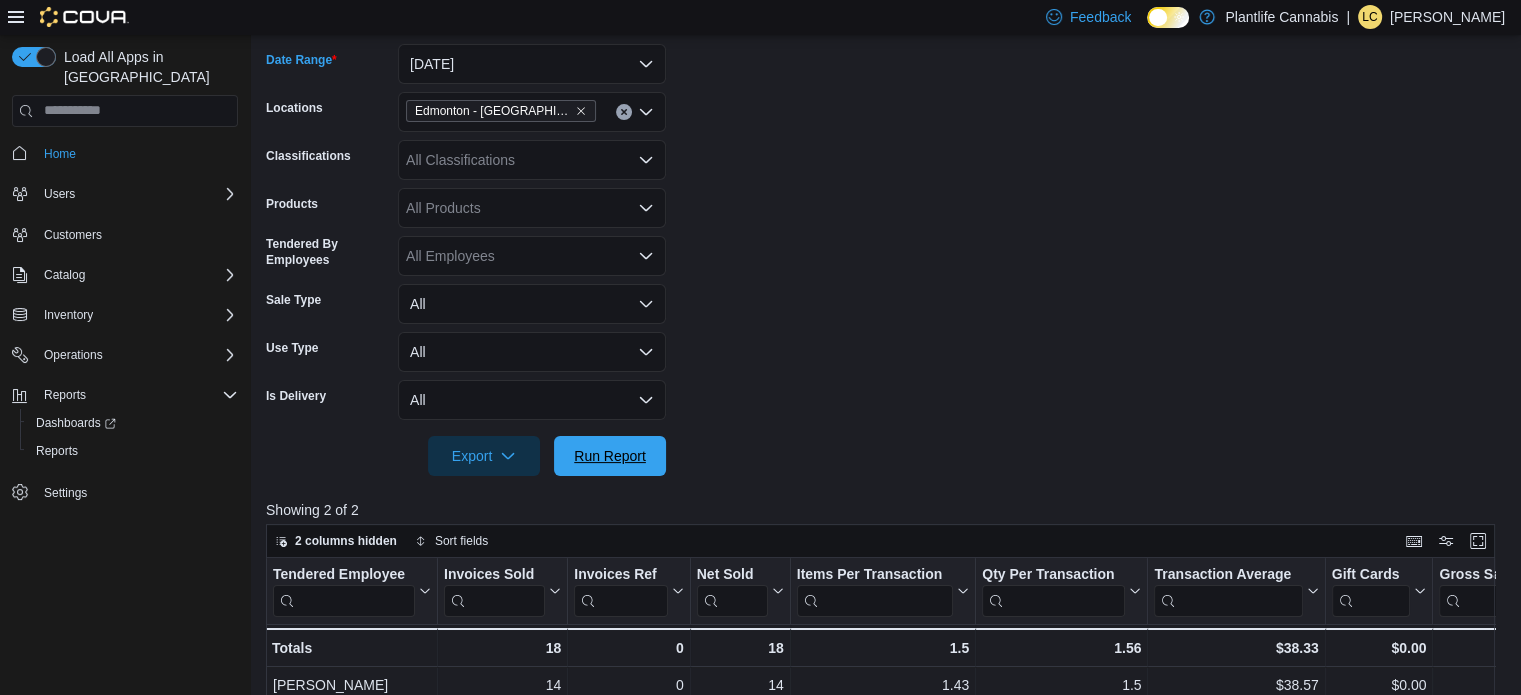 click on "Run Report" at bounding box center [610, 456] 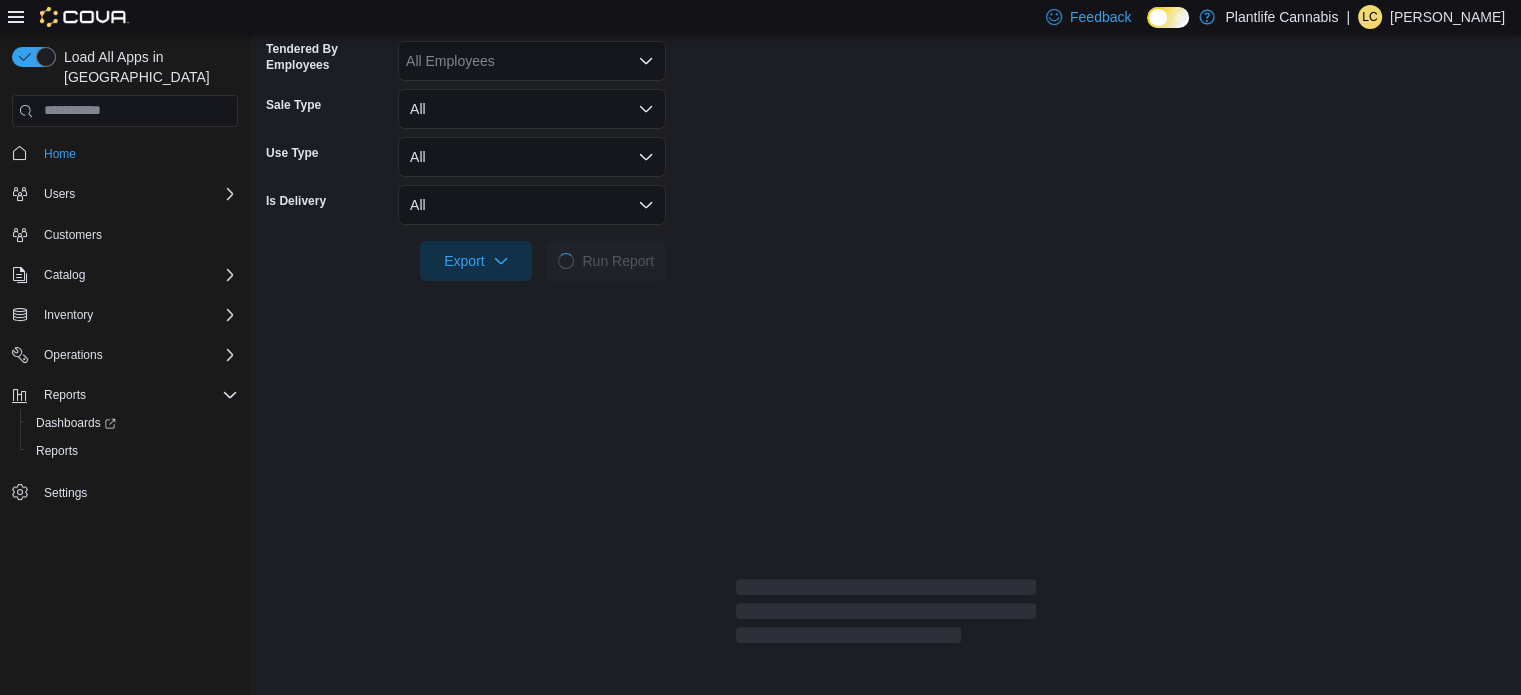 scroll, scrollTop: 501, scrollLeft: 0, axis: vertical 